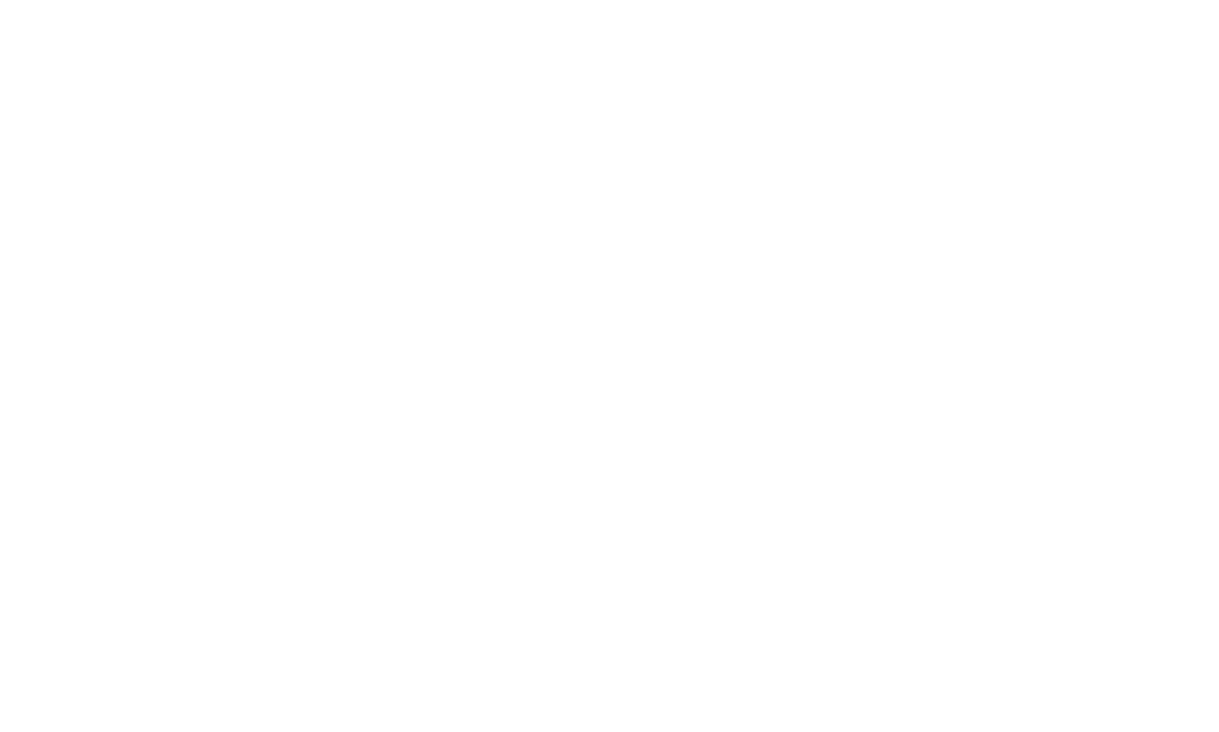 scroll, scrollTop: 0, scrollLeft: 0, axis: both 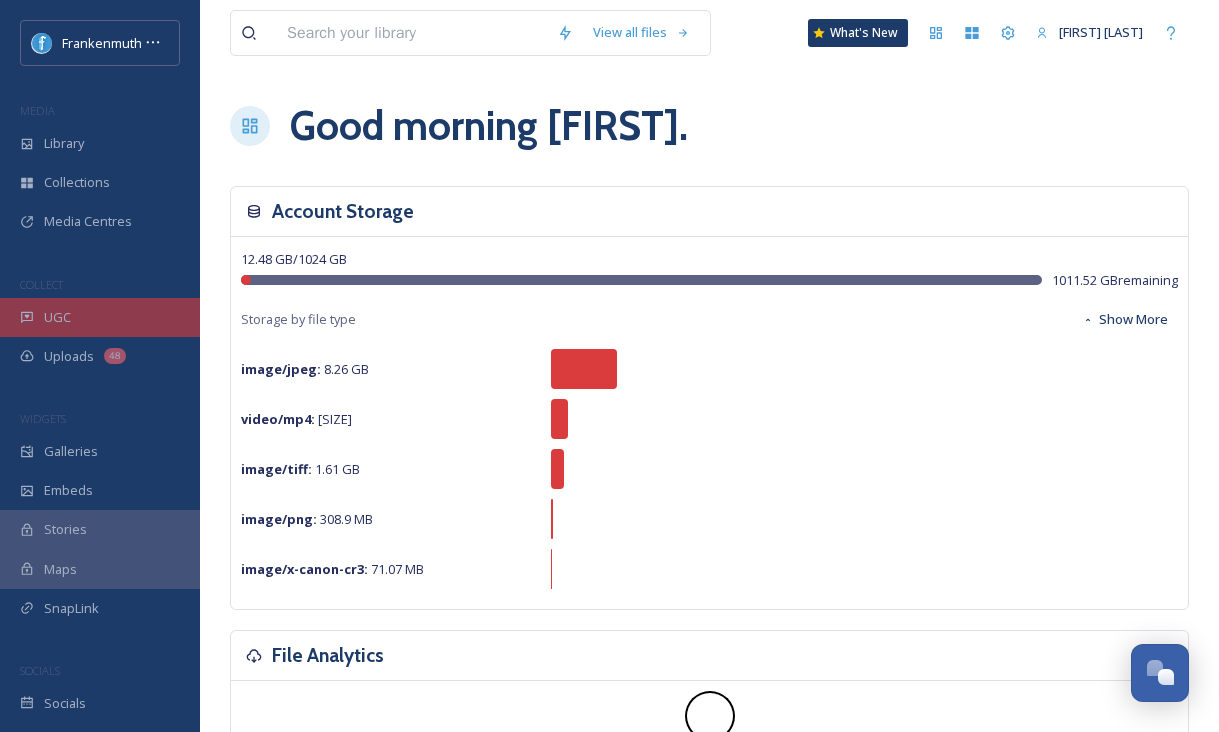 click on "UGC" at bounding box center [100, 317] 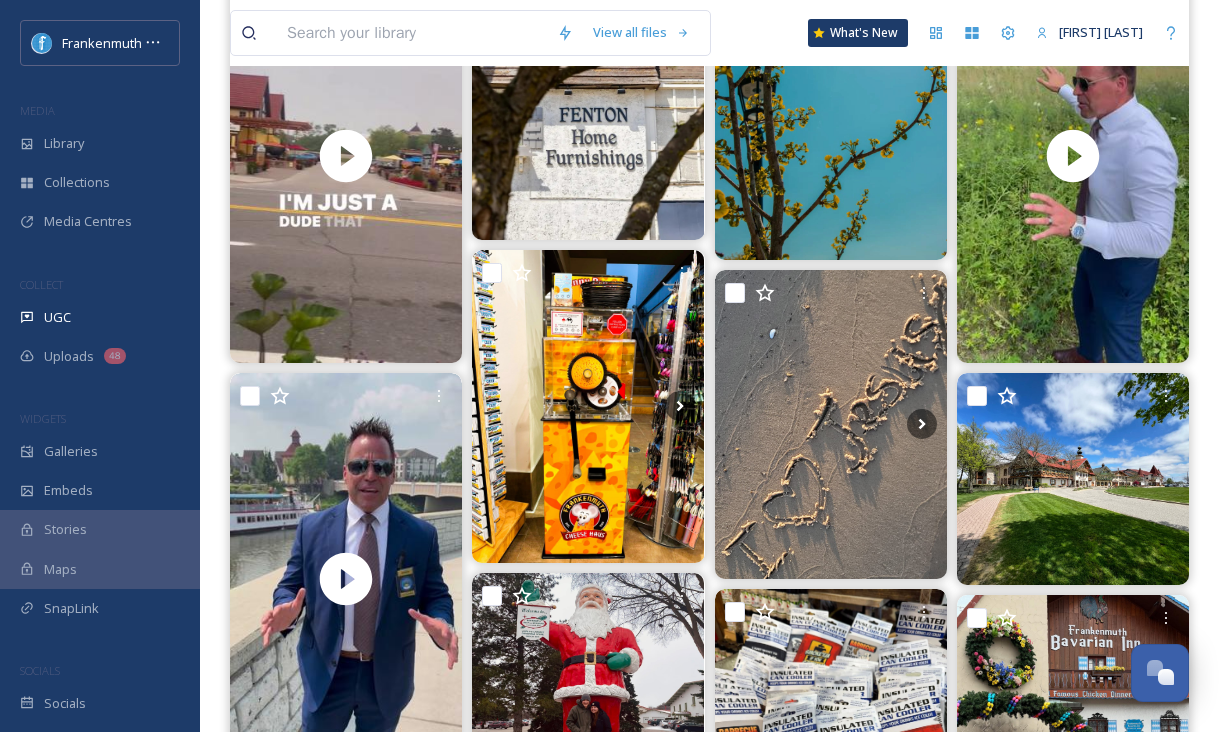 scroll, scrollTop: 0, scrollLeft: 0, axis: both 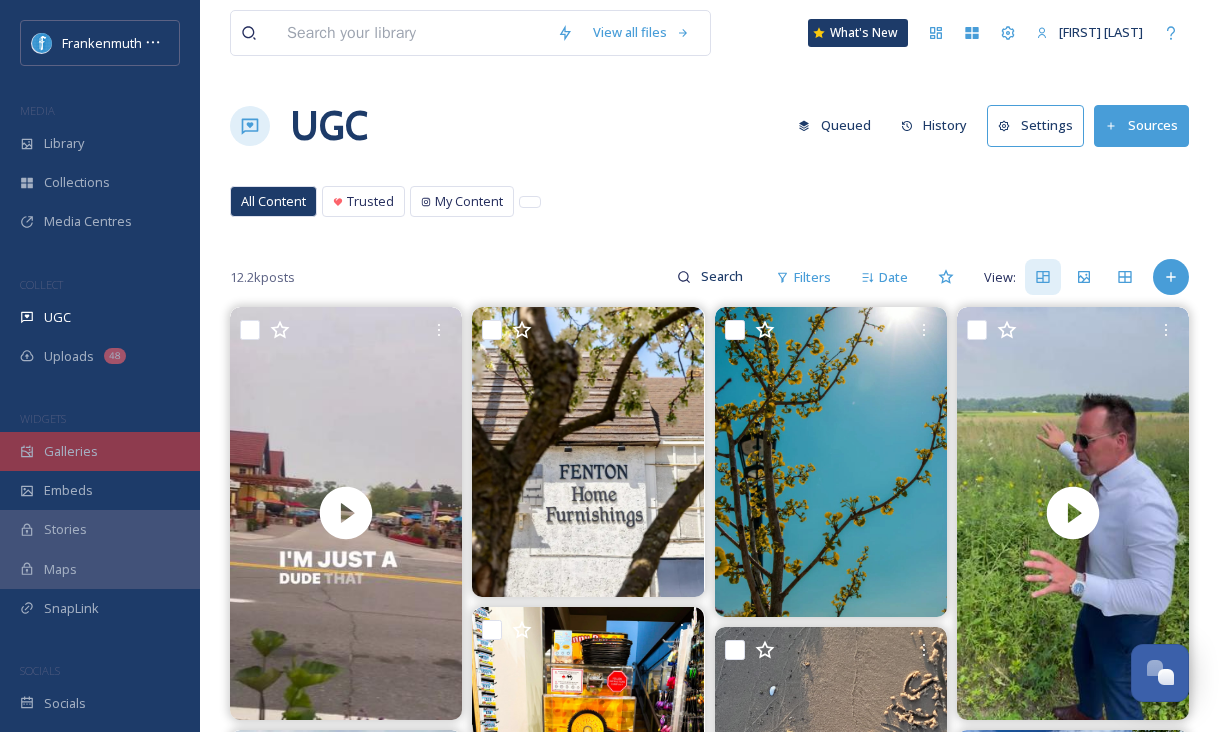 click on "Galleries" at bounding box center (100, 451) 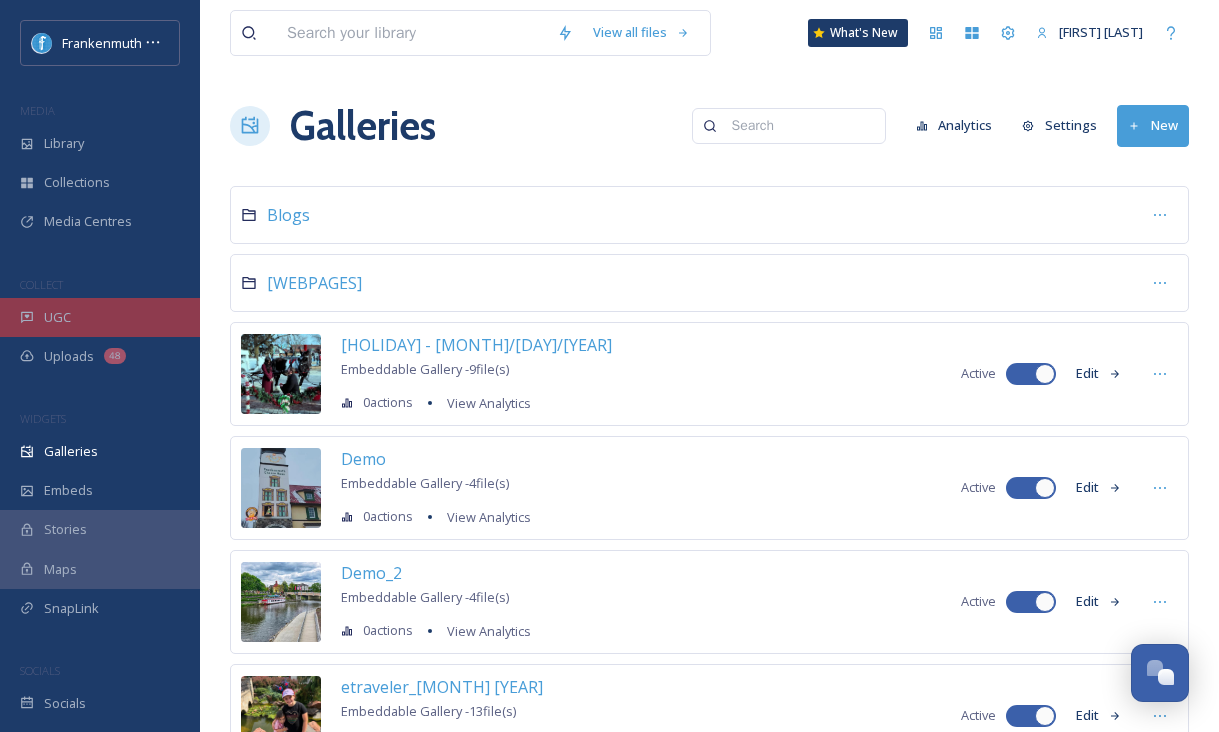 click on "UGC" at bounding box center [100, 317] 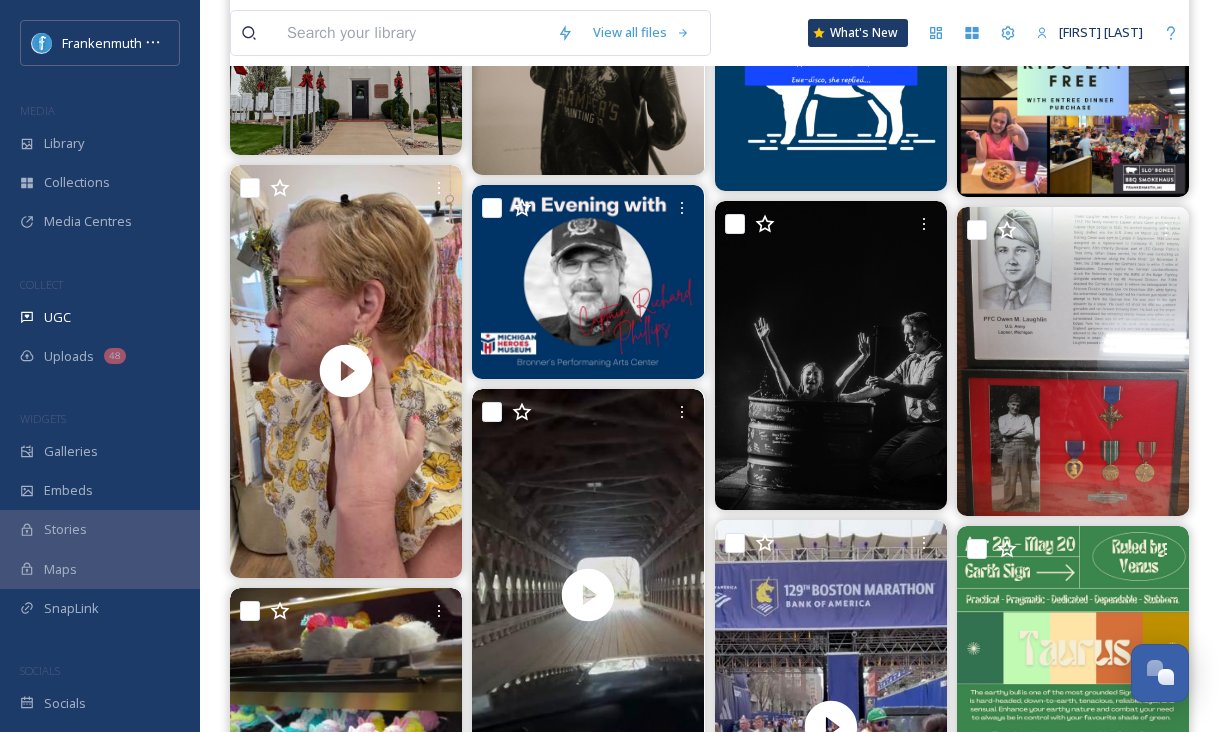 scroll, scrollTop: 1292, scrollLeft: 0, axis: vertical 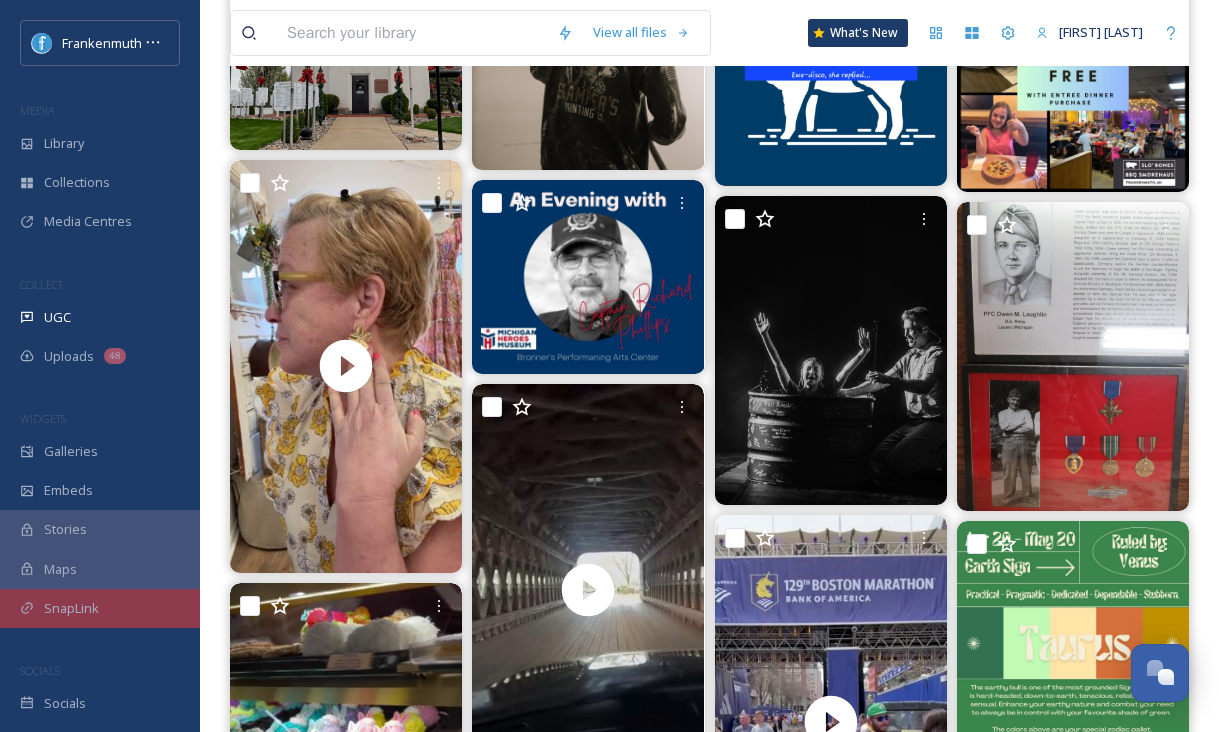click on "SnapLink" at bounding box center (71, 608) 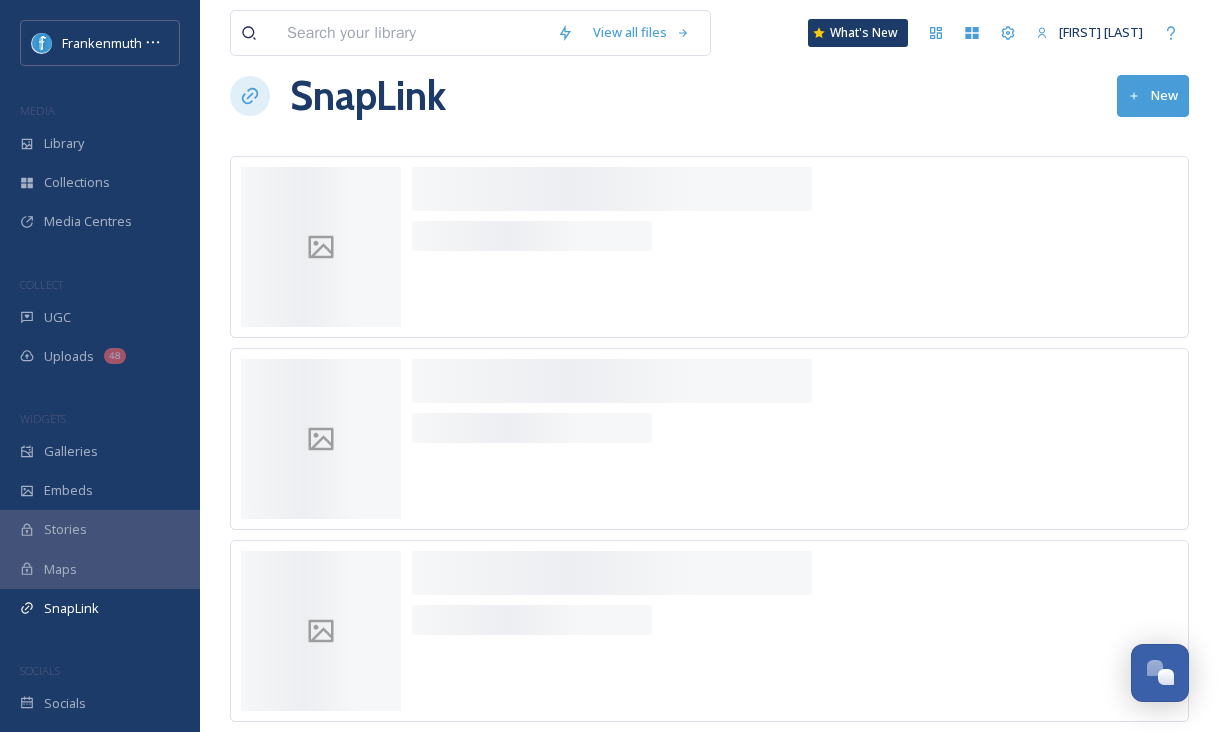 scroll, scrollTop: 0, scrollLeft: 0, axis: both 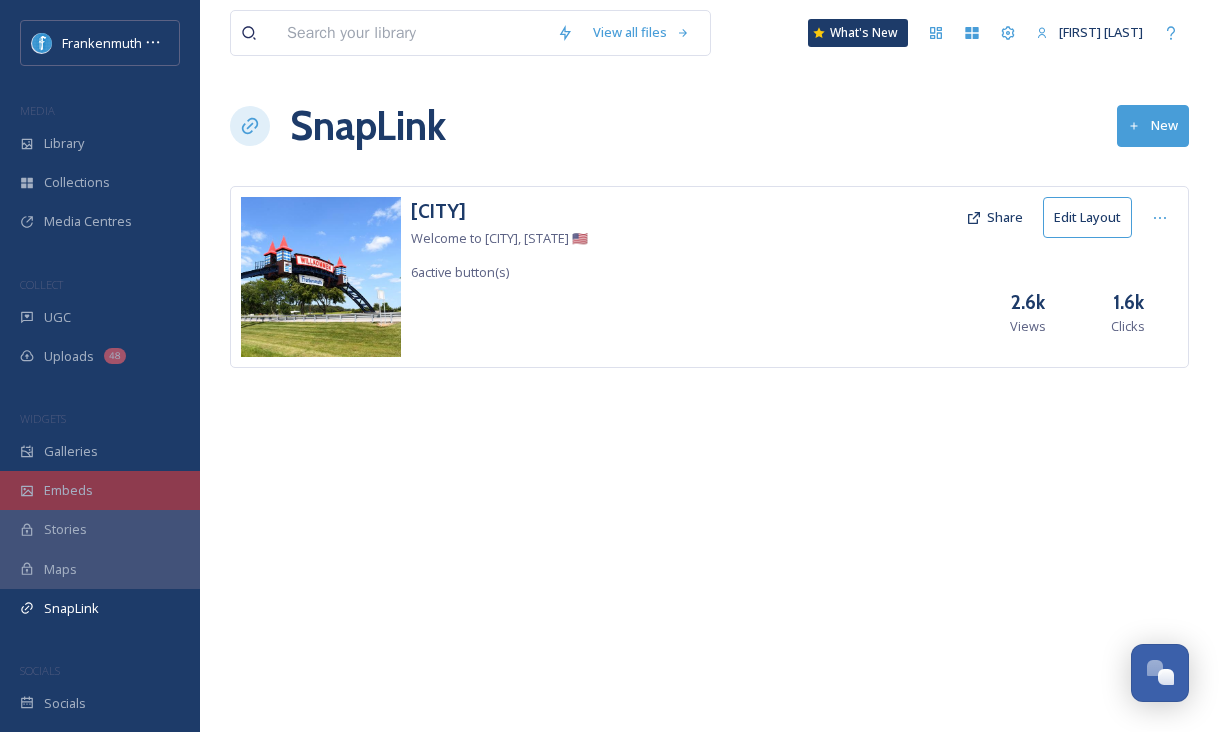 click on "Embeds" at bounding box center [100, 490] 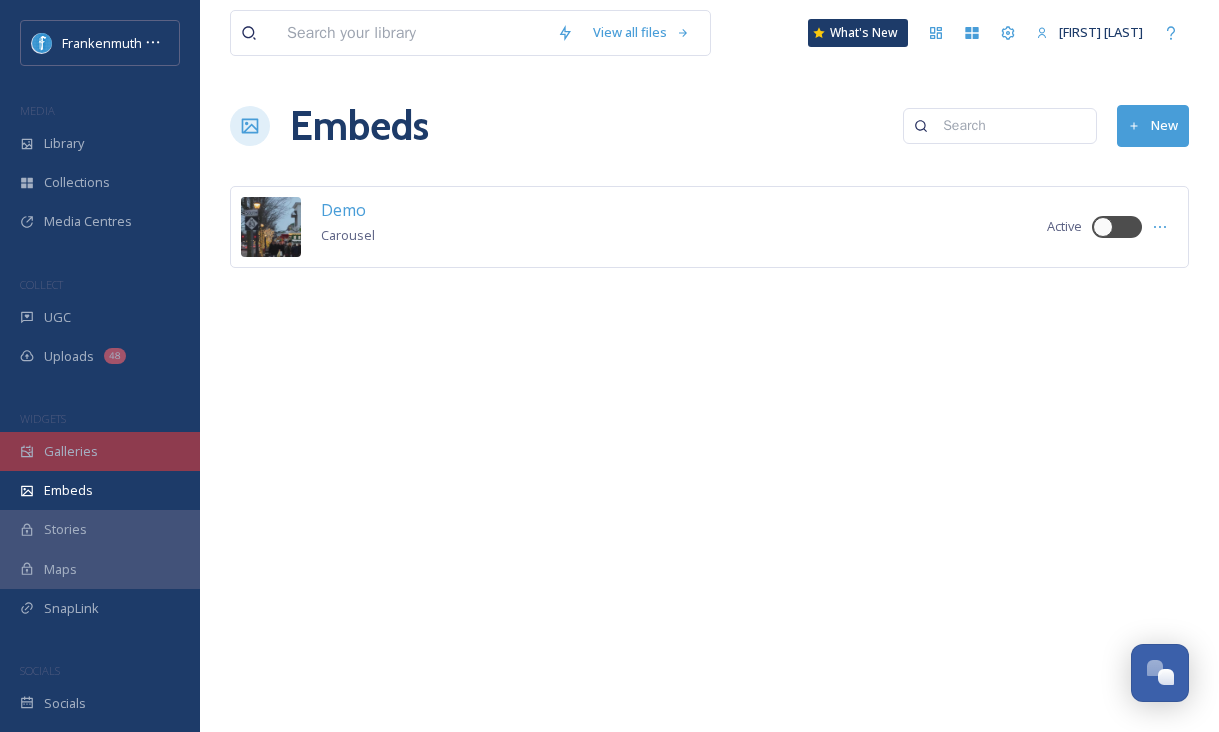 click on "Galleries" at bounding box center (100, 451) 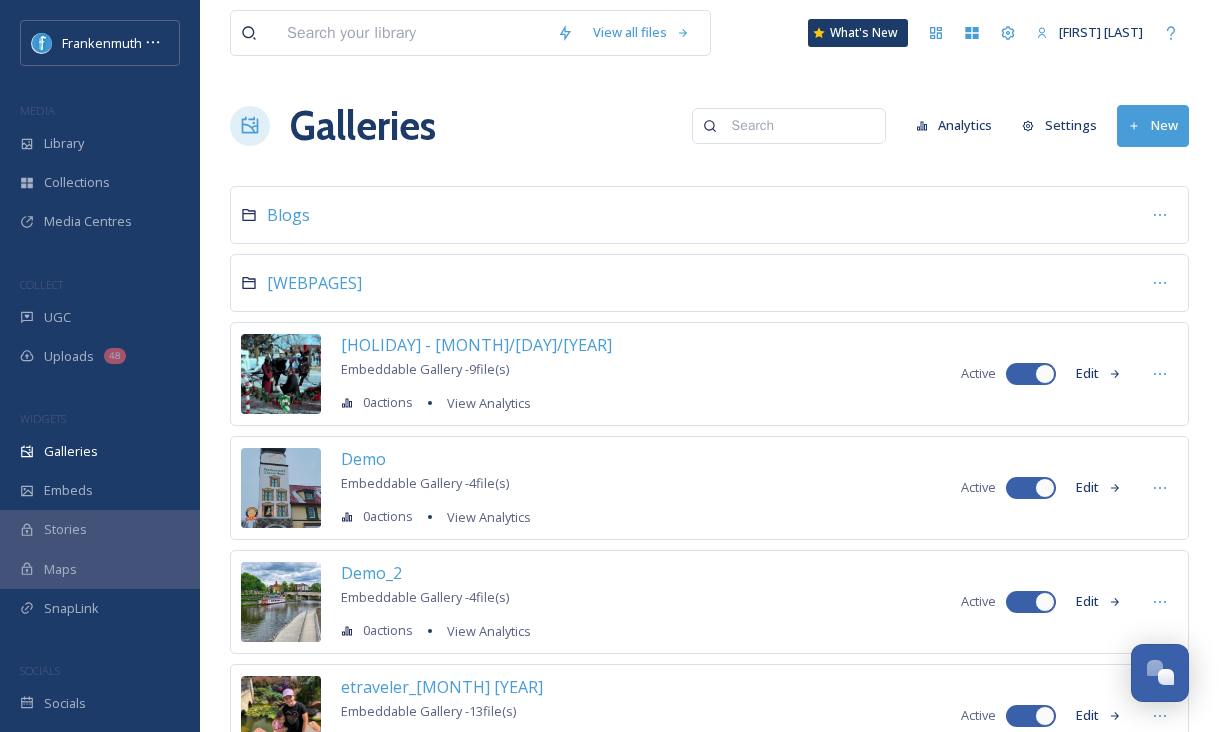 scroll, scrollTop: 34, scrollLeft: 0, axis: vertical 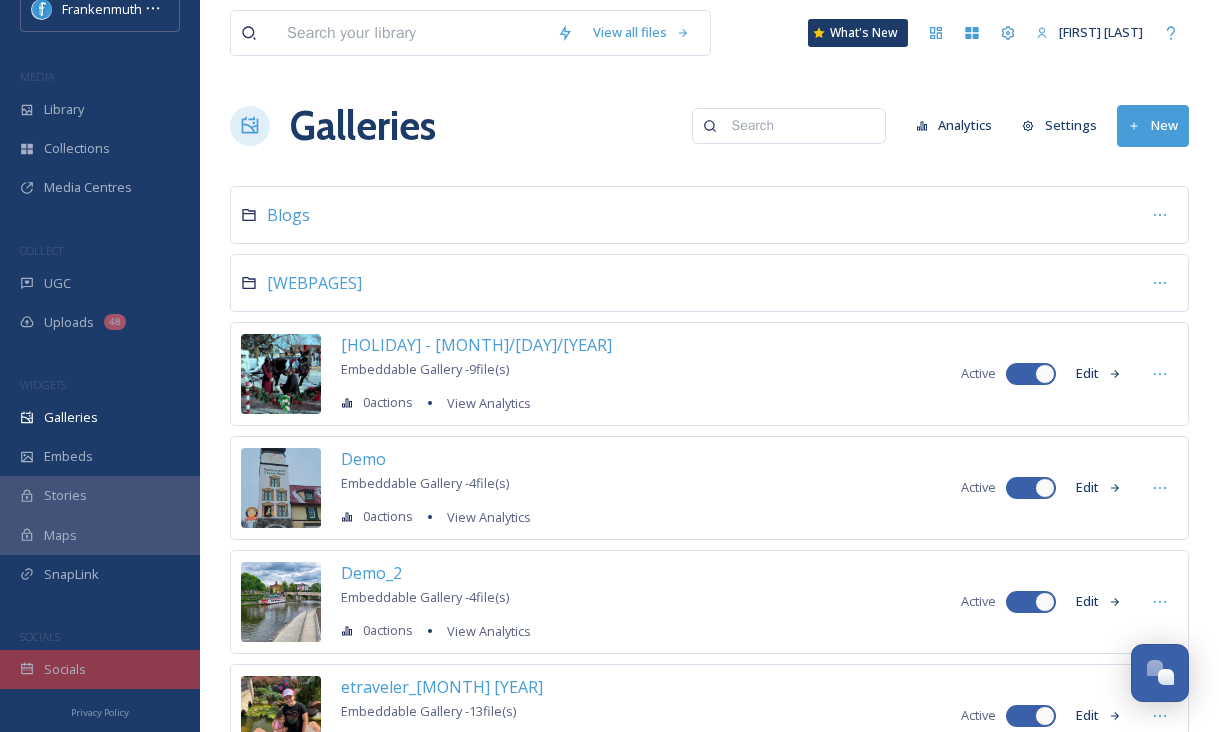 click on "Socials" at bounding box center [100, 669] 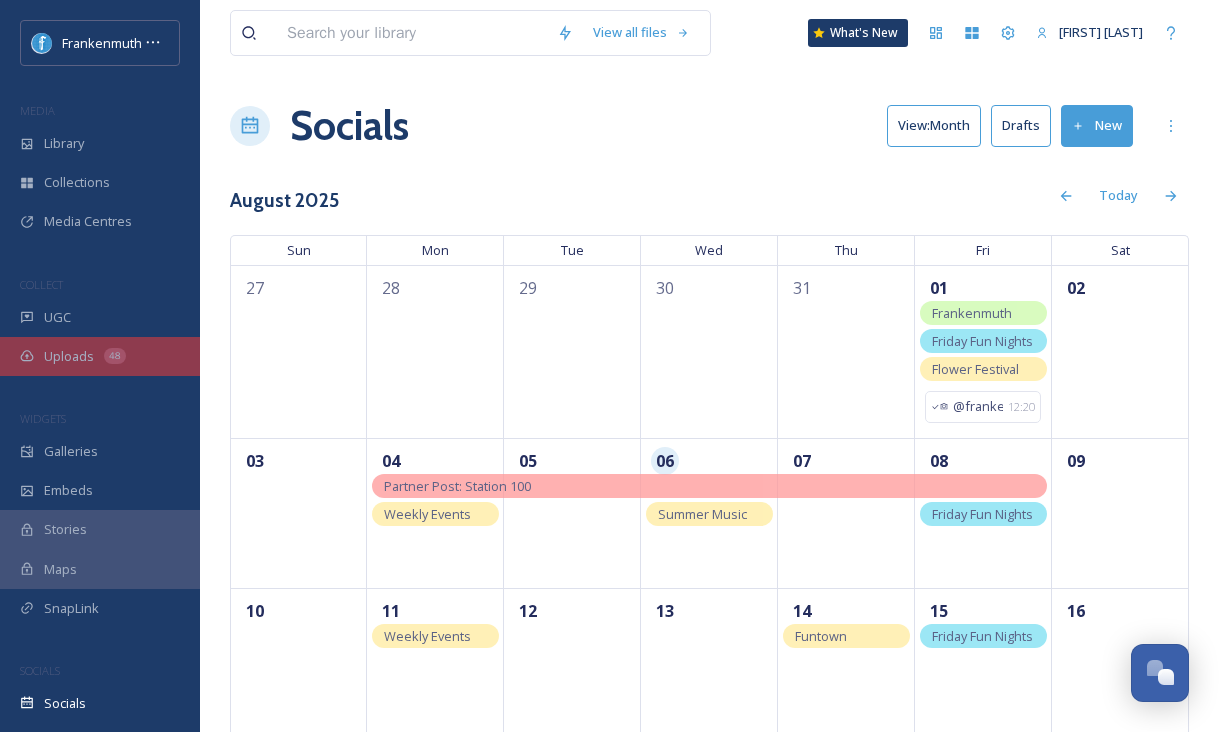click on "Uploads 48" at bounding box center (100, 356) 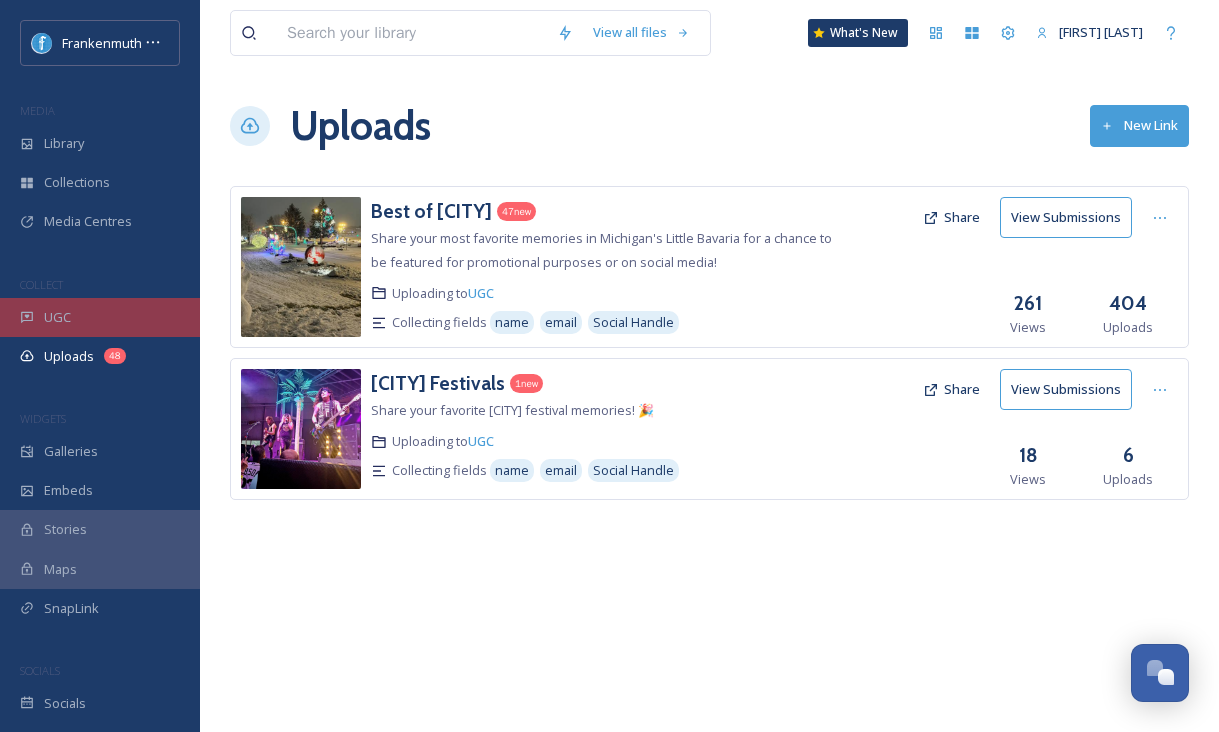 click on "UGC" at bounding box center [100, 317] 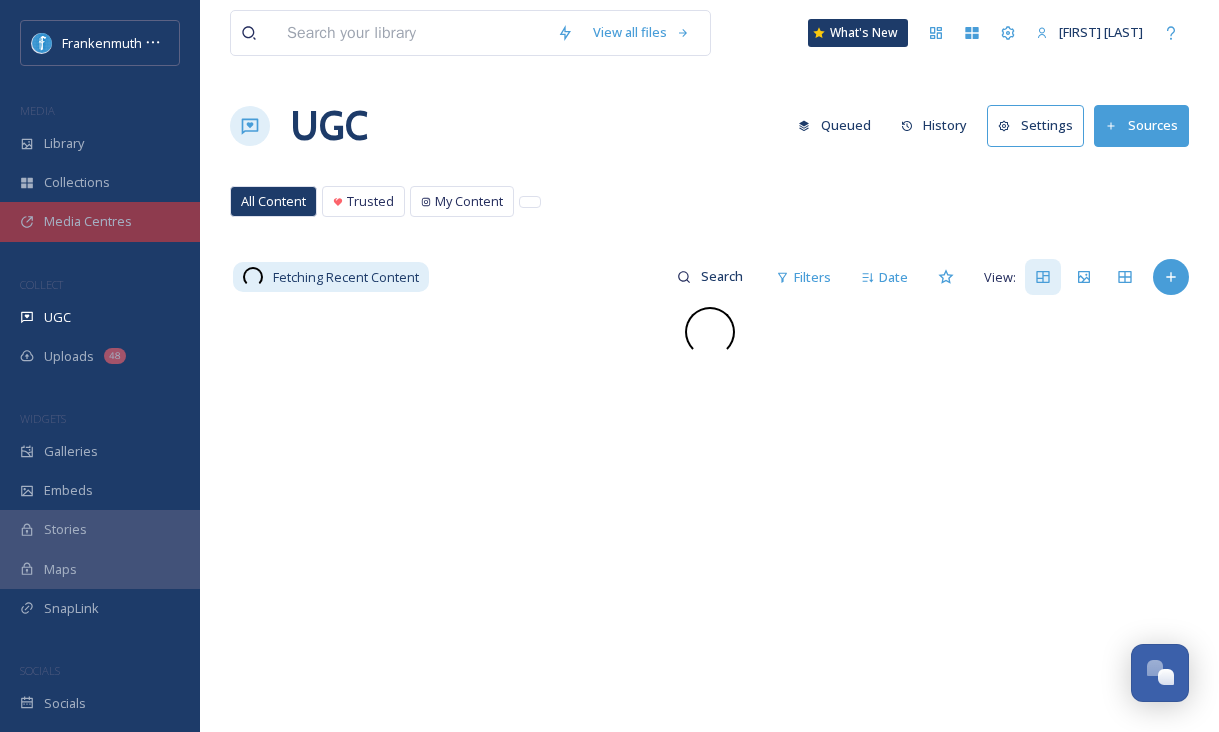 click on "Media Centres" at bounding box center [100, 221] 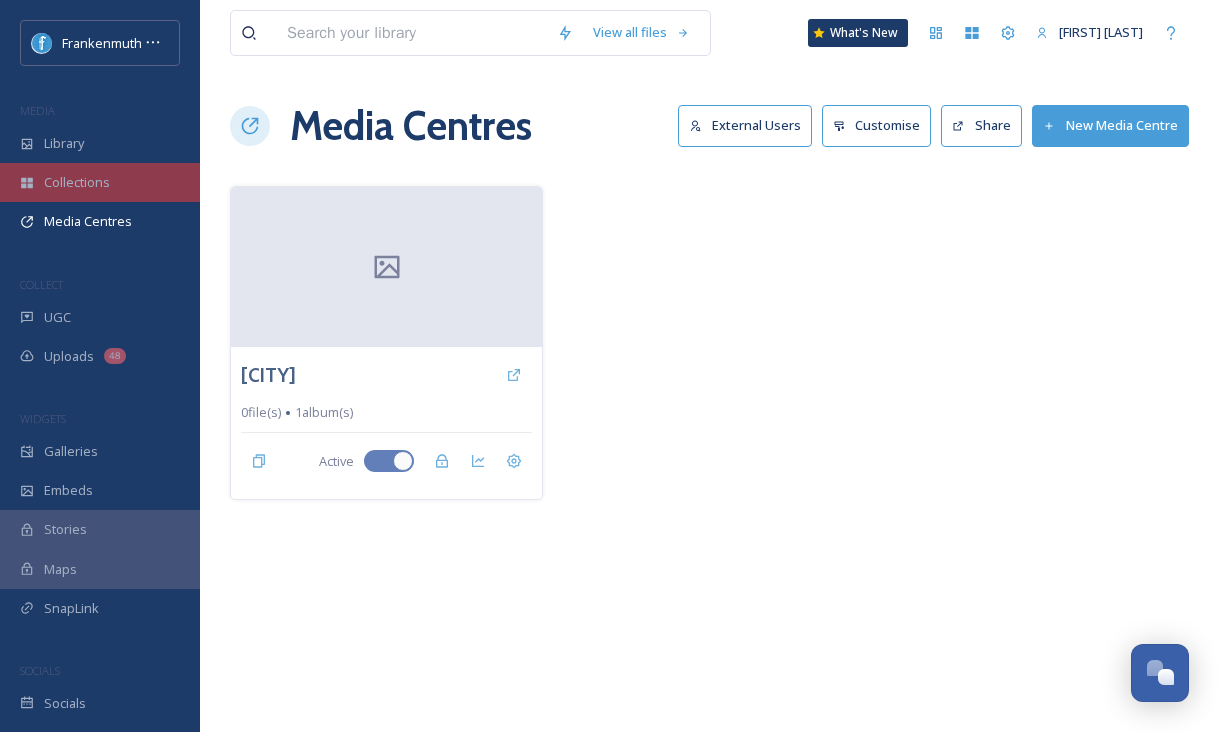click on "Collections" at bounding box center [100, 182] 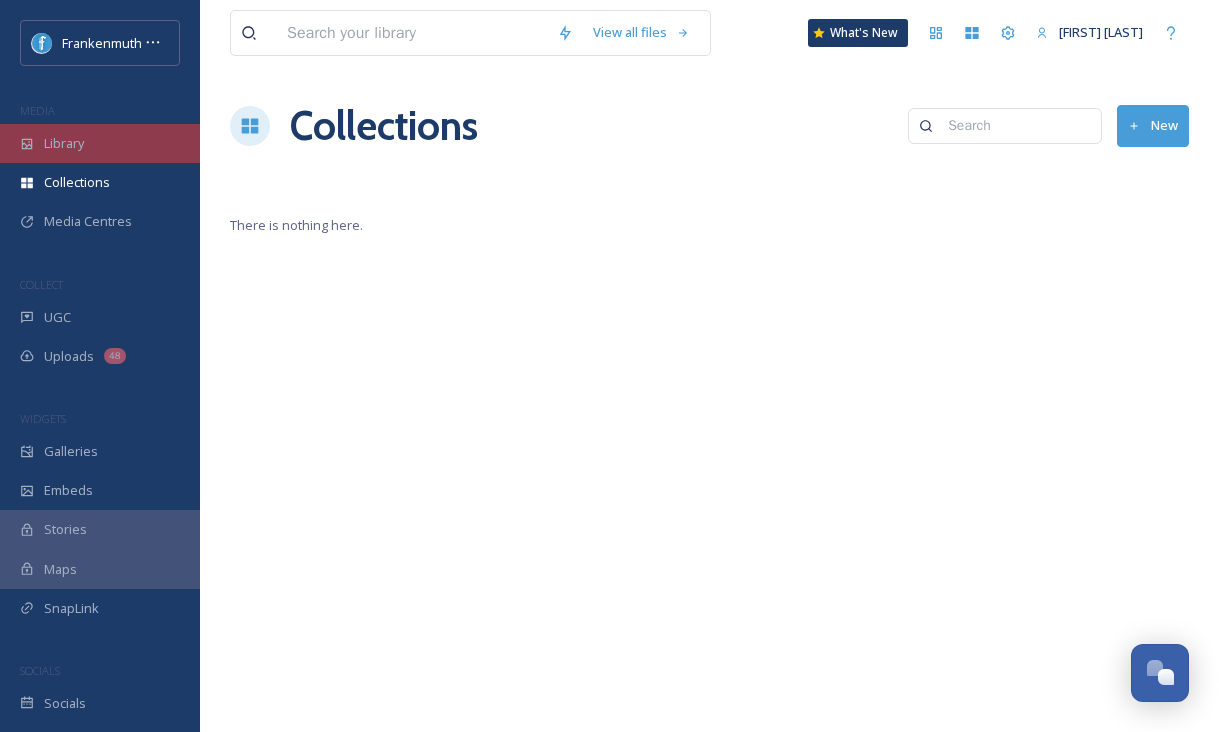 click on "Library" at bounding box center [100, 143] 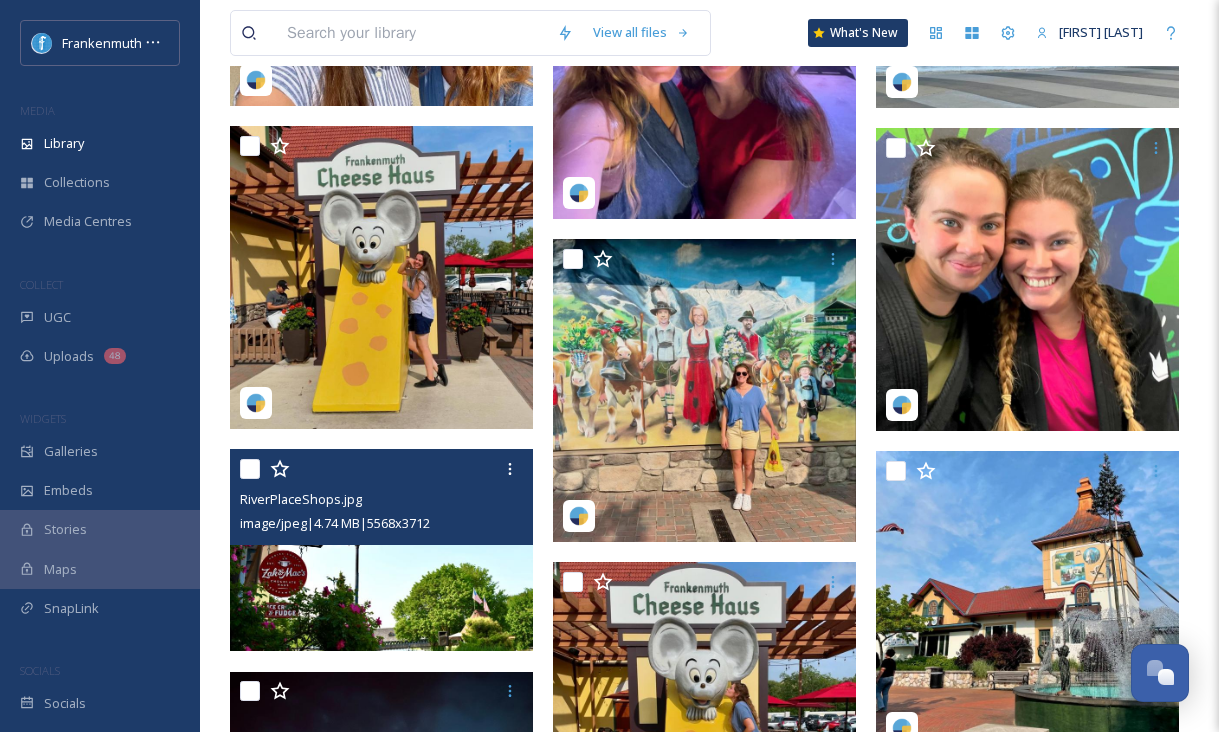 scroll, scrollTop: 20820, scrollLeft: 0, axis: vertical 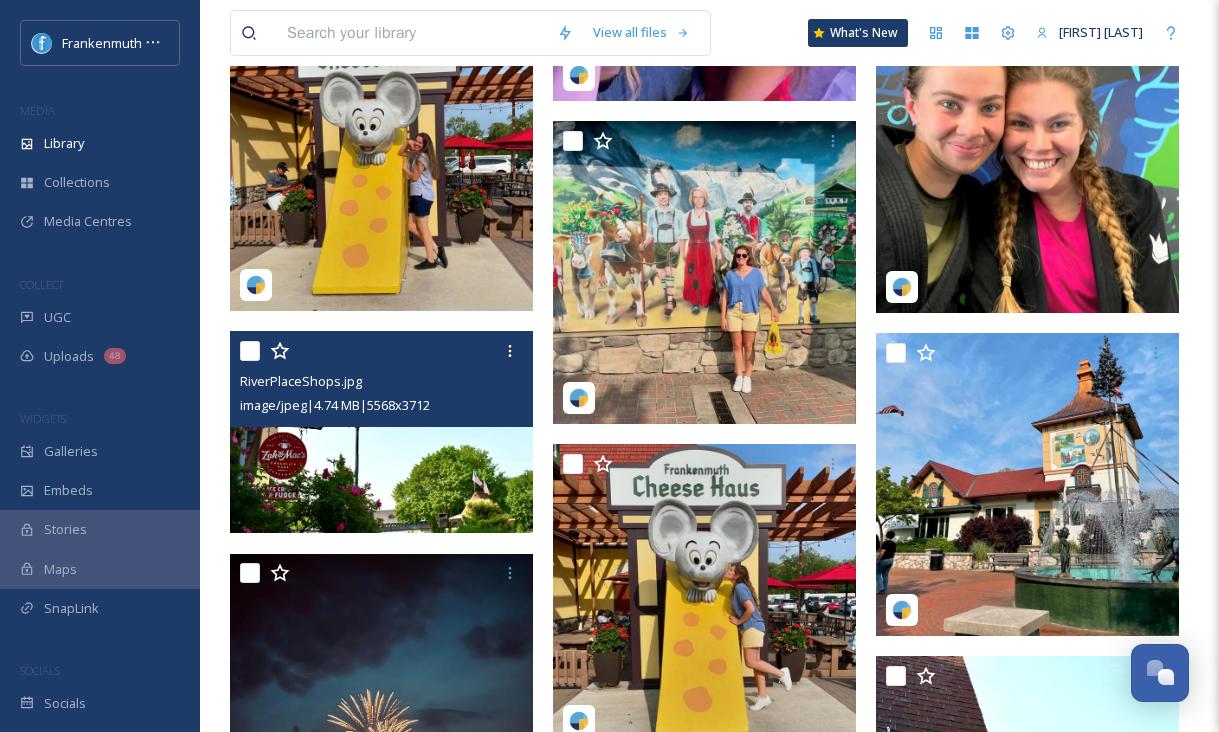 click at bounding box center (381, 432) 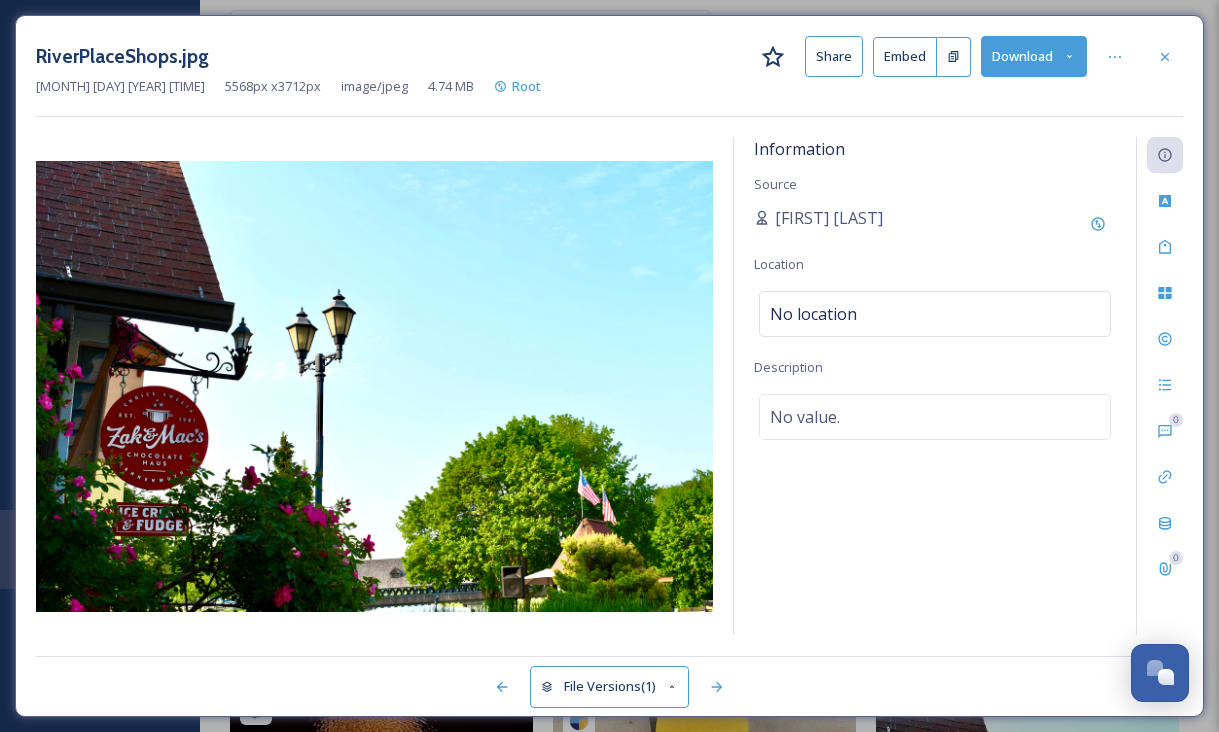 click on "Download" at bounding box center [1034, 56] 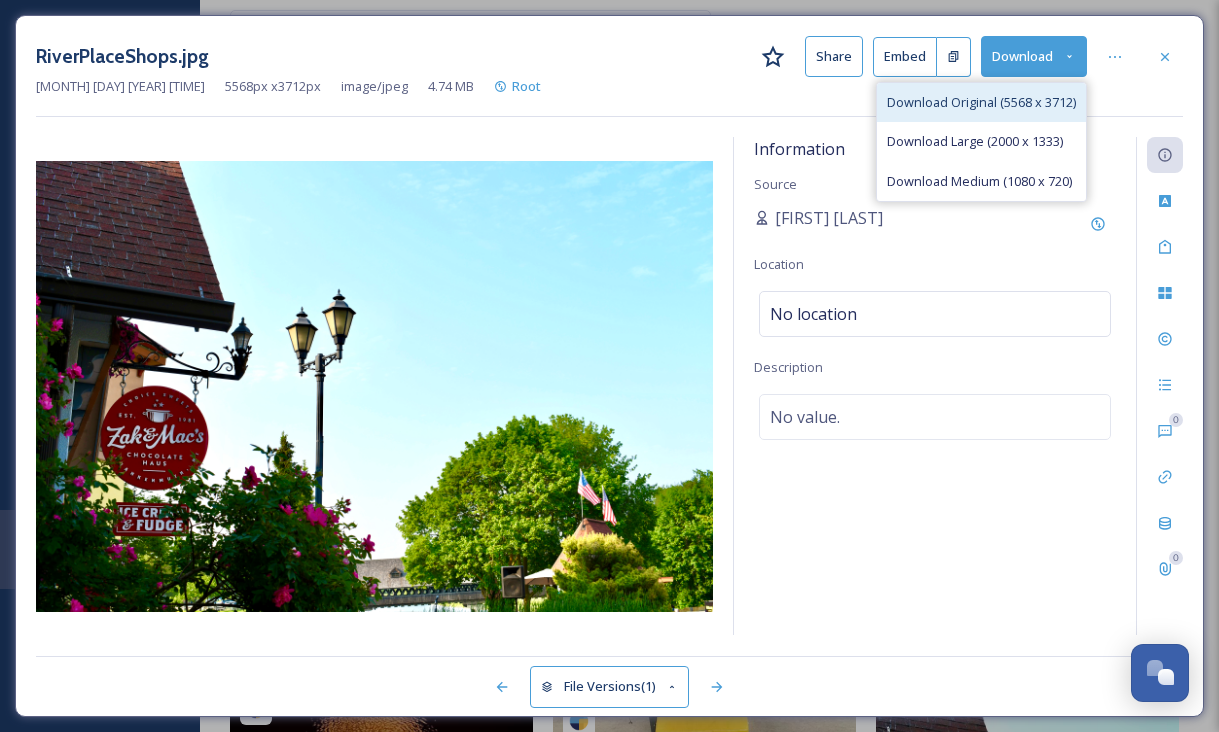 click on "Download Original (5568 x 3712)" at bounding box center (981, 102) 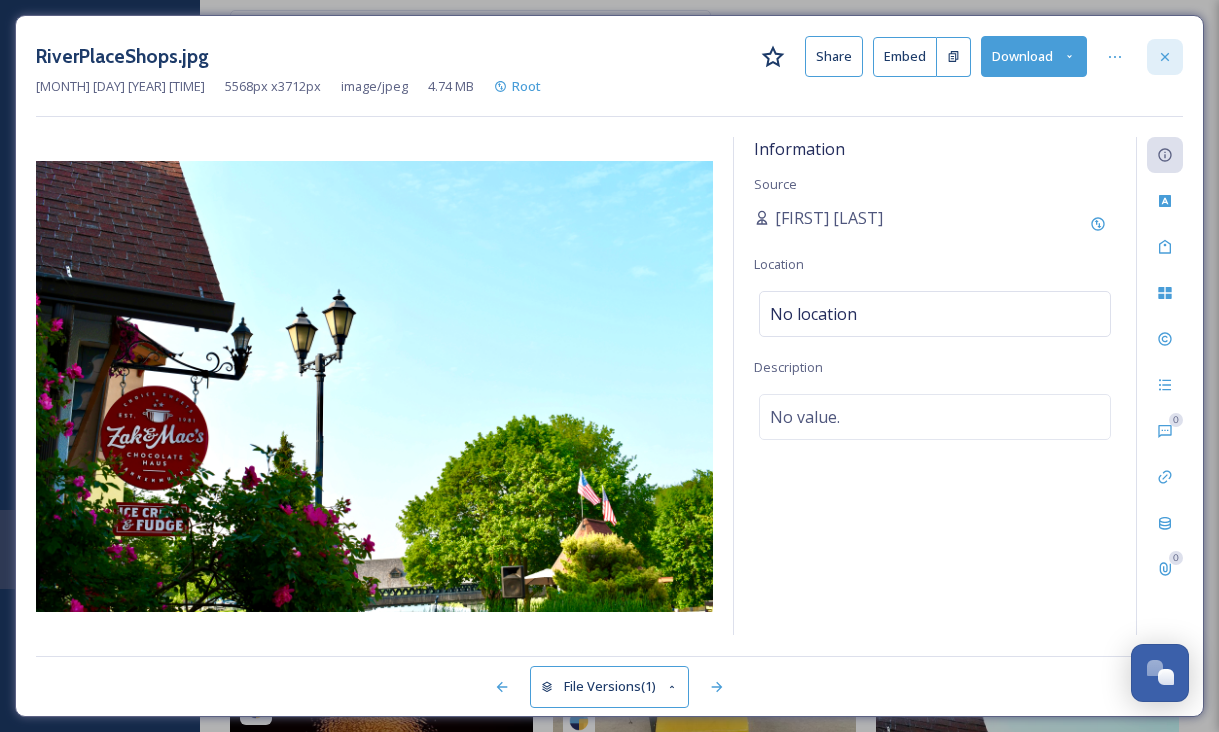 click 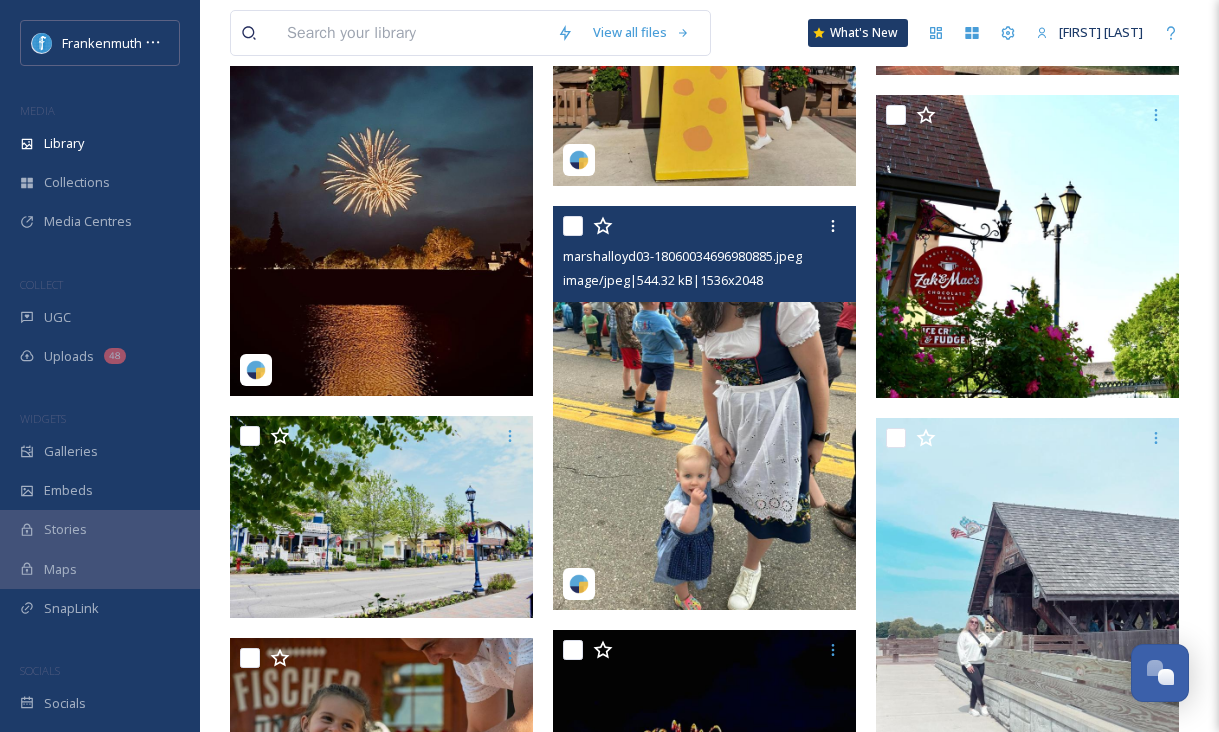 scroll, scrollTop: 21368, scrollLeft: 0, axis: vertical 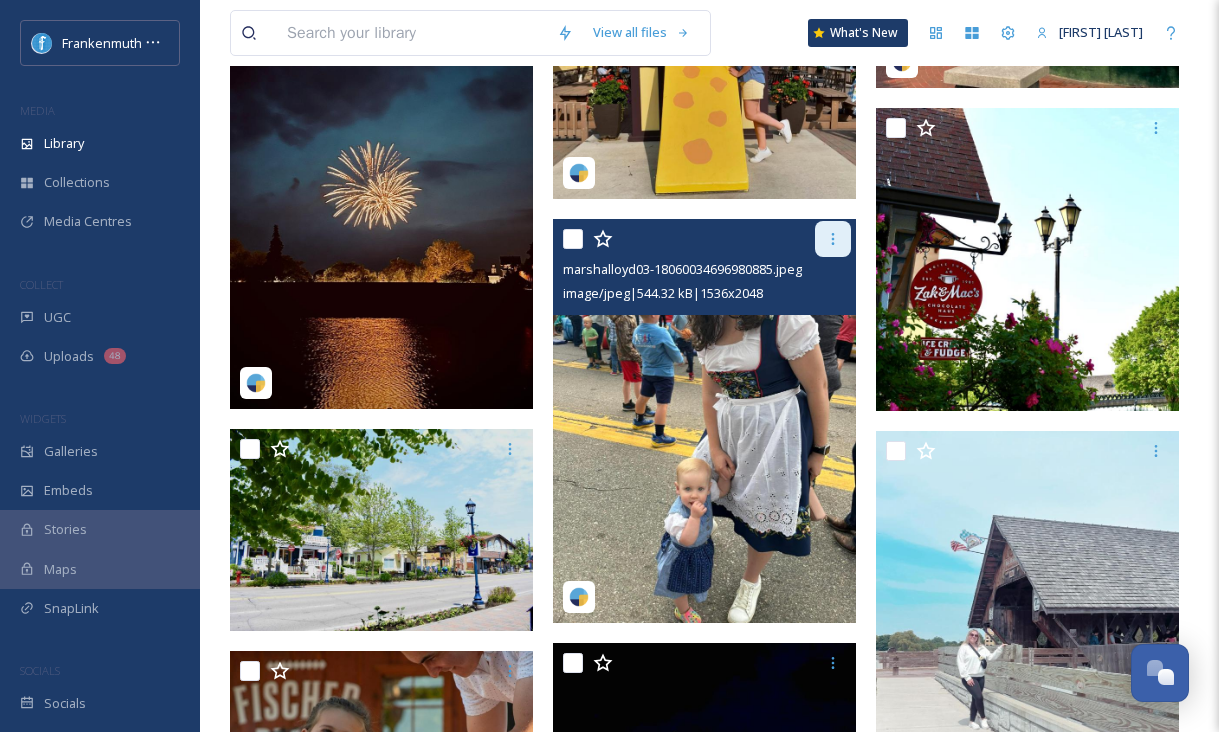 click at bounding box center (833, 239) 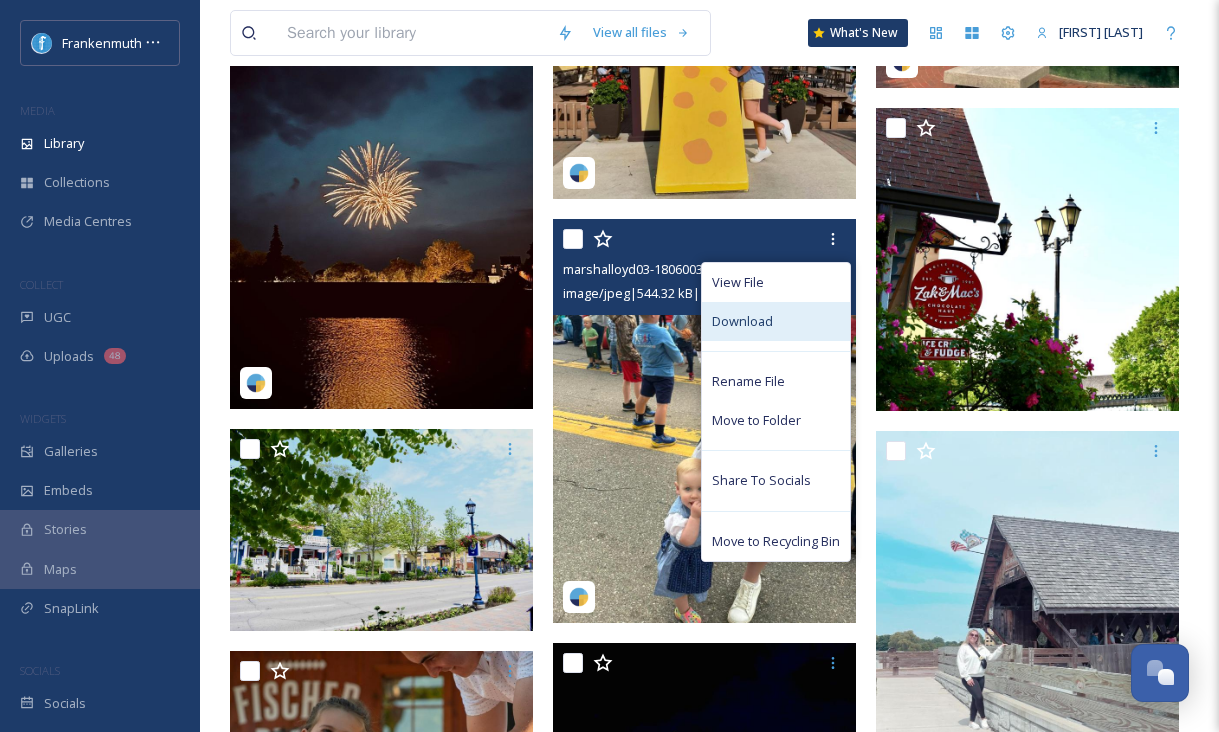 click on "Download" at bounding box center (776, 321) 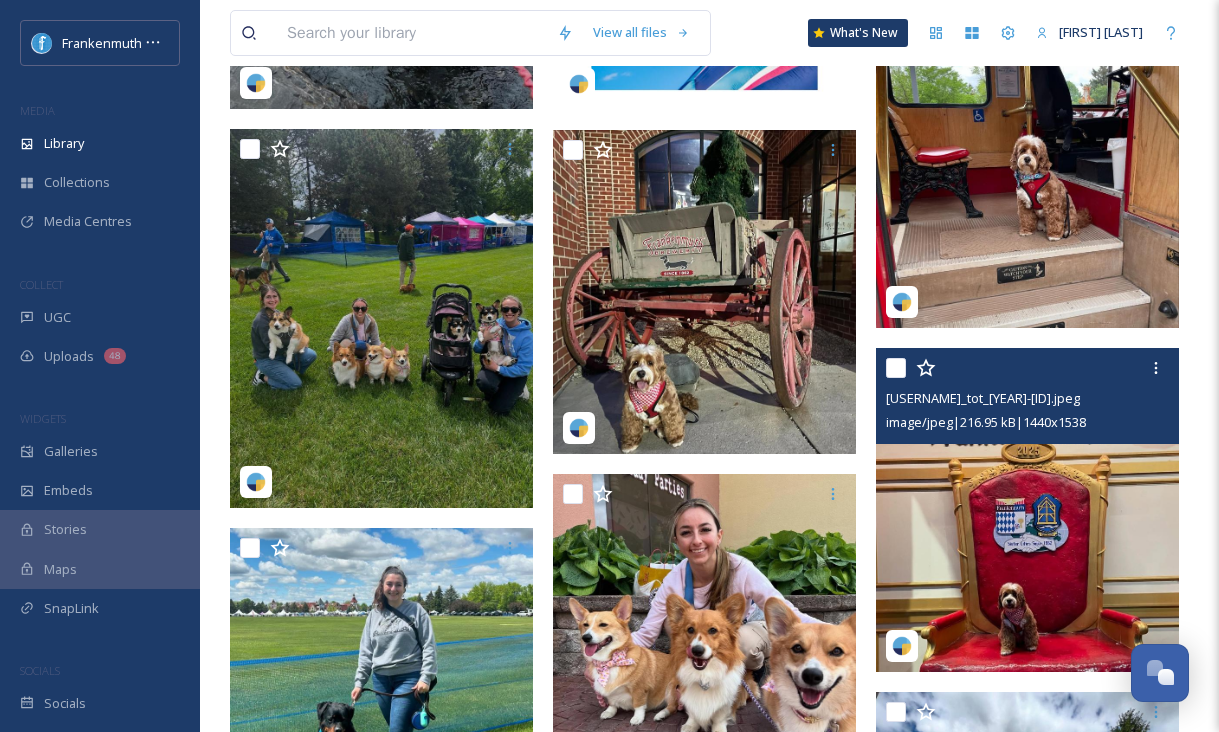 scroll, scrollTop: 41827, scrollLeft: 0, axis: vertical 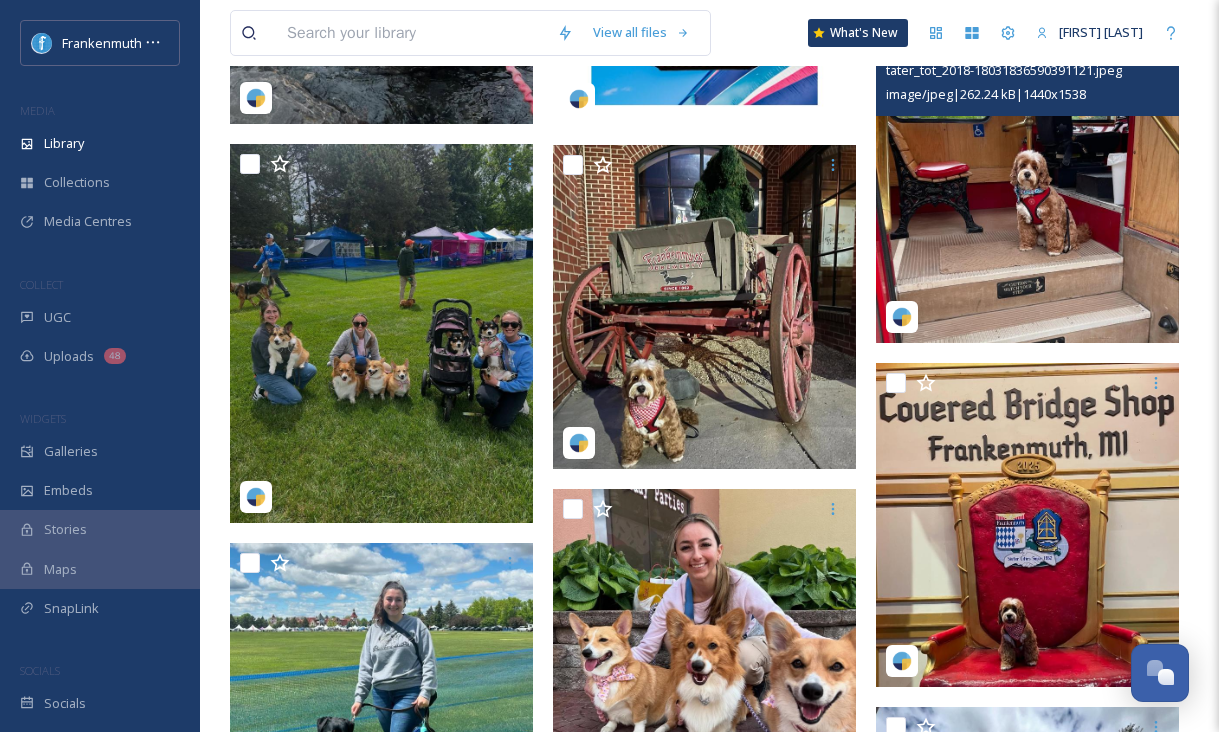 click at bounding box center [1027, 182] 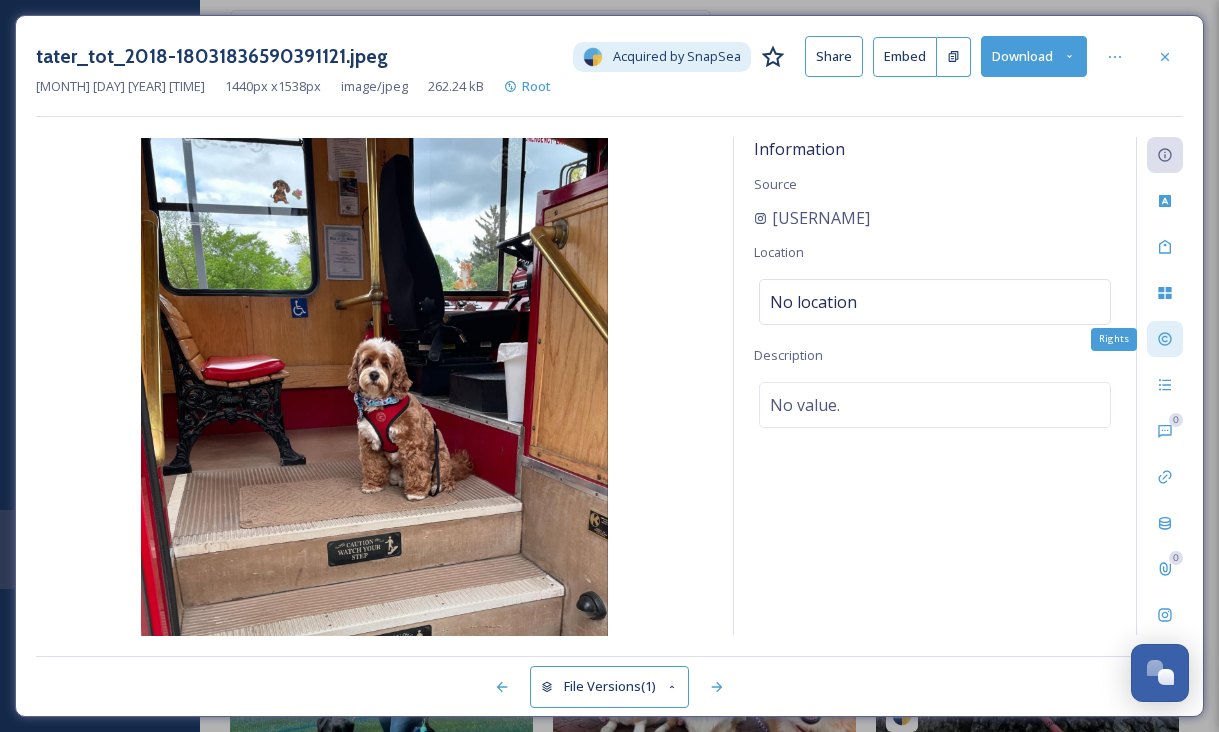 click 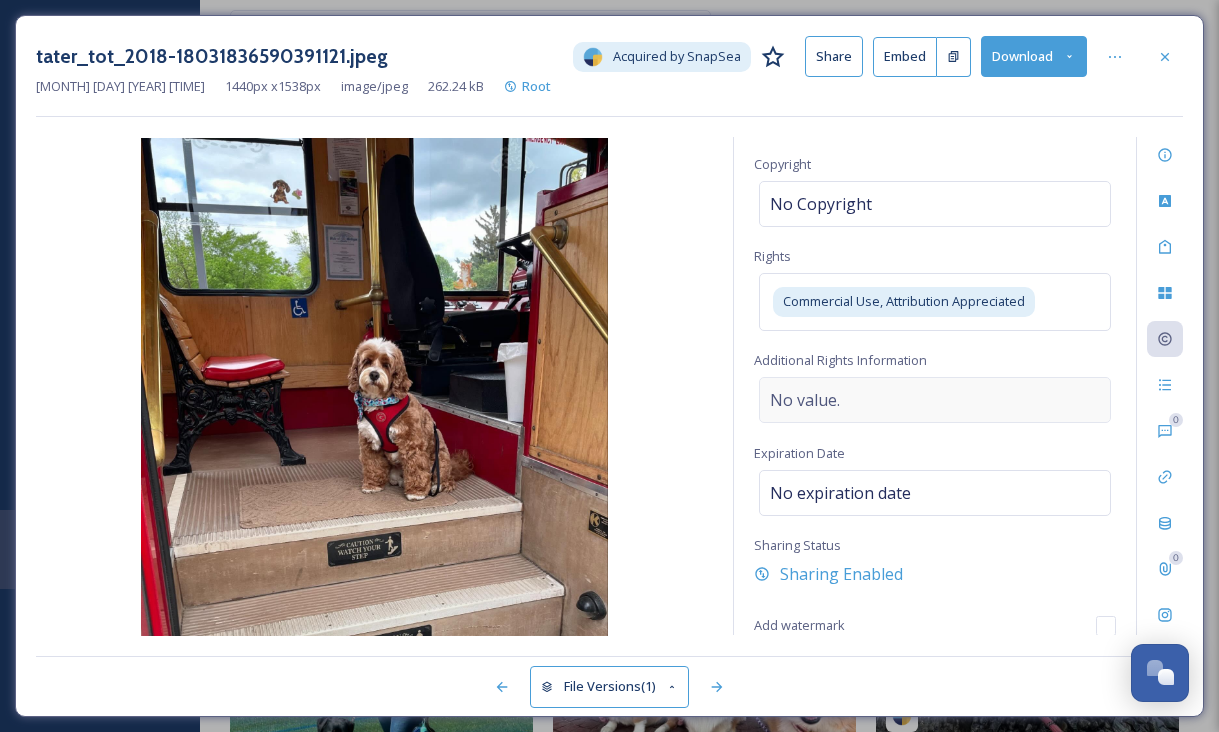 scroll, scrollTop: 0, scrollLeft: 0, axis: both 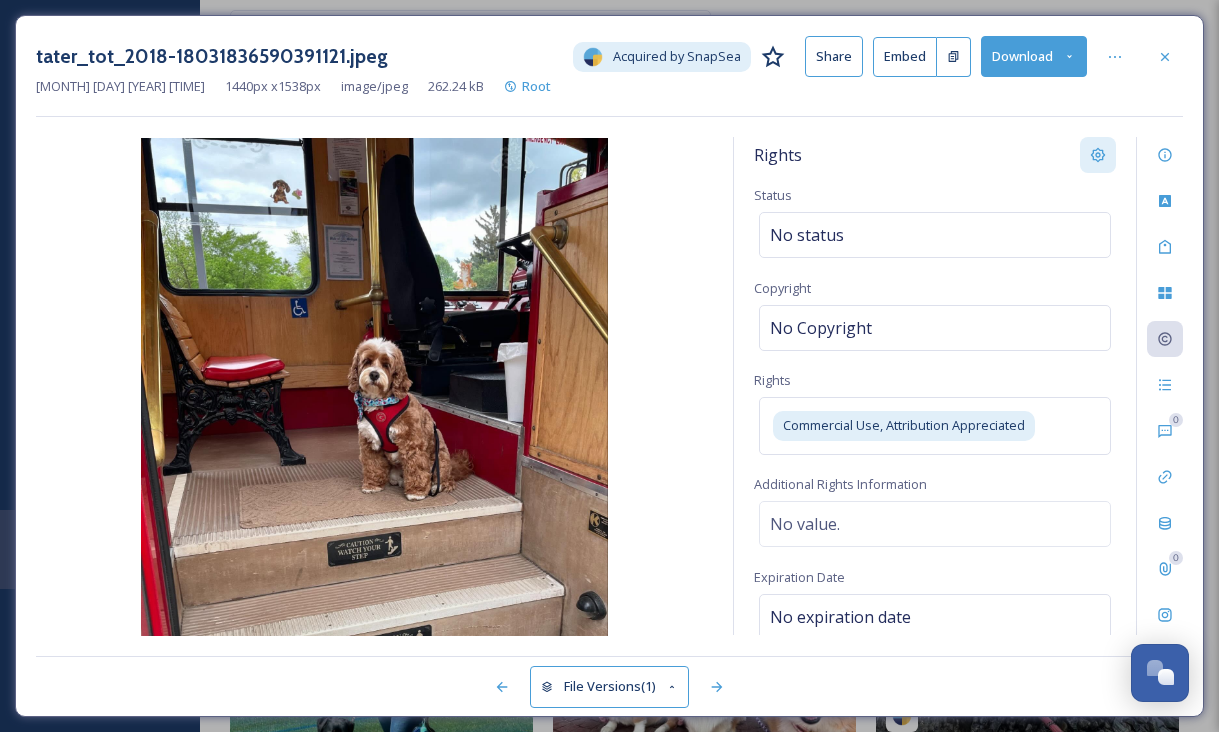 click 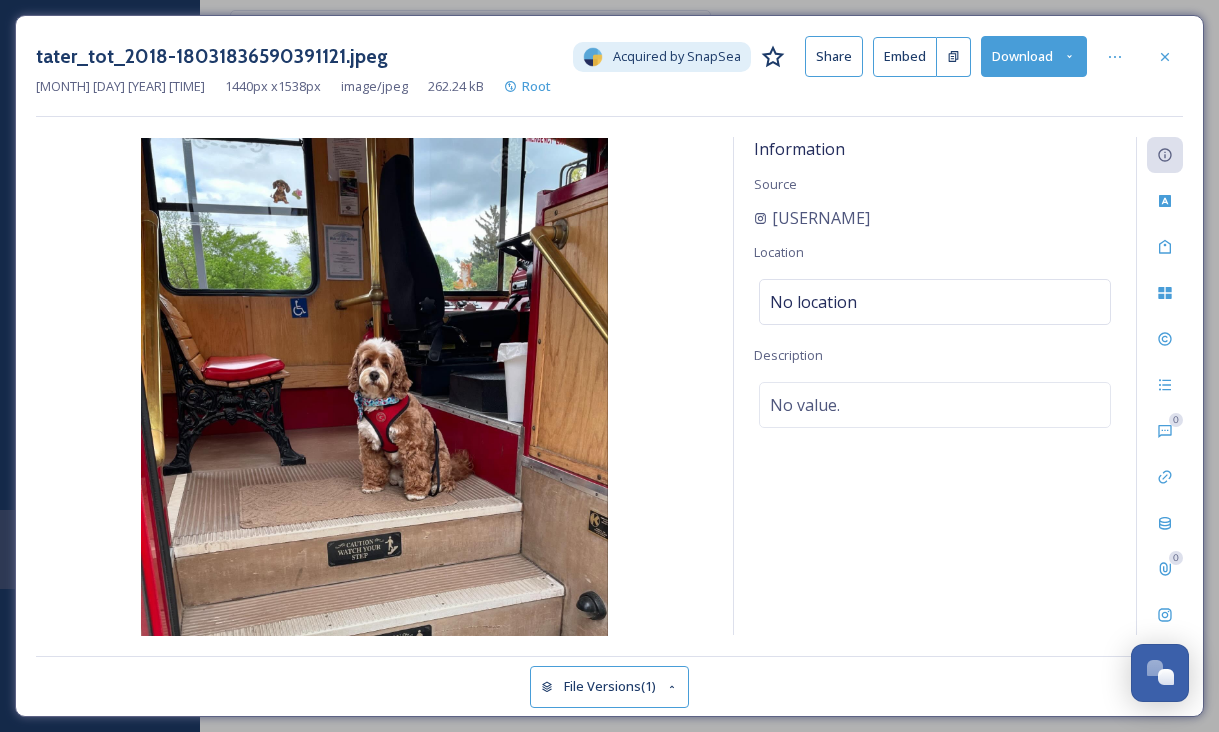 click on "Download" at bounding box center (1034, 56) 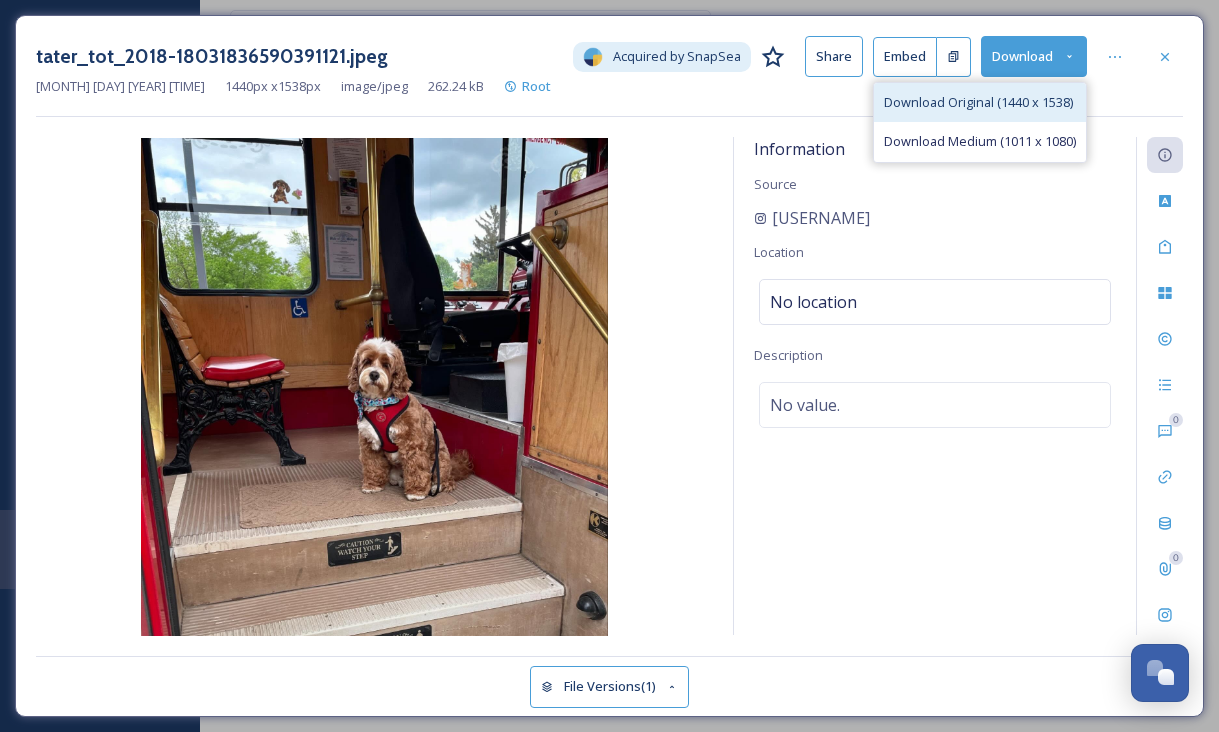 click on "Download Original (1440 x 1538)" at bounding box center (978, 102) 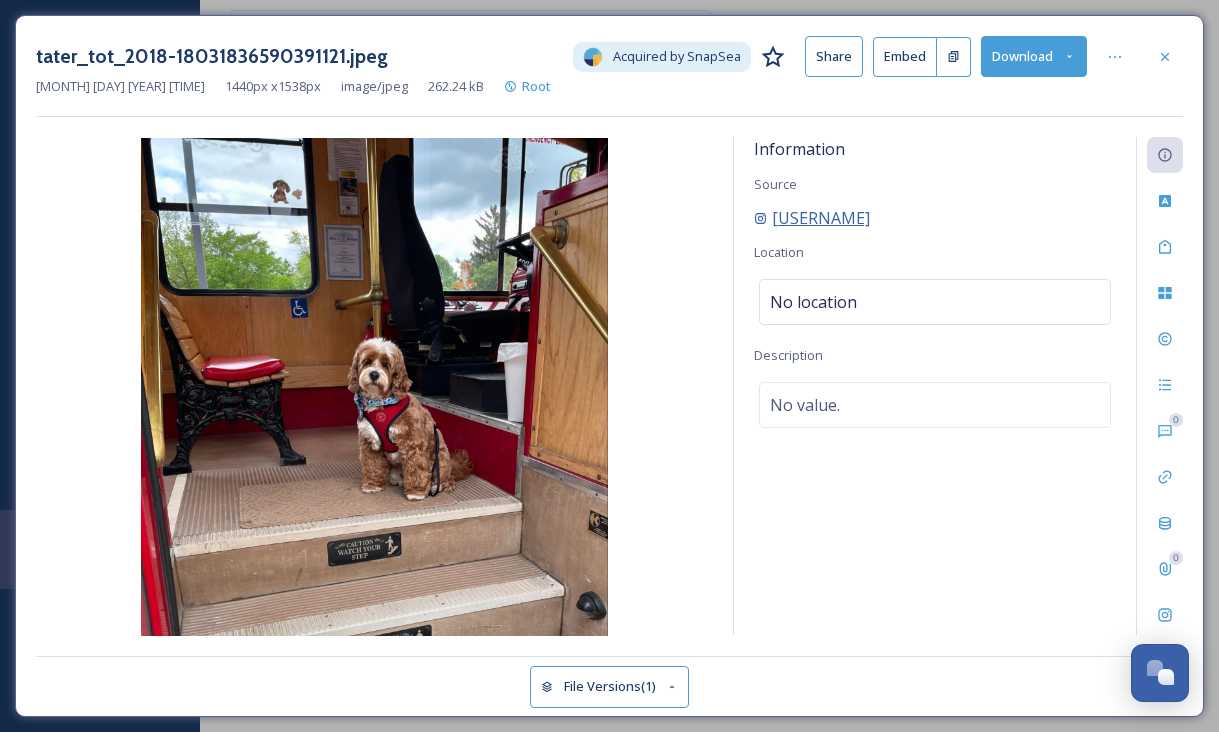 click on "[USERNAME]" at bounding box center [821, 218] 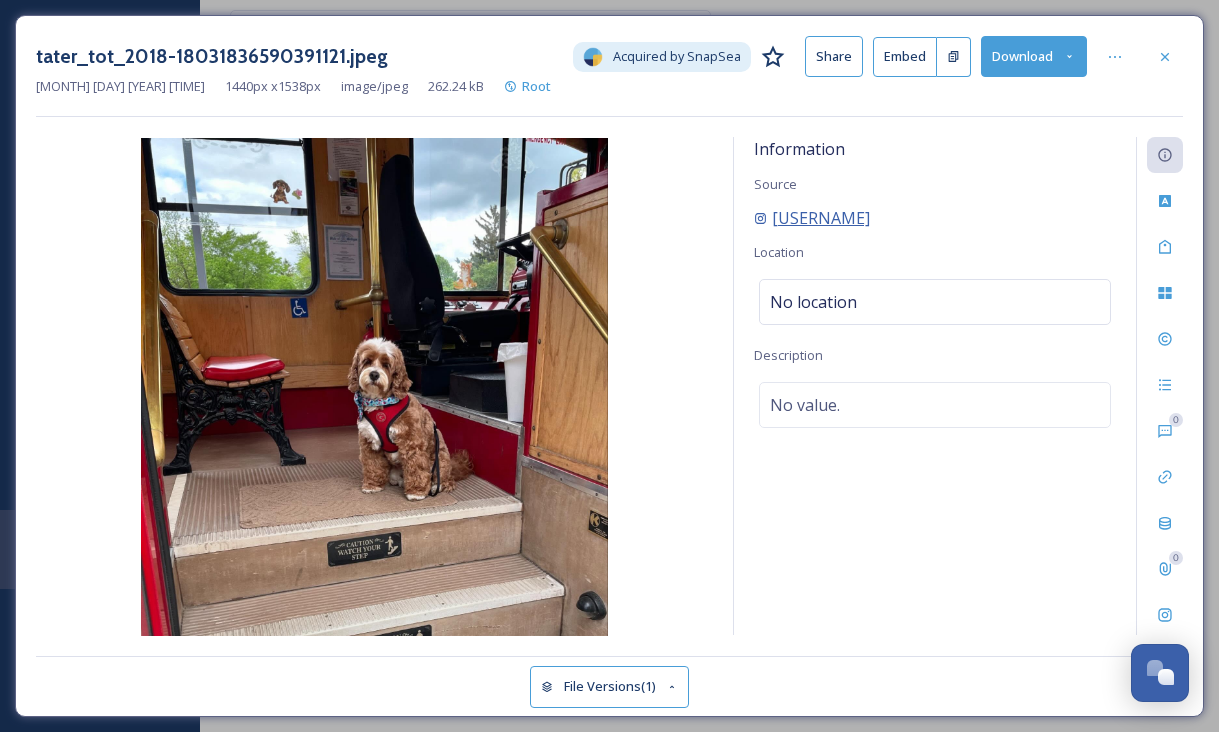 click on "[USERNAME]" at bounding box center (821, 218) 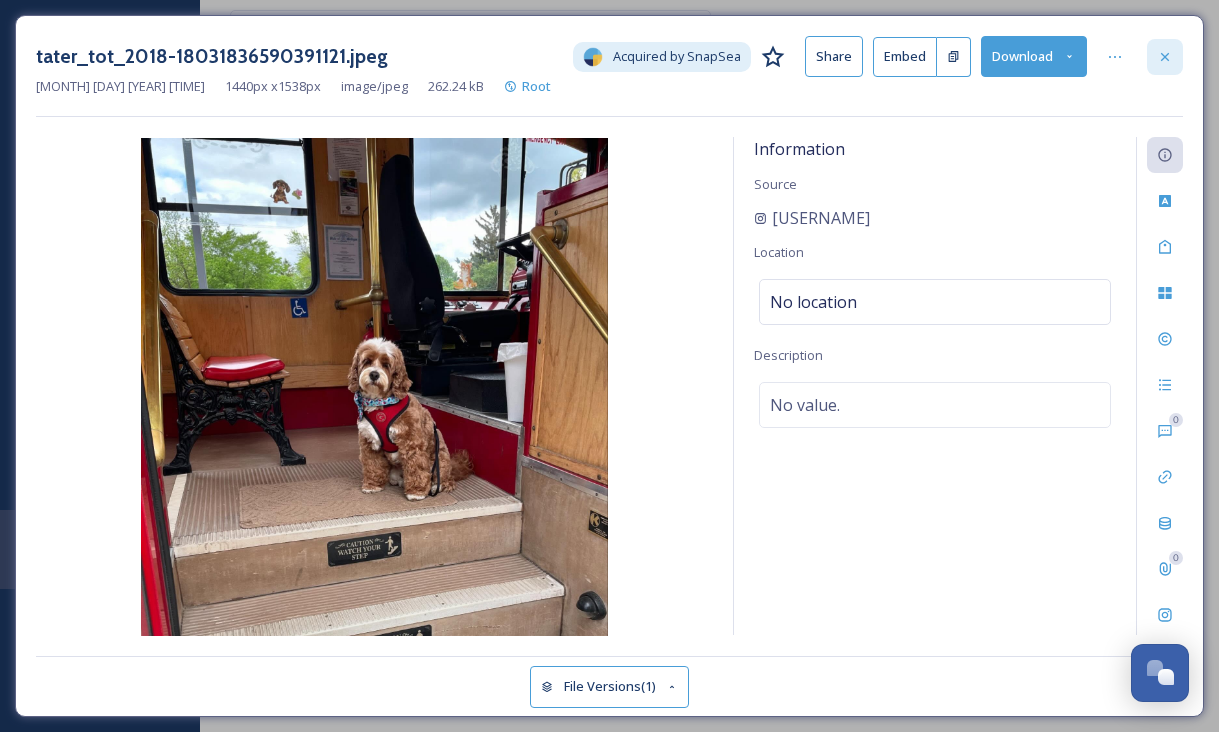 click at bounding box center [1165, 57] 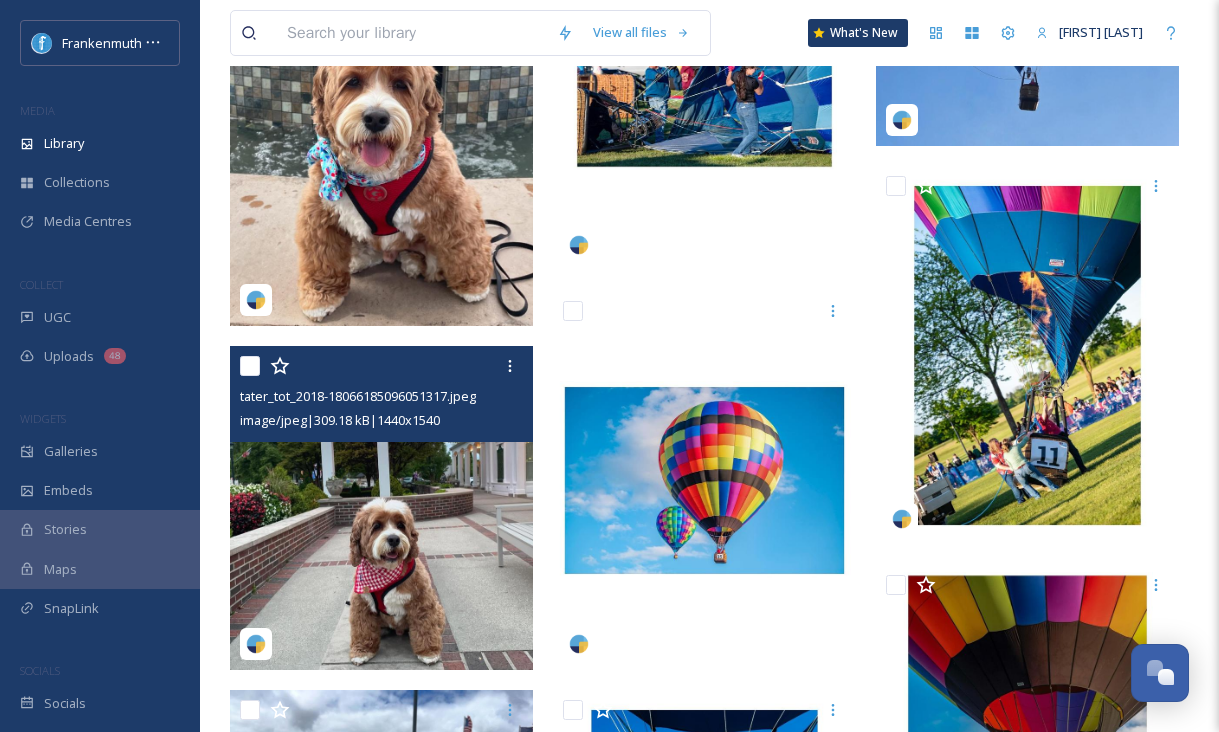 scroll, scrollTop: 40885, scrollLeft: 0, axis: vertical 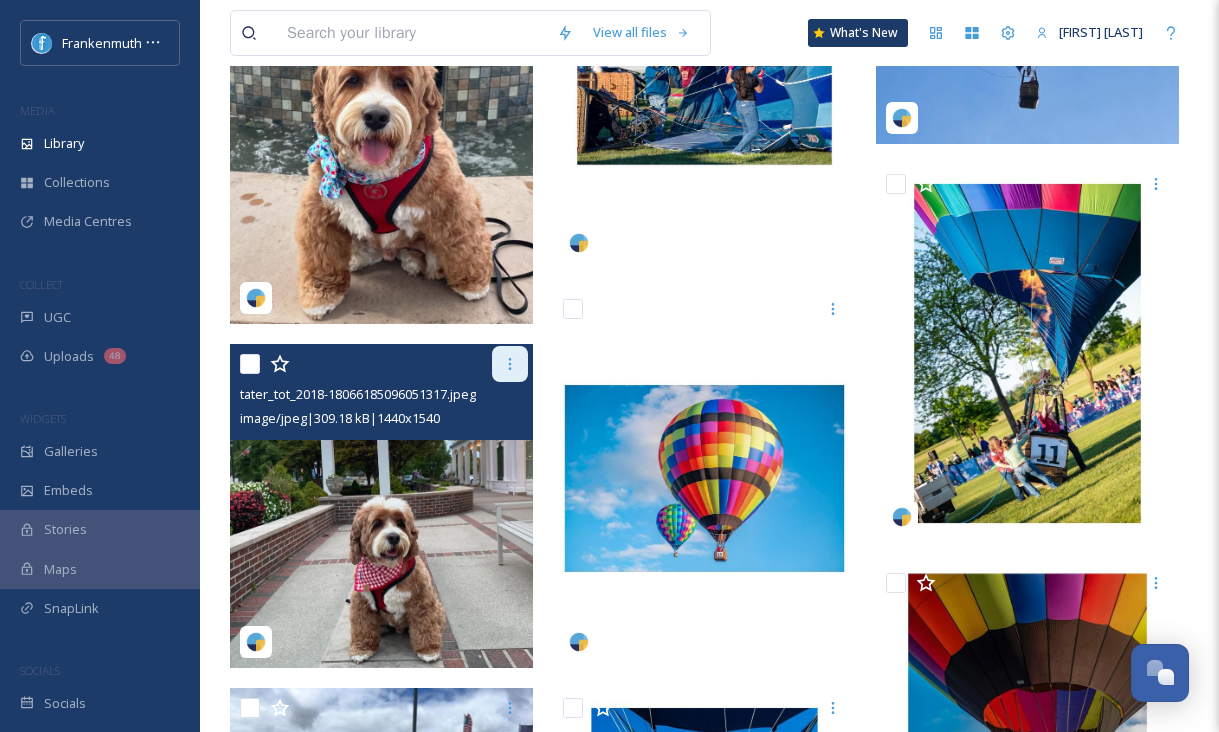 click 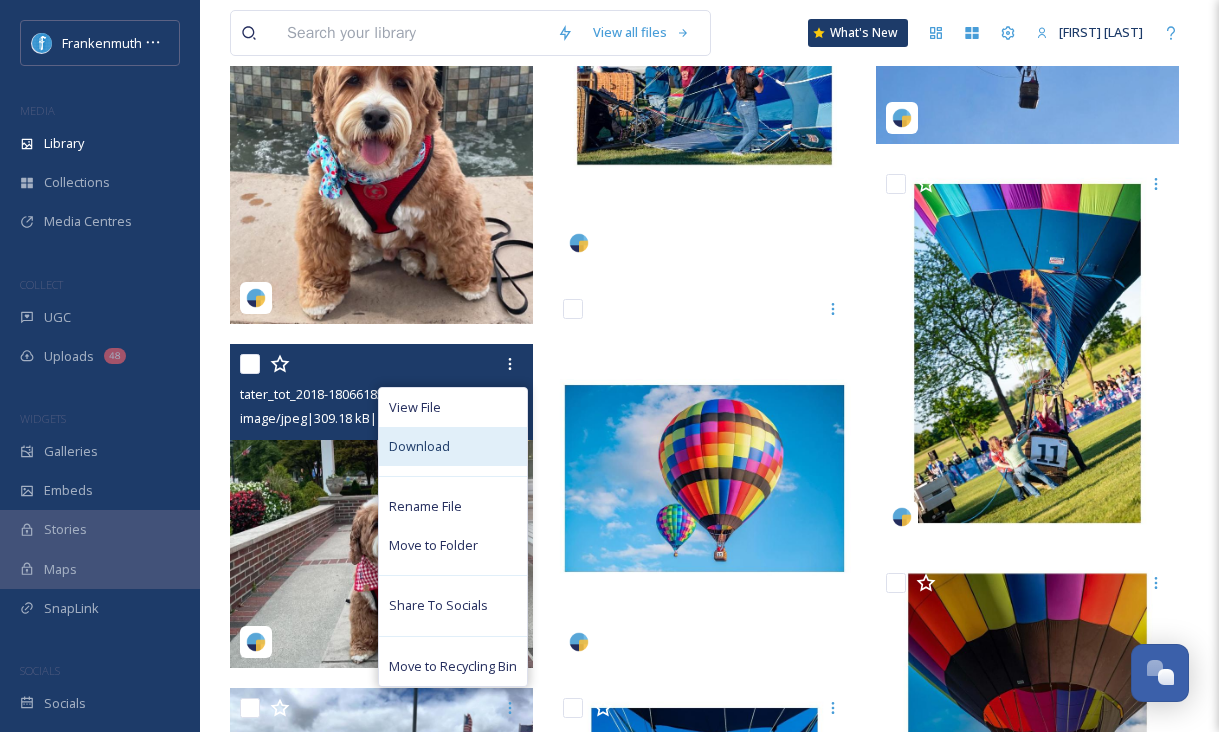 click on "Download" at bounding box center [453, 446] 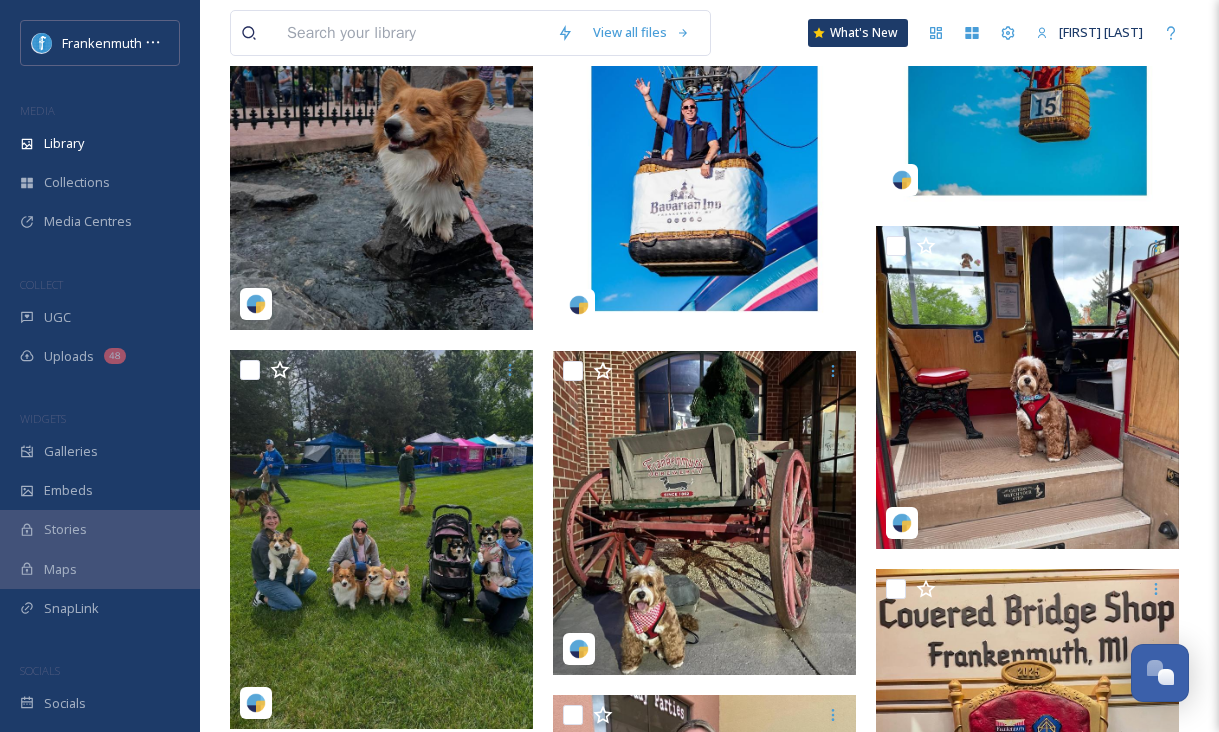 scroll, scrollTop: 41684, scrollLeft: 0, axis: vertical 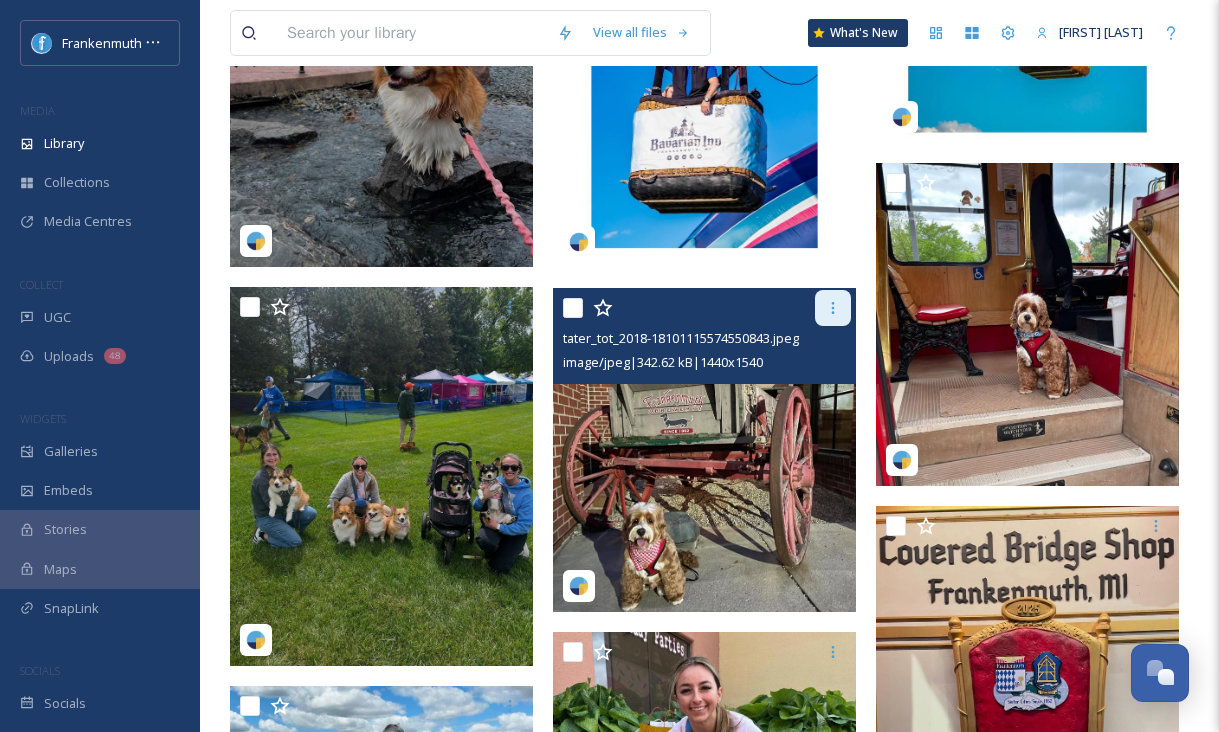 click at bounding box center [833, 308] 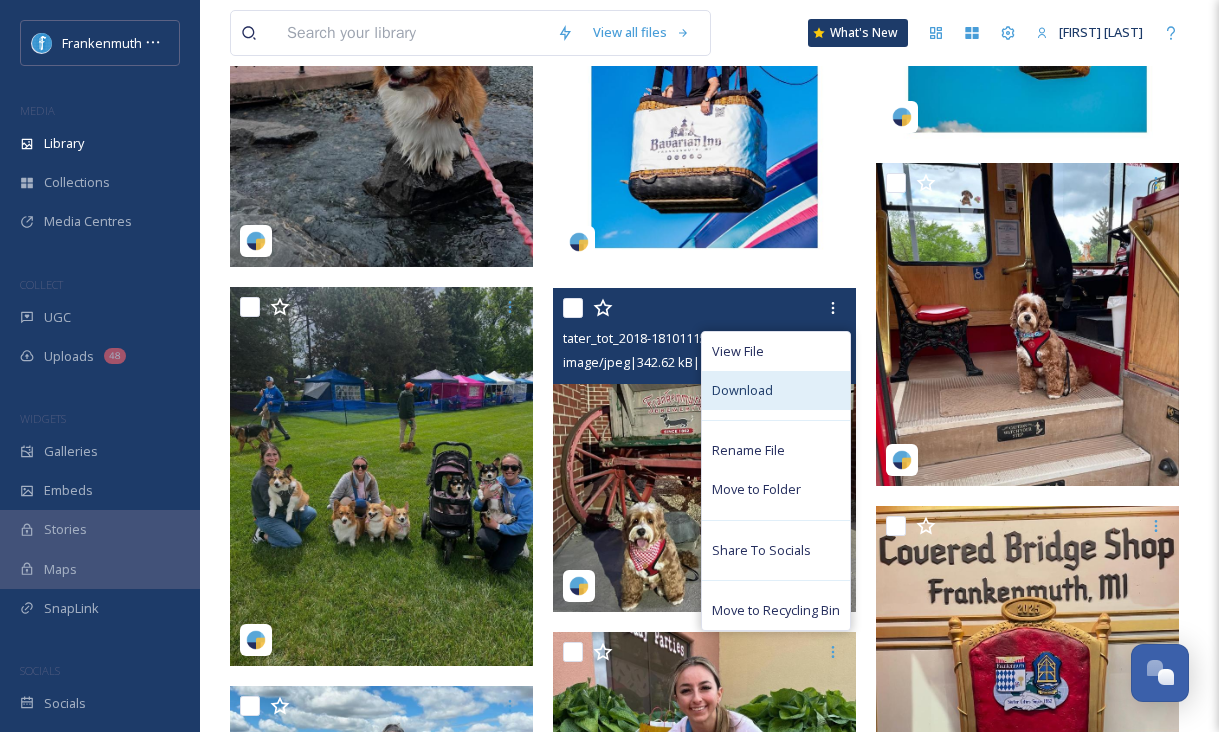 click on "Download" at bounding box center (776, 390) 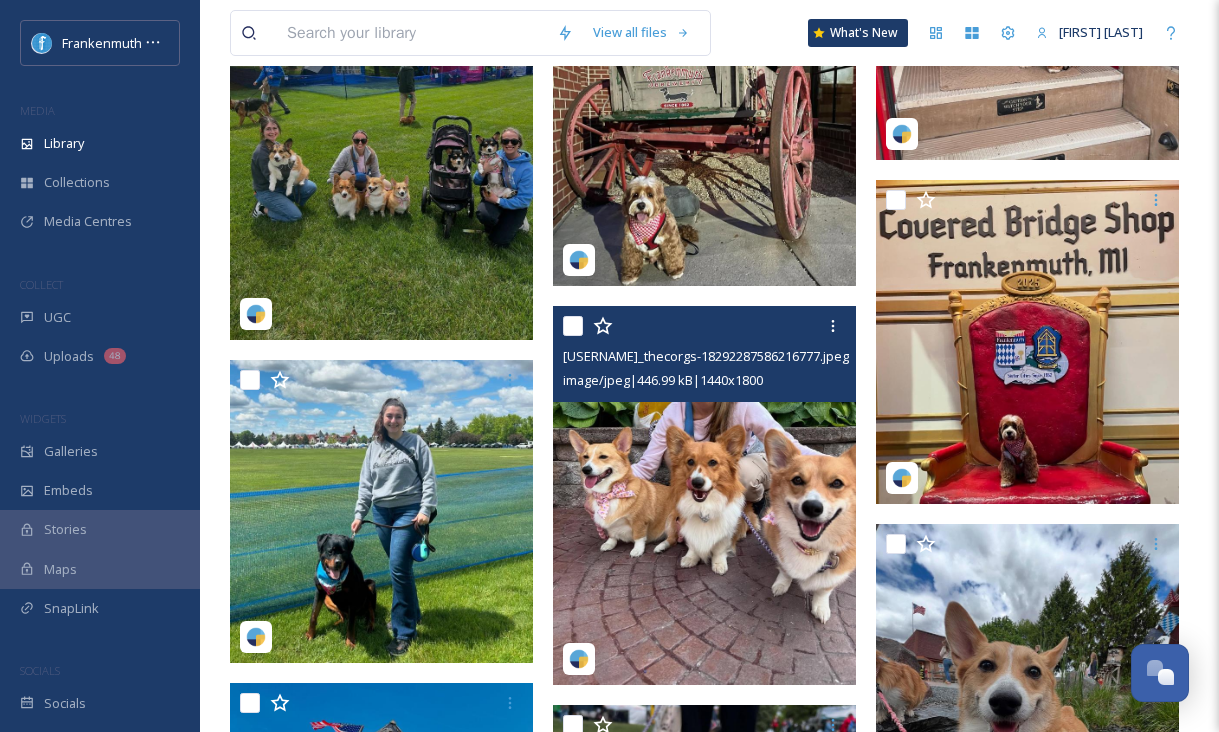 scroll, scrollTop: 42021, scrollLeft: 0, axis: vertical 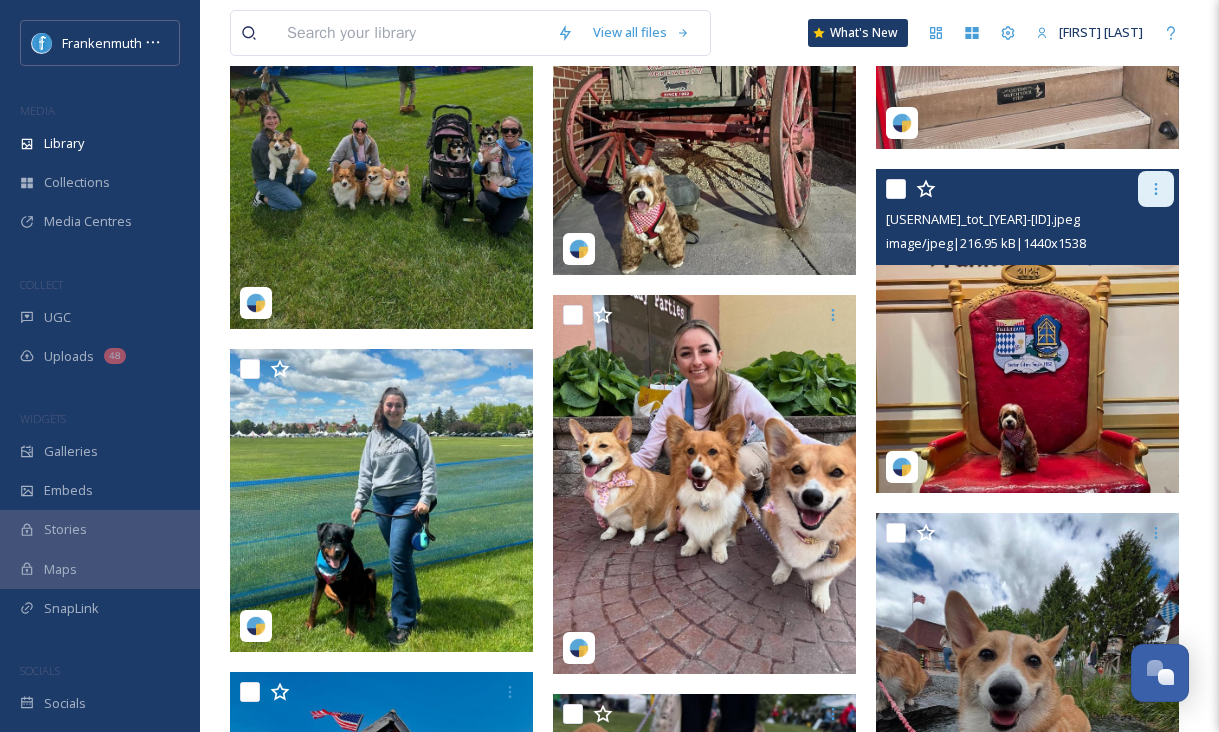 click 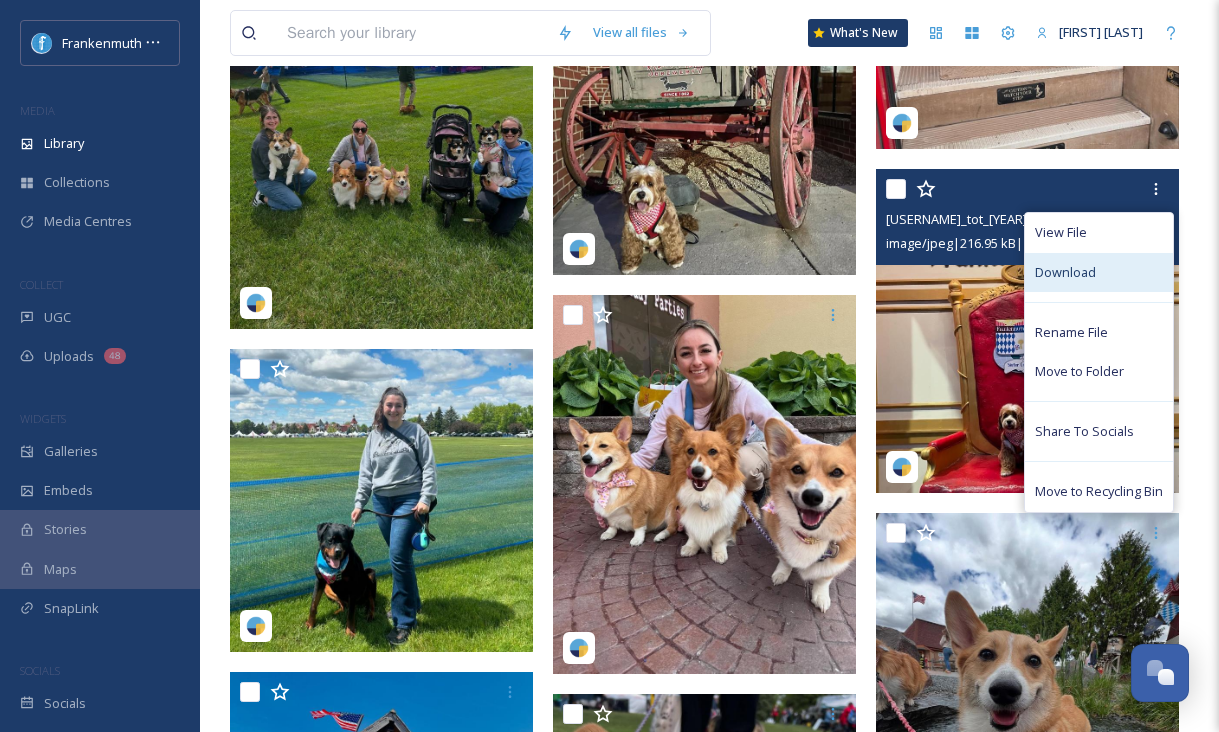 click on "Download" at bounding box center (1065, 272) 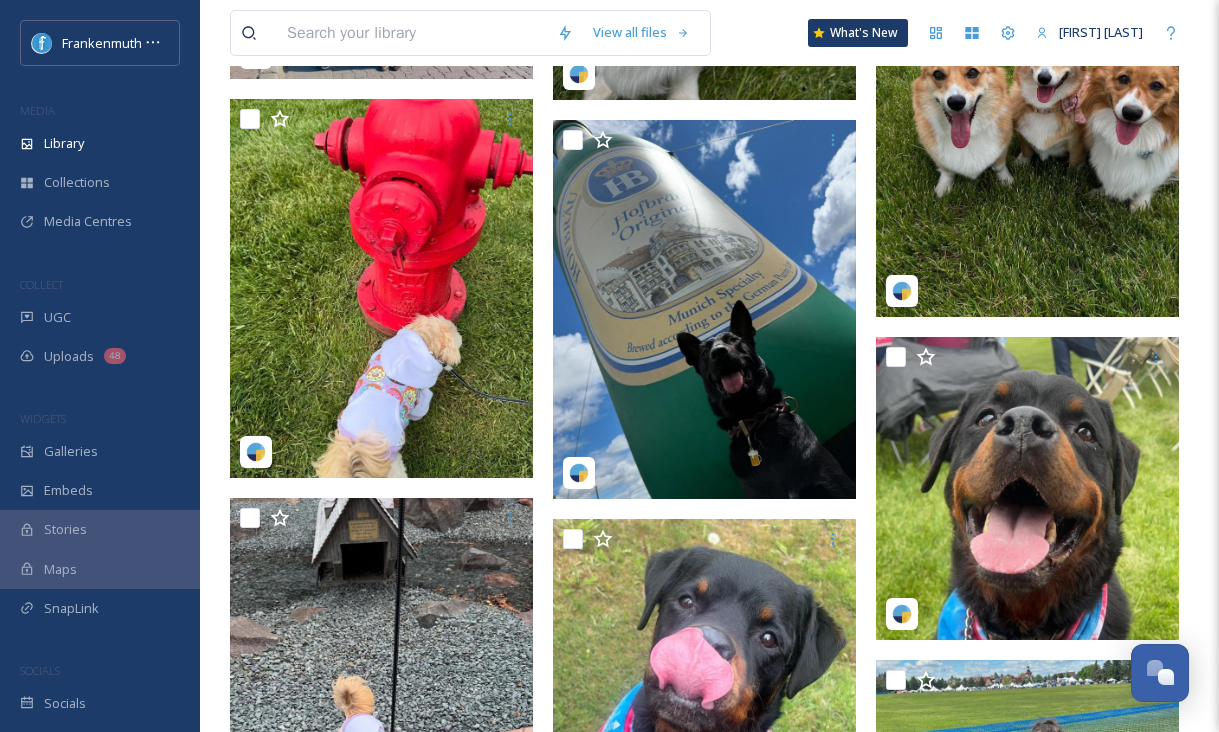 scroll, scrollTop: 42995, scrollLeft: 0, axis: vertical 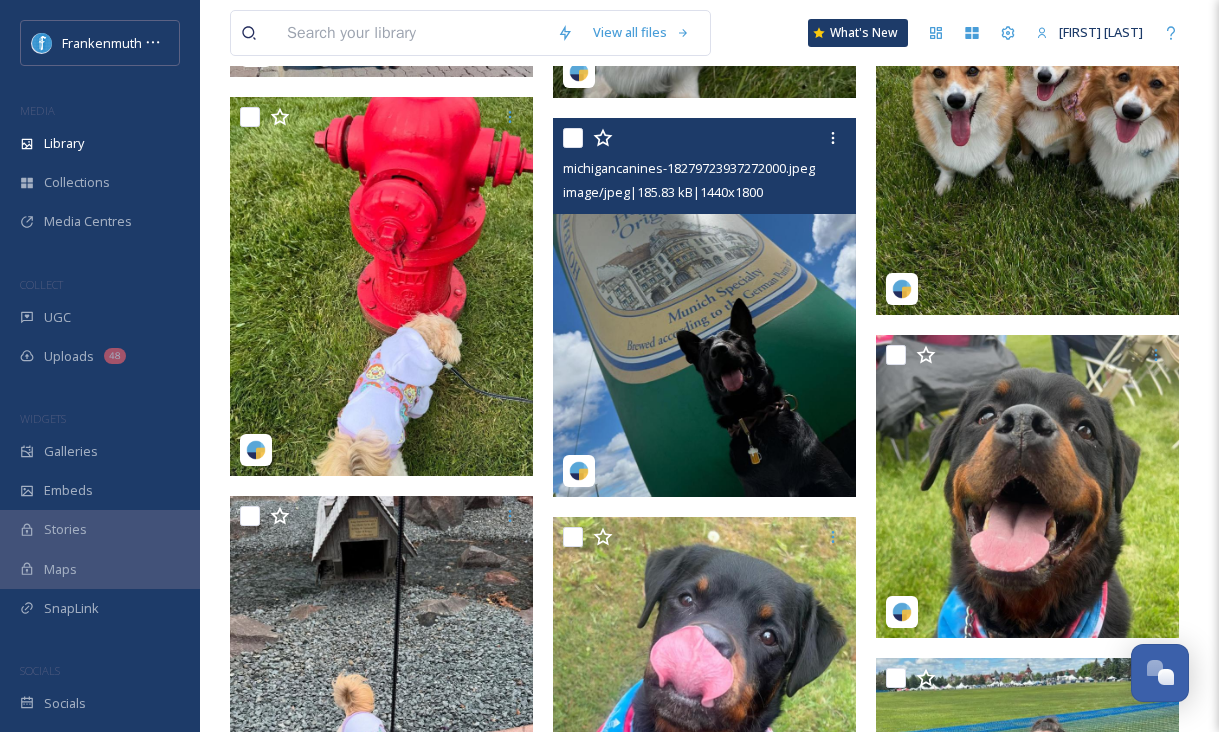 click at bounding box center (704, 307) 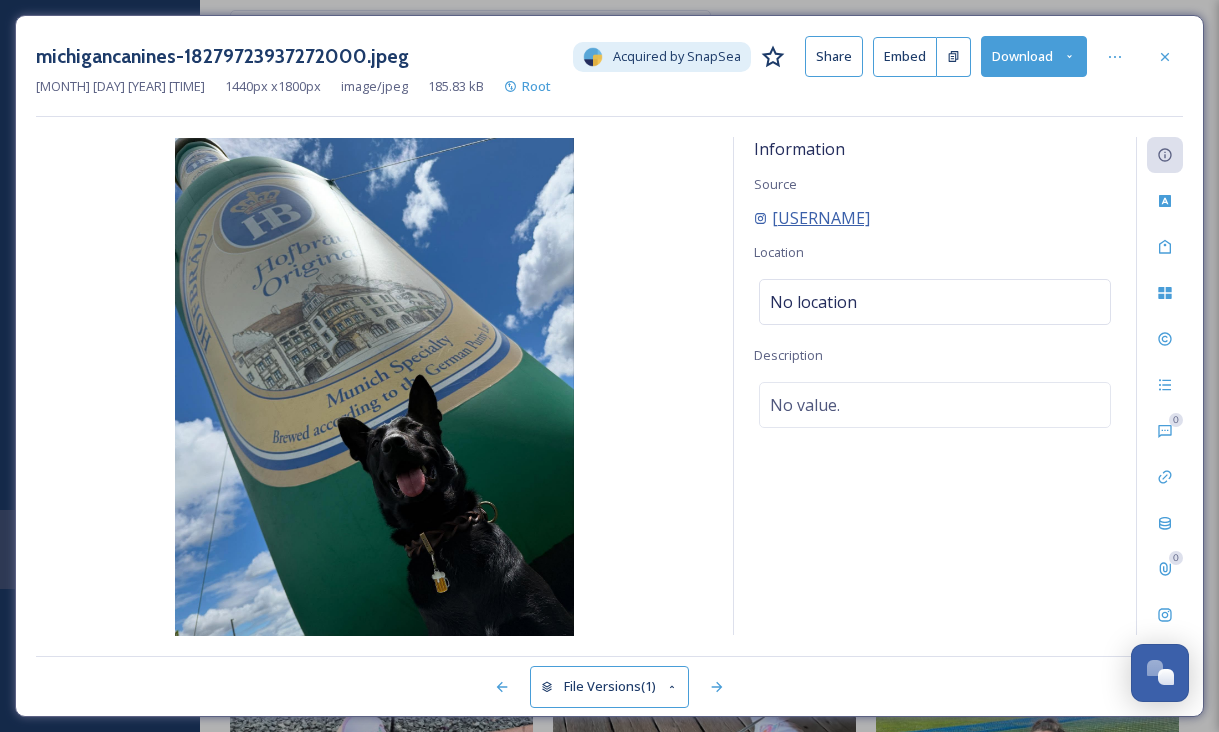 drag, startPoint x: 906, startPoint y: 214, endPoint x: 770, endPoint y: 217, distance: 136.03308 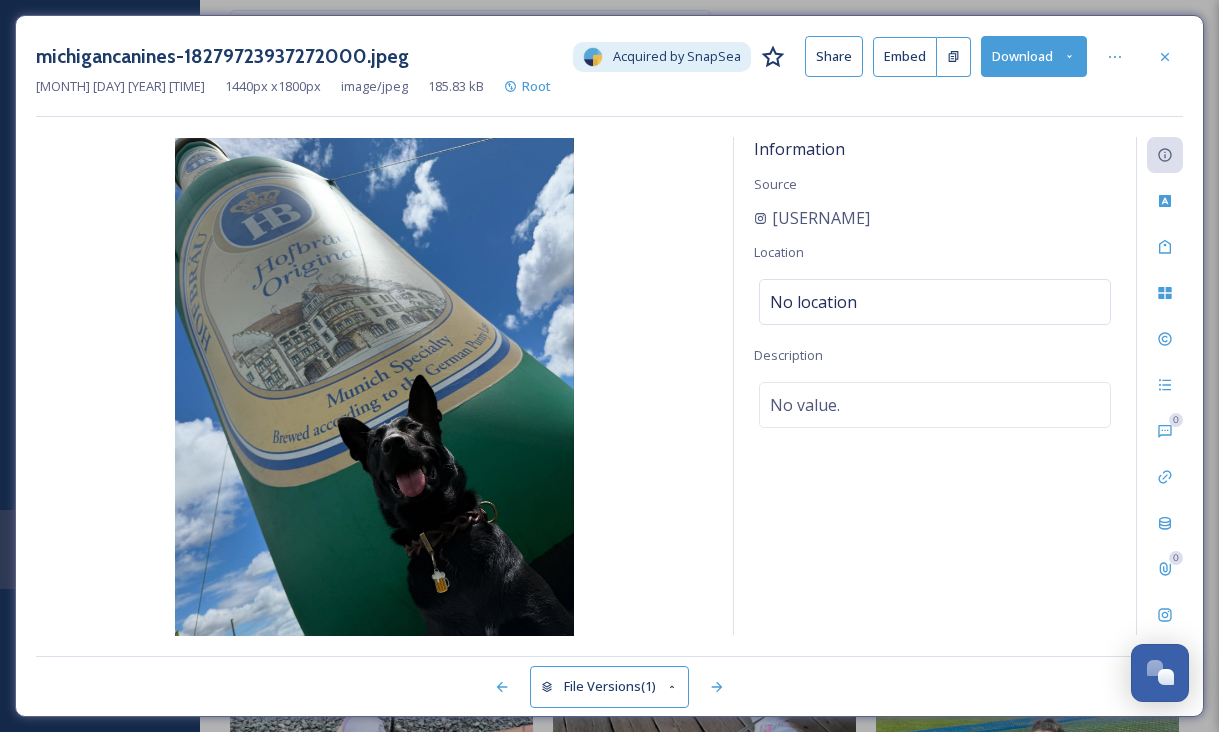 click on "Download" at bounding box center (1034, 56) 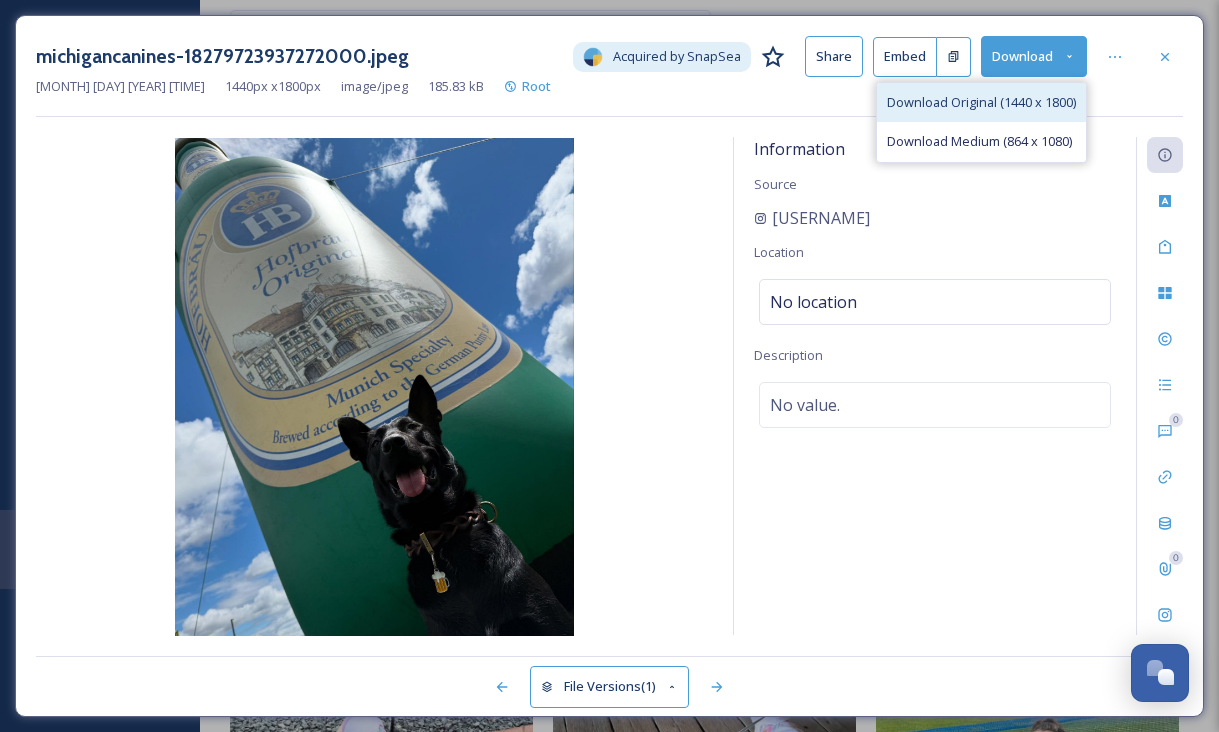 click on "Download Original (1440 x 1800)" at bounding box center (981, 102) 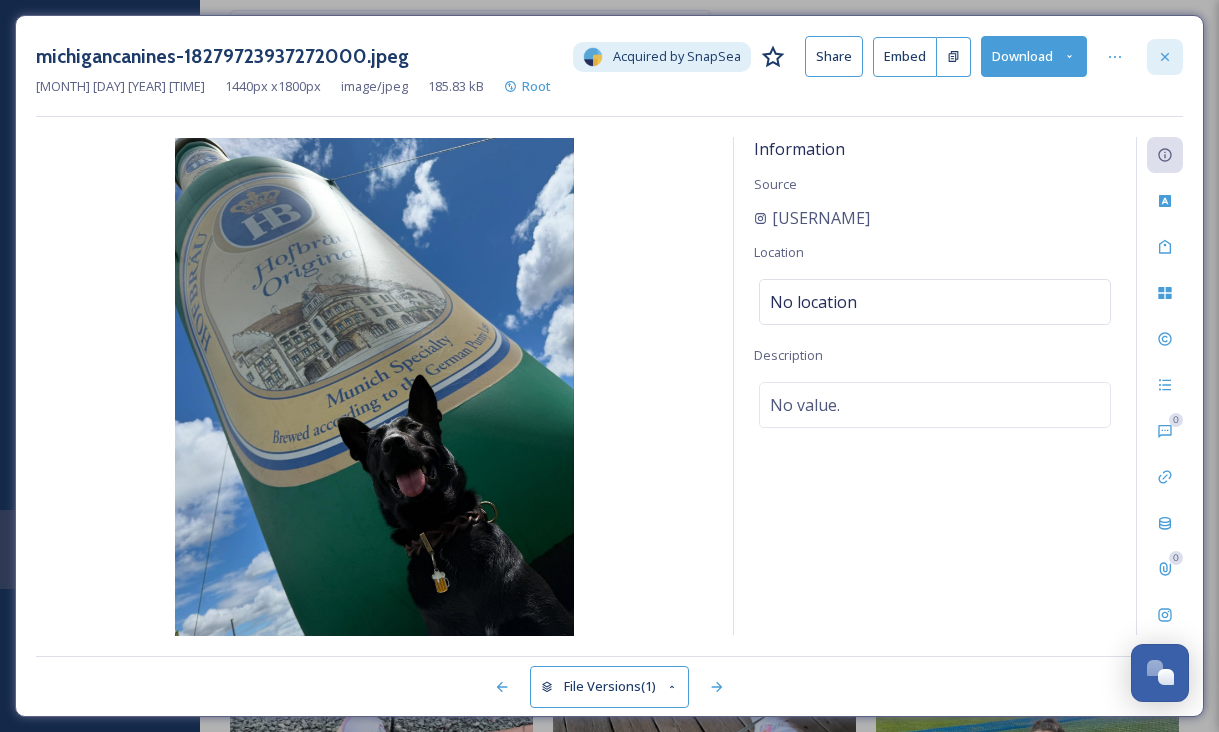 click 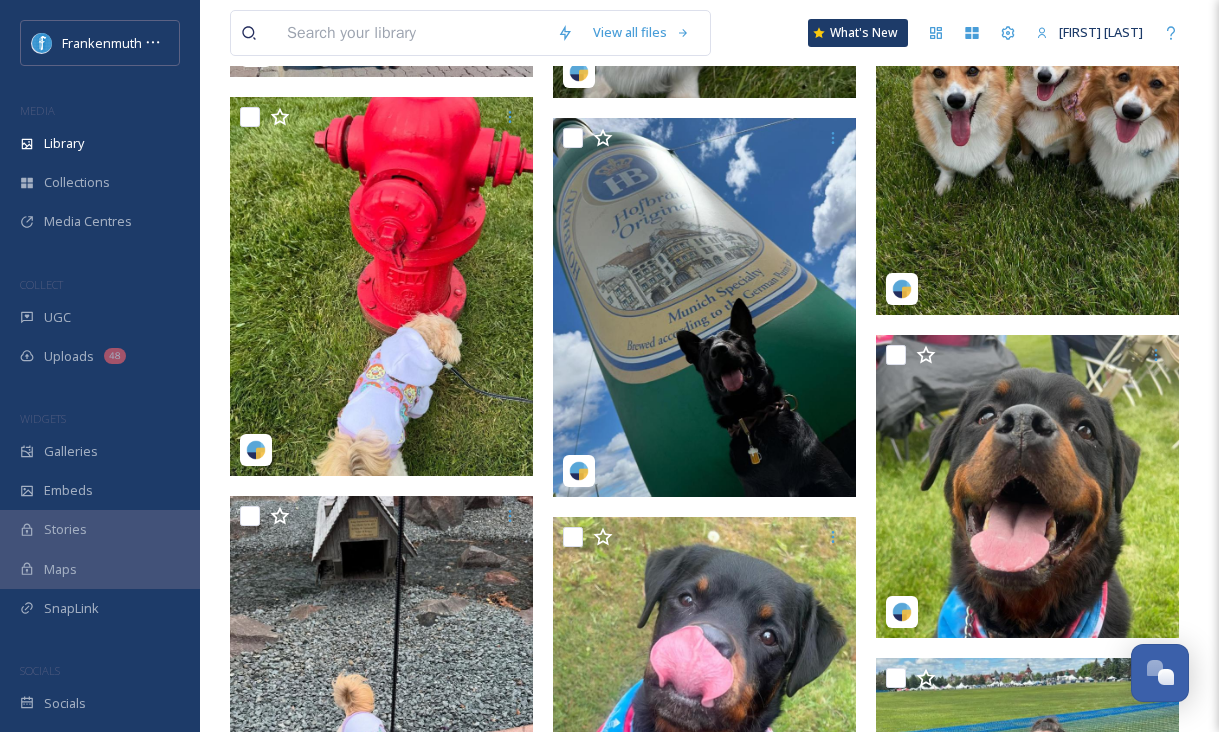 click at bounding box center [386, -7369] 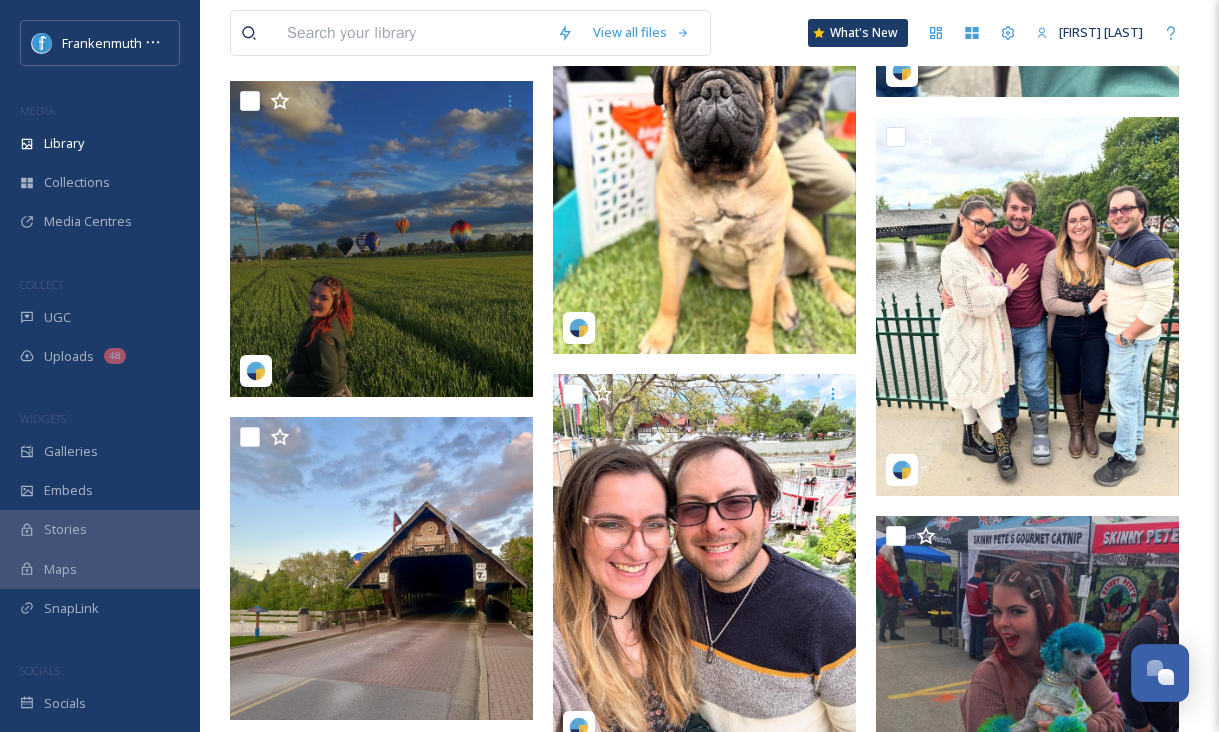scroll, scrollTop: 45452, scrollLeft: 0, axis: vertical 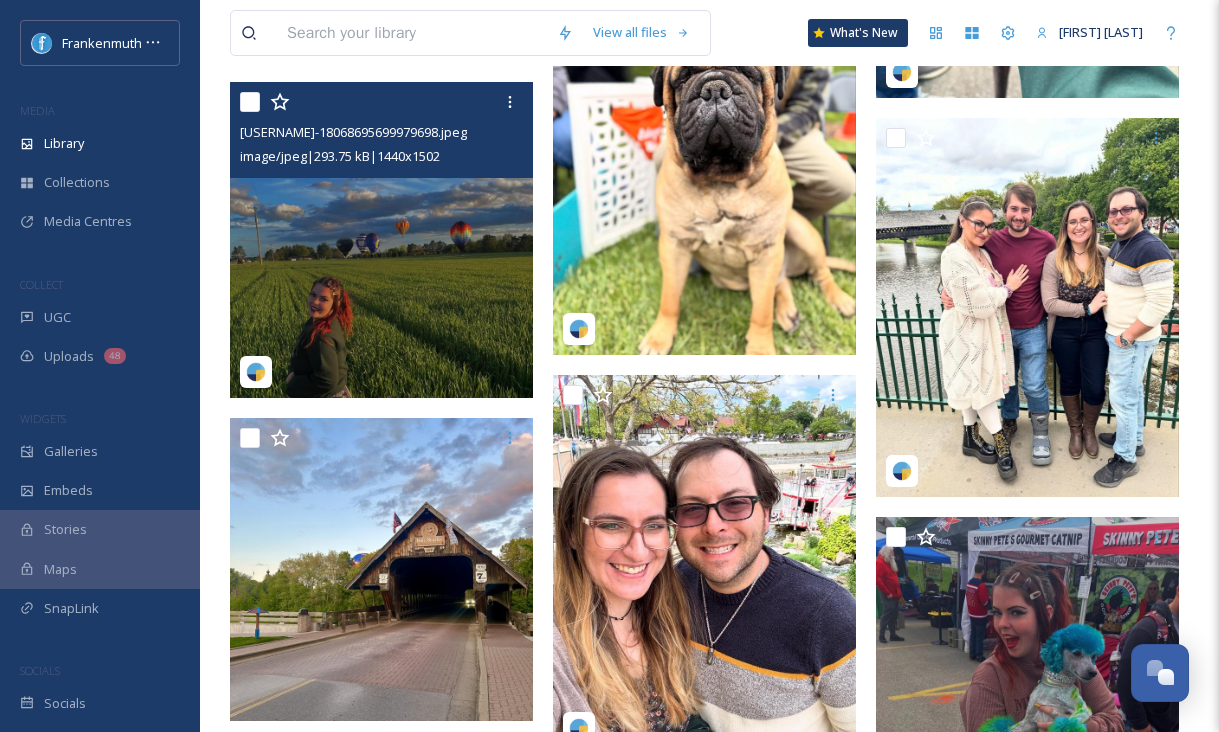 click at bounding box center [381, 240] 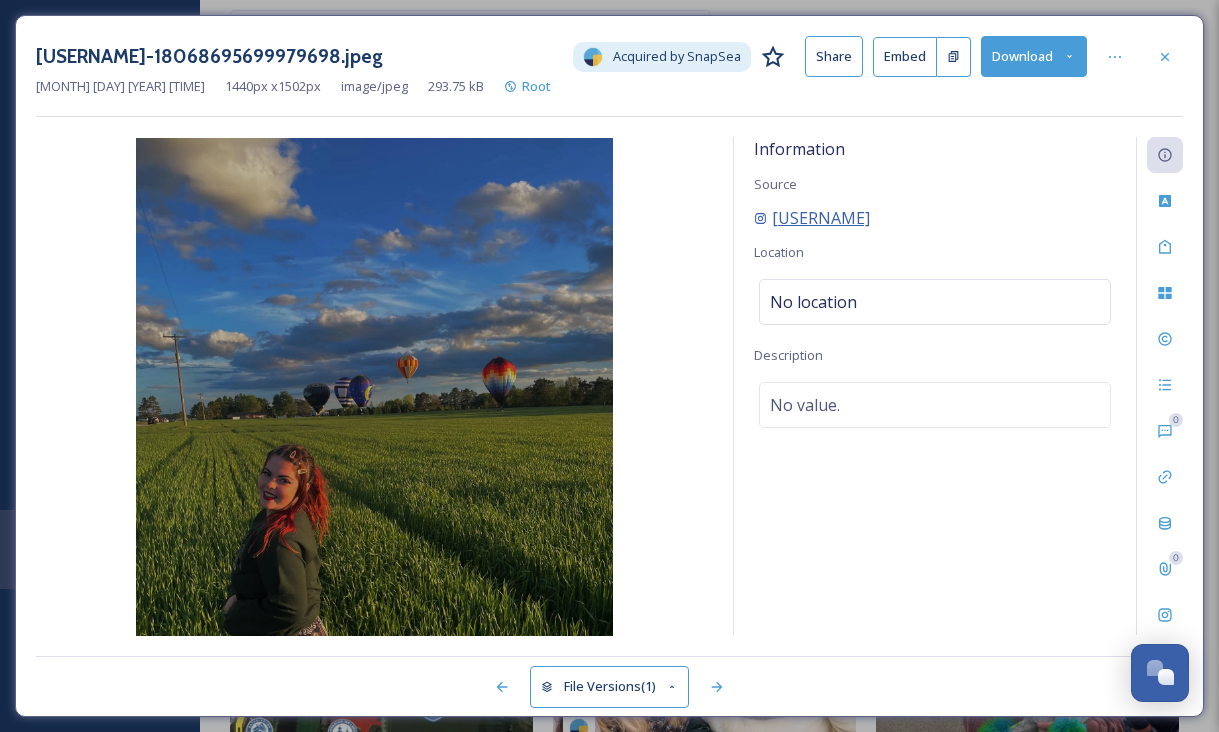 drag, startPoint x: 935, startPoint y: 218, endPoint x: 773, endPoint y: 215, distance: 162.02777 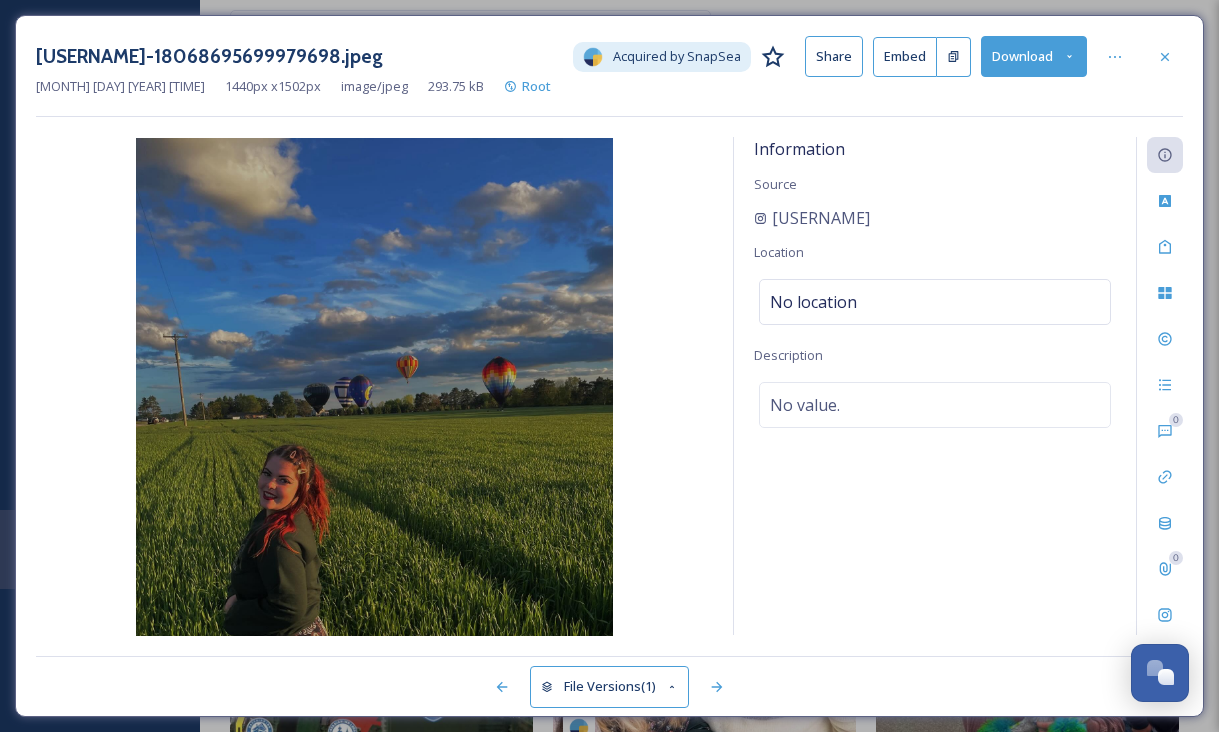 click on "Download" at bounding box center [1034, 56] 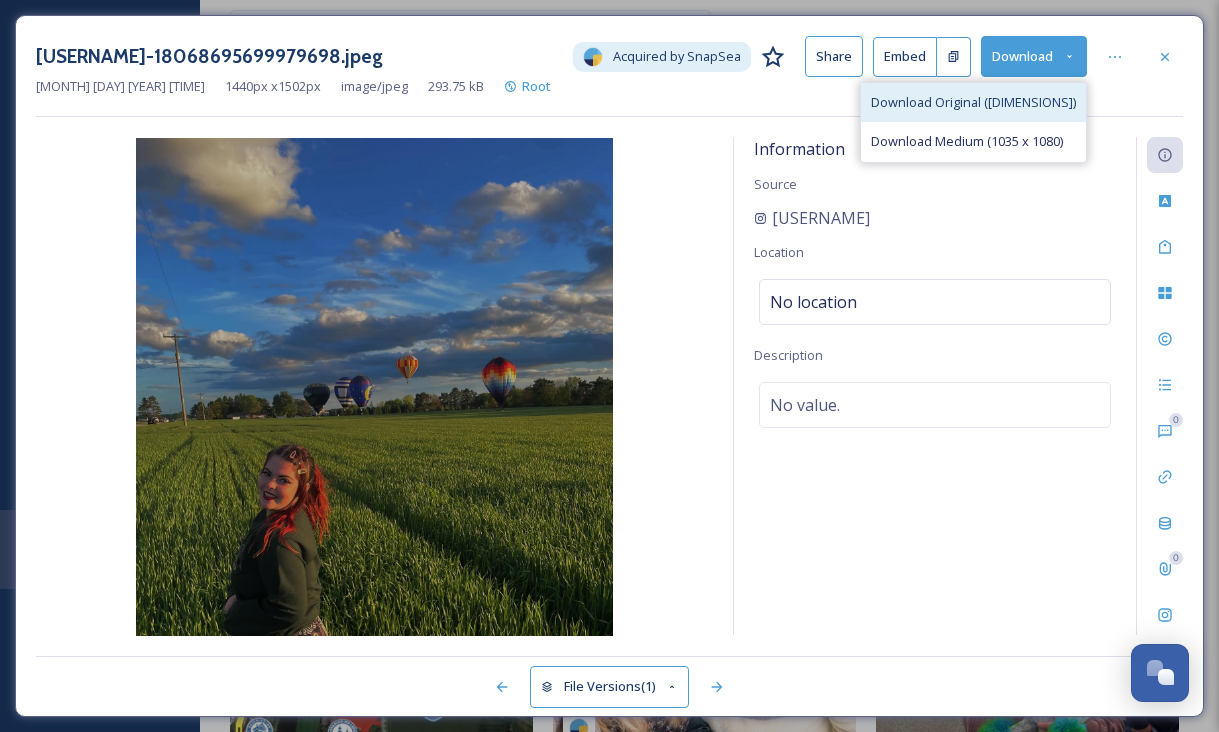 click on "Download Original ([DIMENSIONS])" at bounding box center (973, 102) 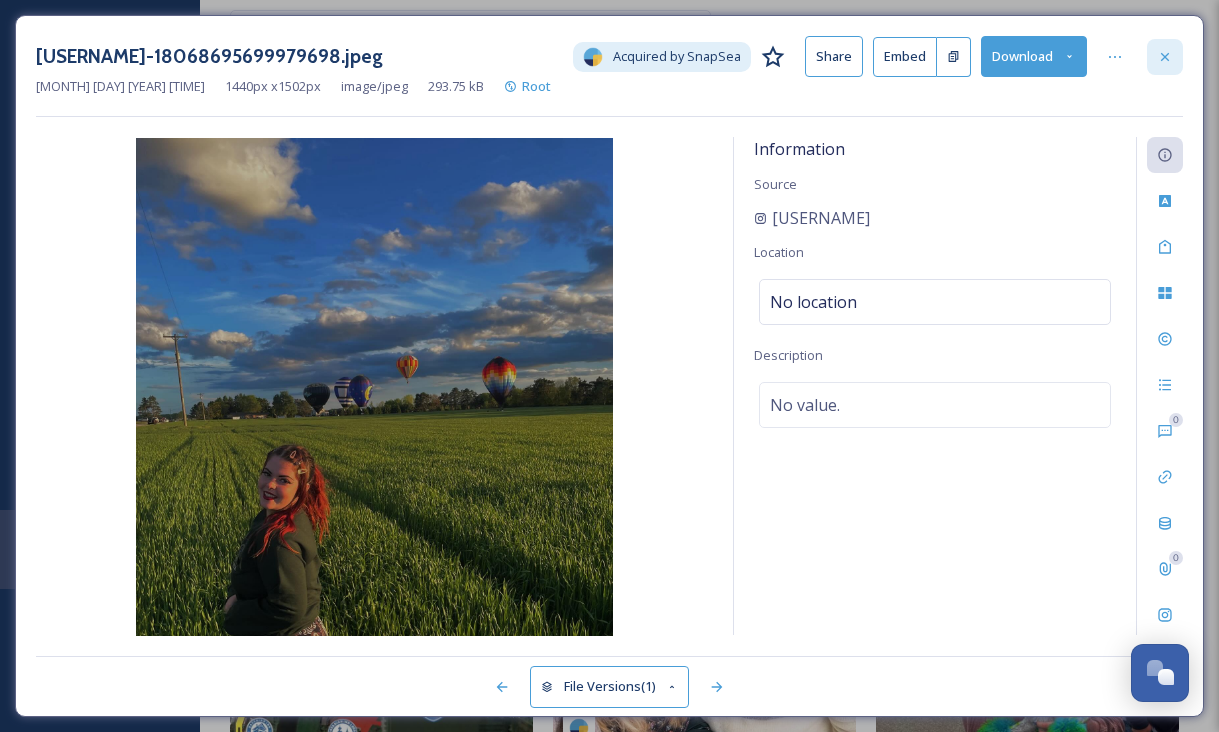 click 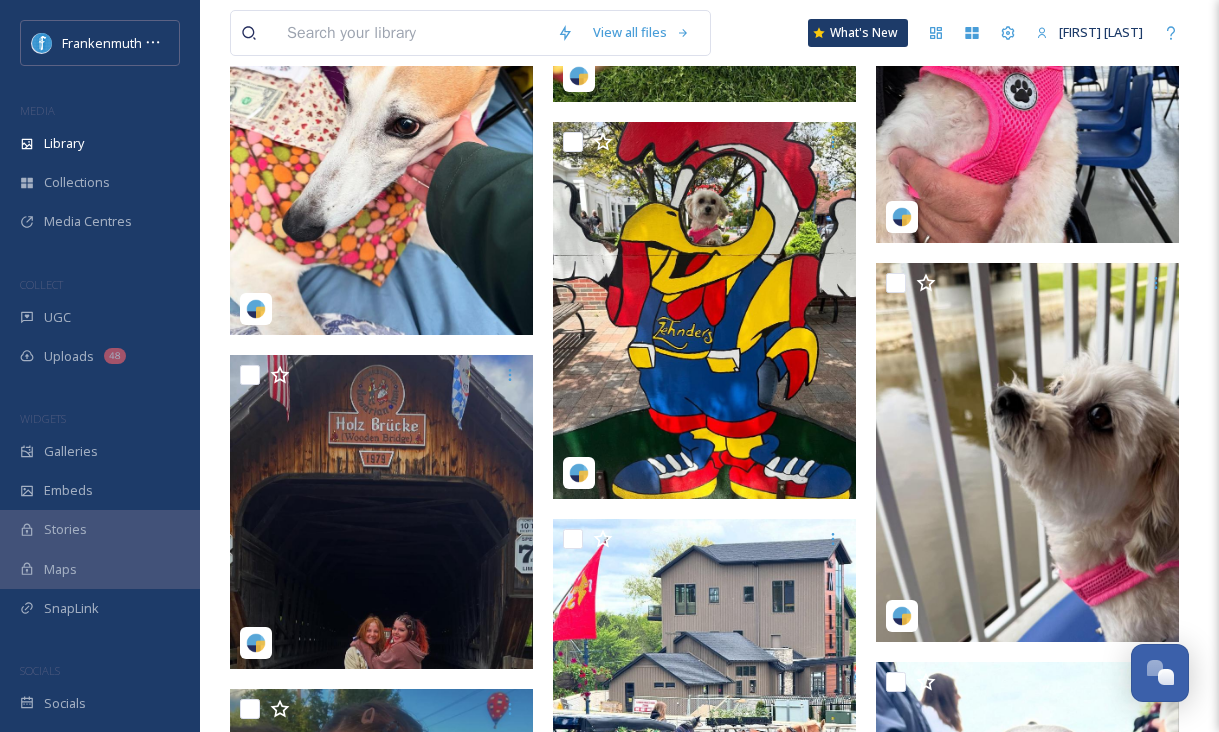 scroll, scrollTop: 44508, scrollLeft: 0, axis: vertical 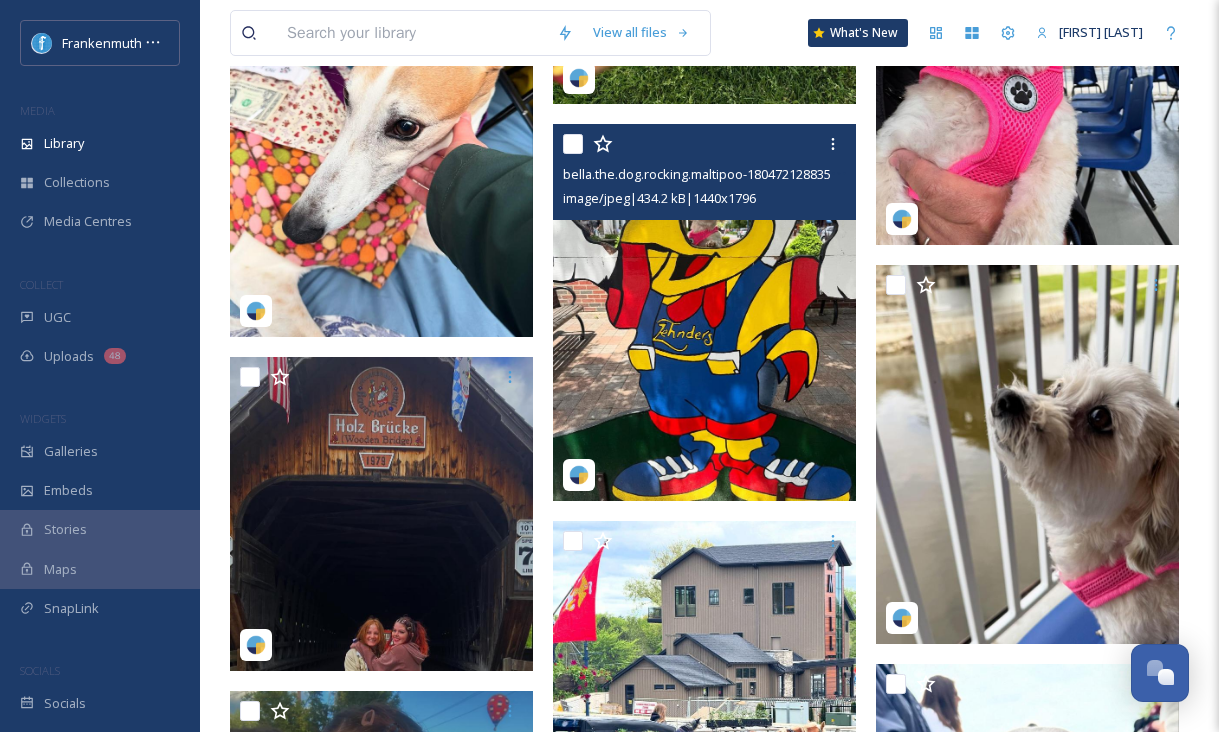 click at bounding box center [704, 313] 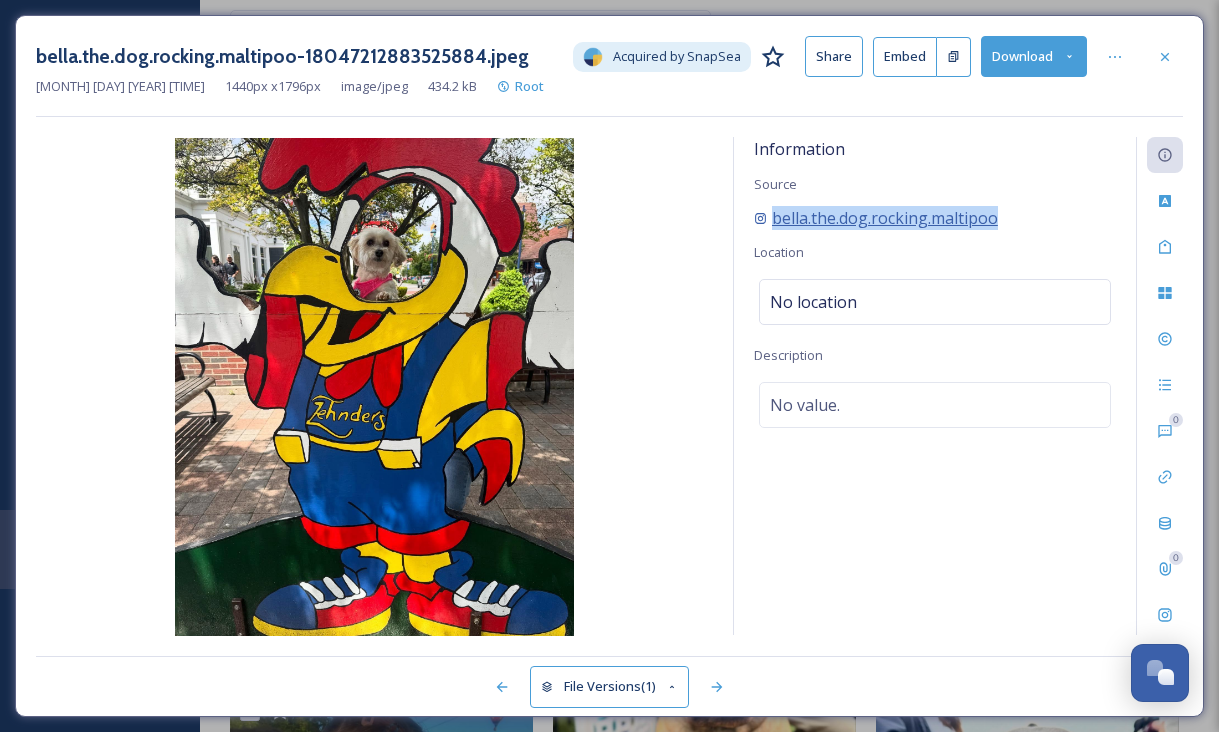 drag, startPoint x: 1021, startPoint y: 215, endPoint x: 772, endPoint y: 216, distance: 249.00201 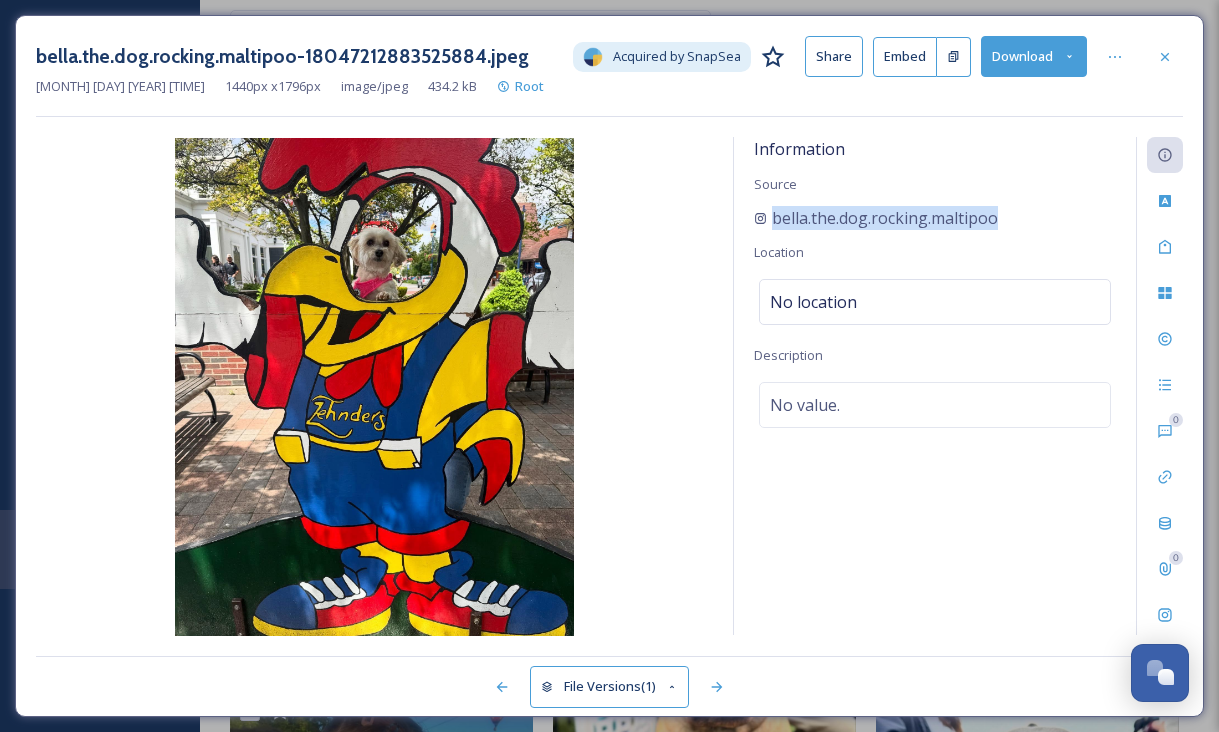 click on "Download" at bounding box center (1034, 56) 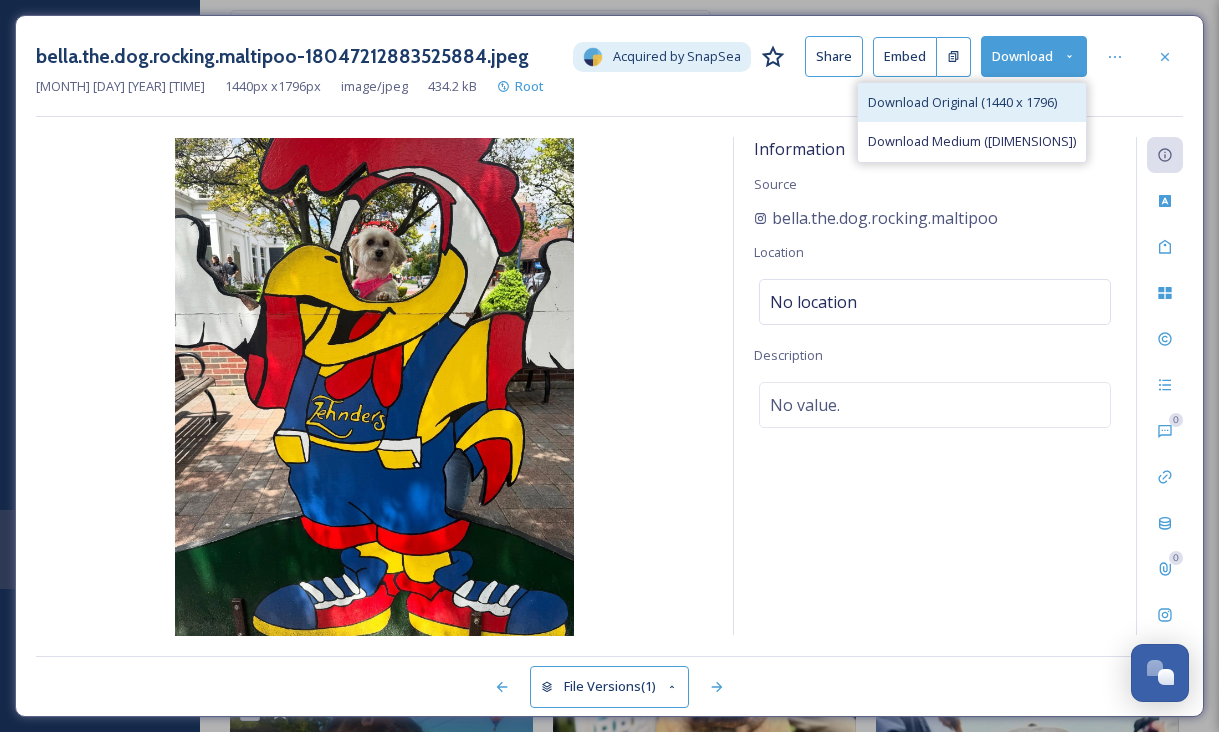 click on "Download Original (1440 x 1796)" at bounding box center [972, 102] 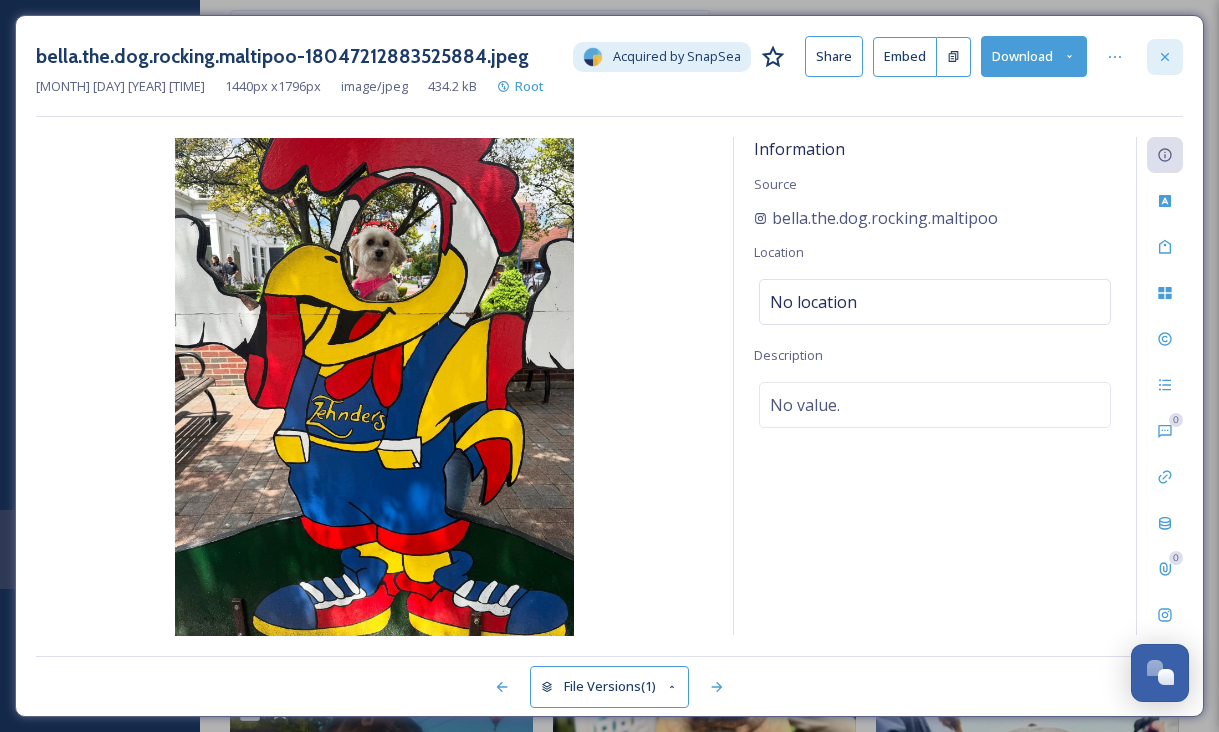 click 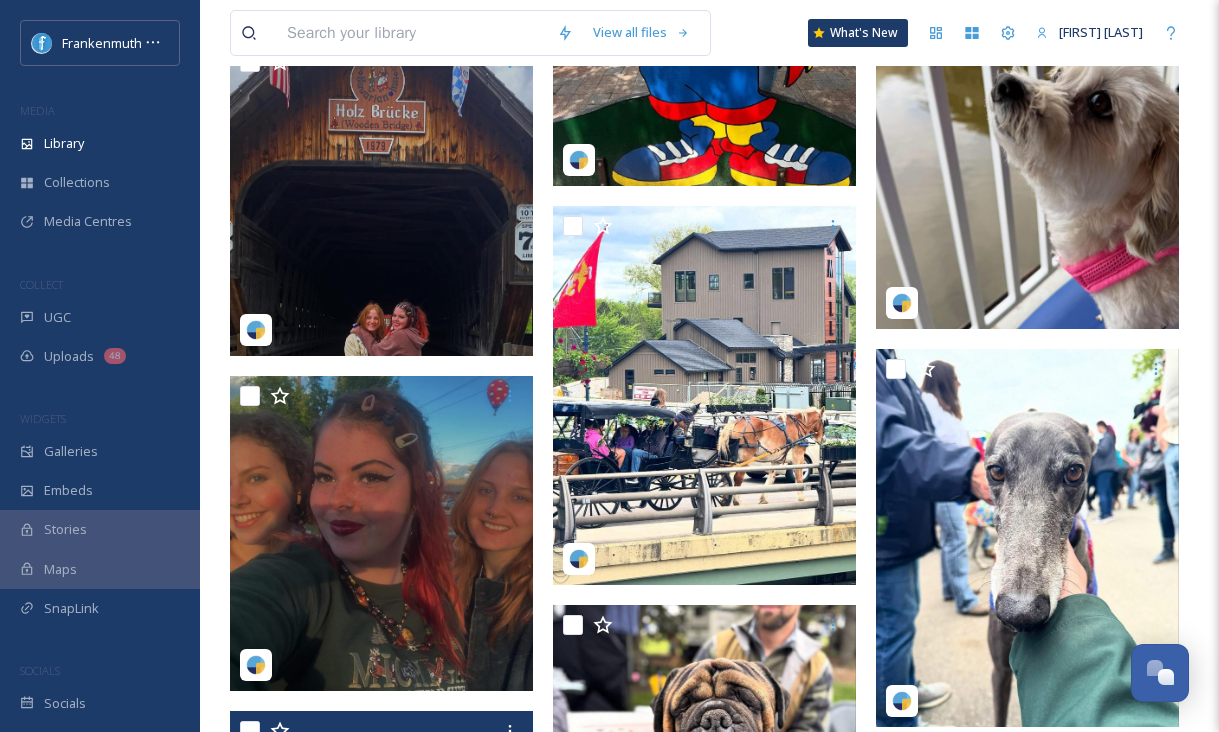 scroll, scrollTop: 44847, scrollLeft: 0, axis: vertical 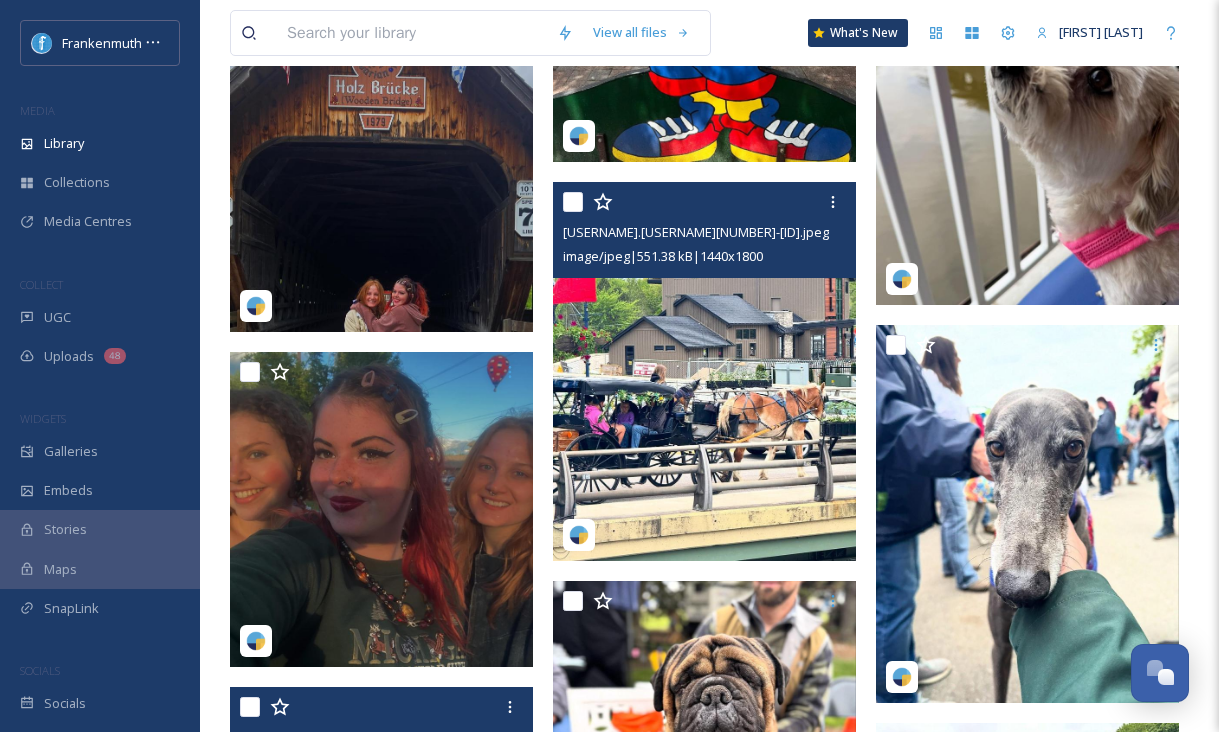 click on "[USERNAME]-18068695699979698.jpeg image/jpeg  |  [SIZE]  |  [DIMENSIONS]" at bounding box center (386, -9221) 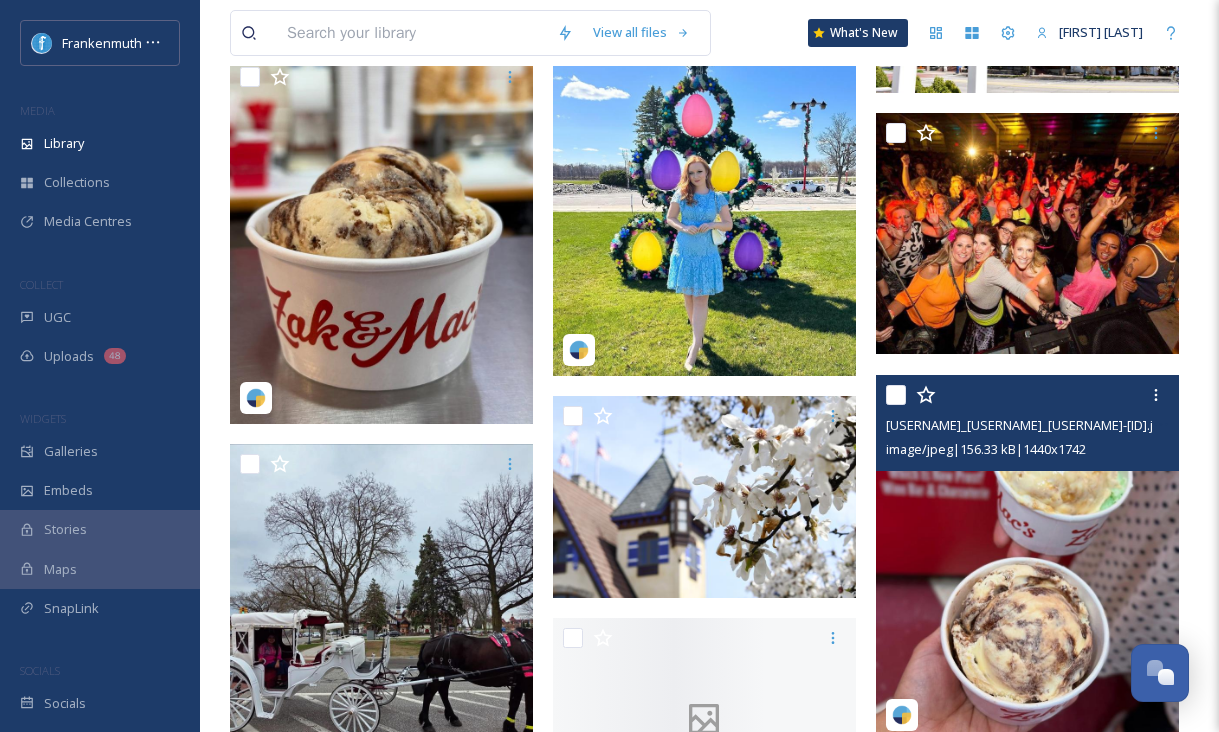 scroll, scrollTop: 59180, scrollLeft: 0, axis: vertical 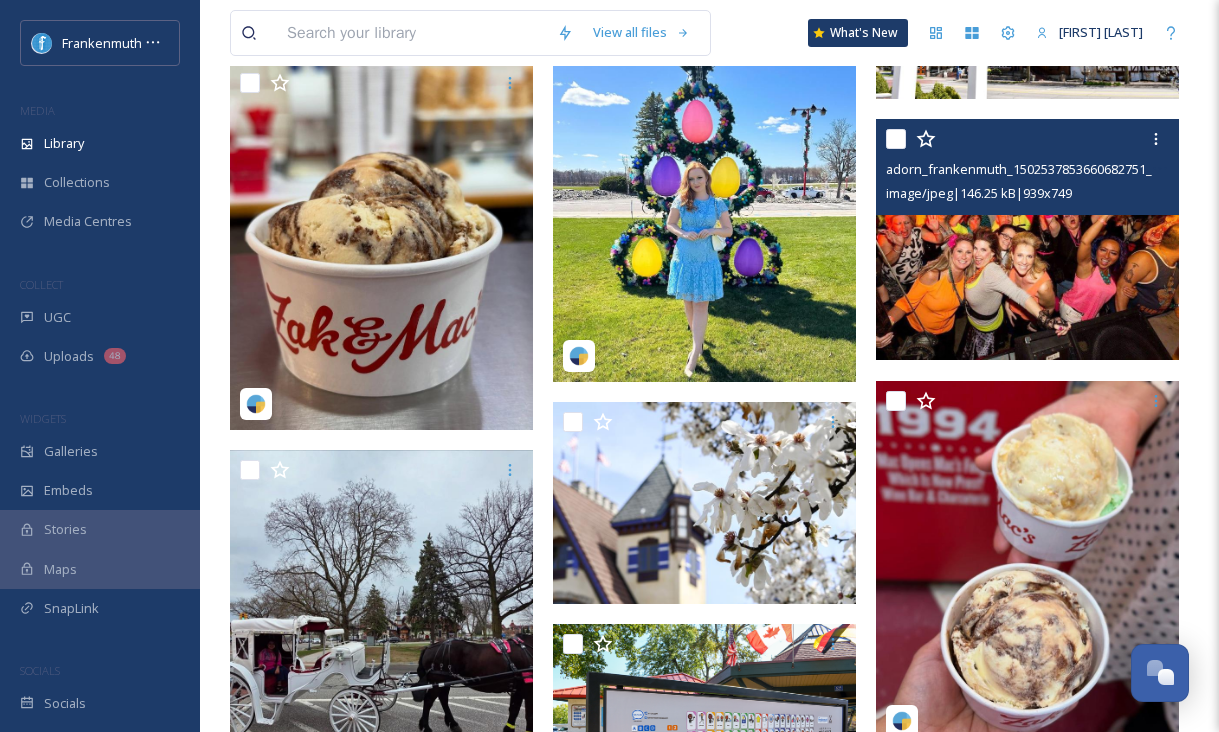 click at bounding box center [1027, 240] 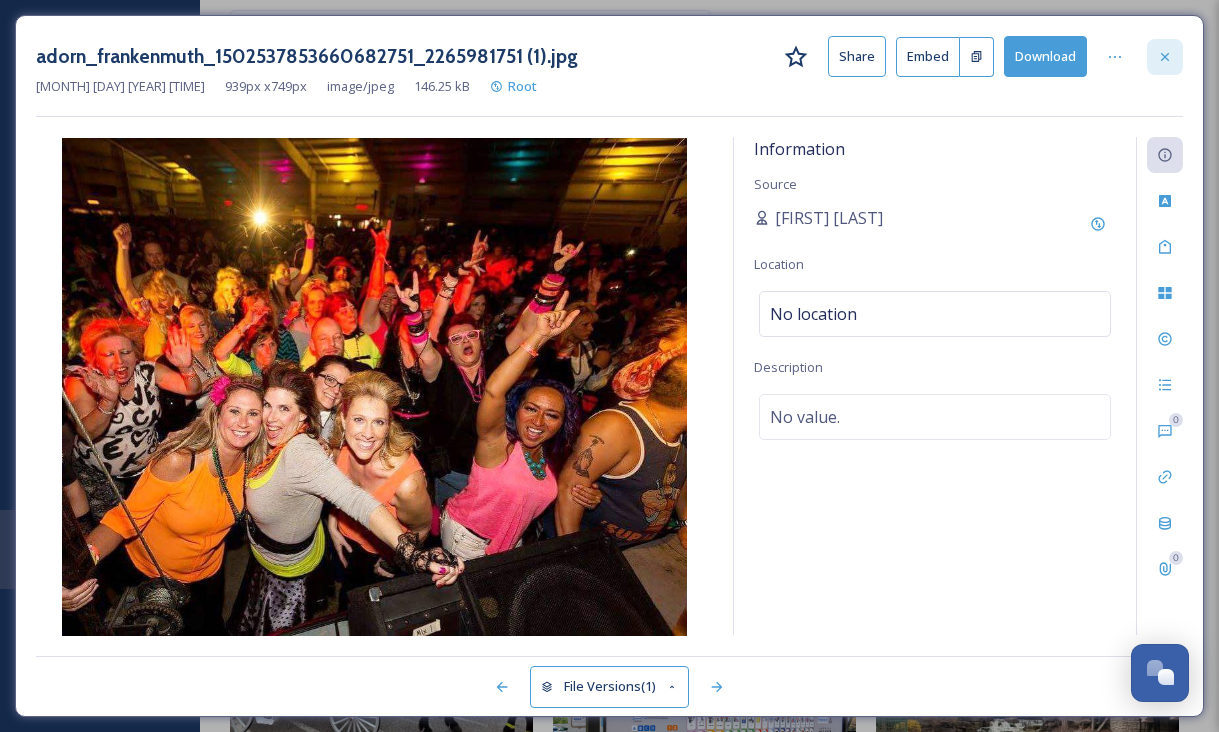 click 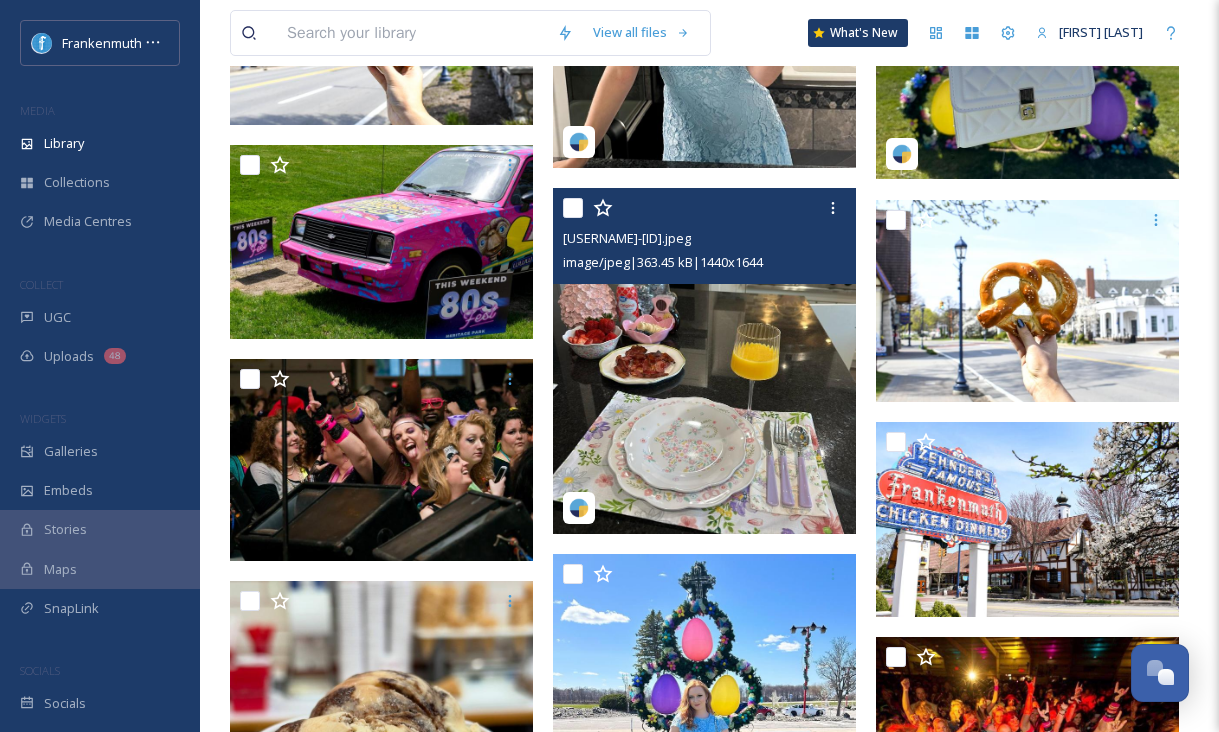 scroll, scrollTop: 58642, scrollLeft: 0, axis: vertical 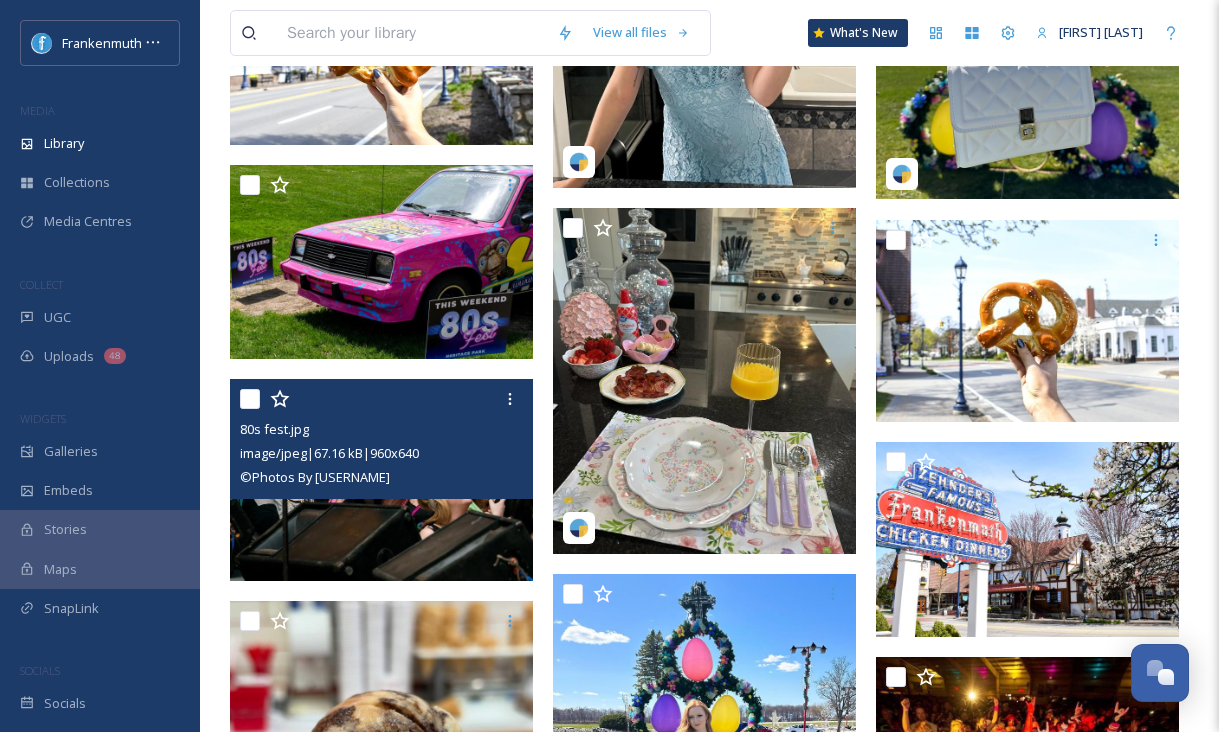 click at bounding box center [381, 480] 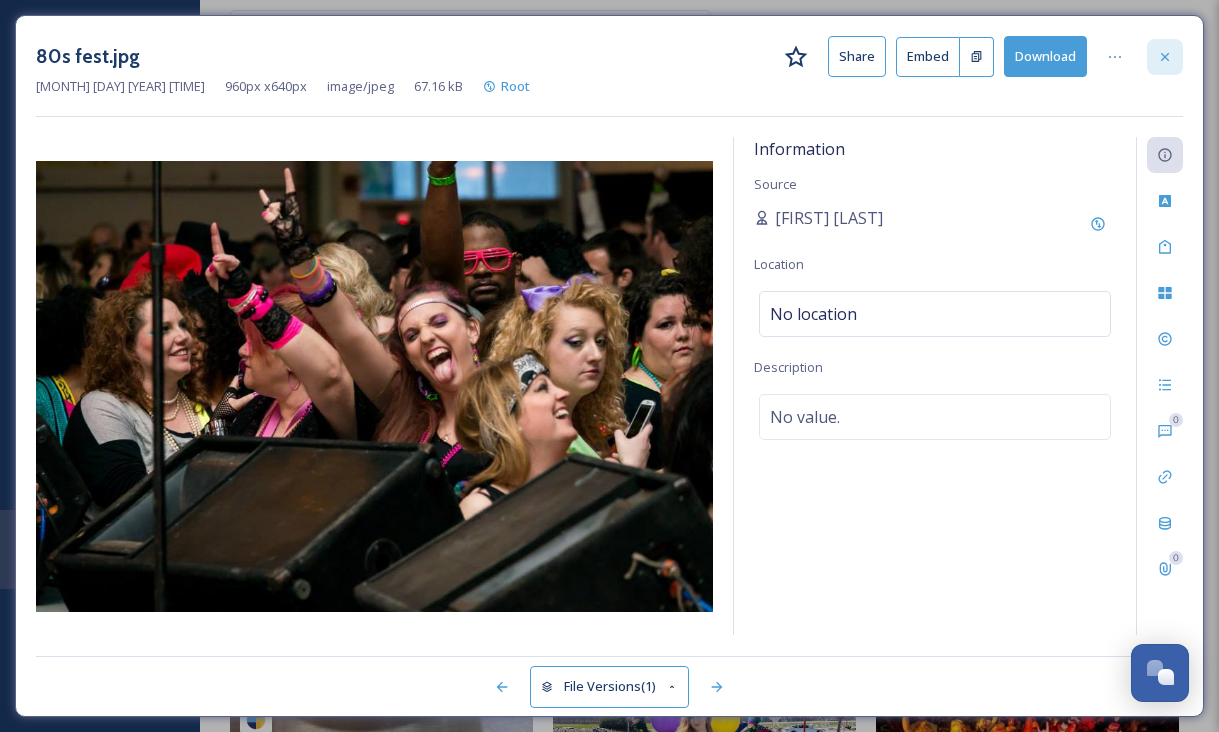click 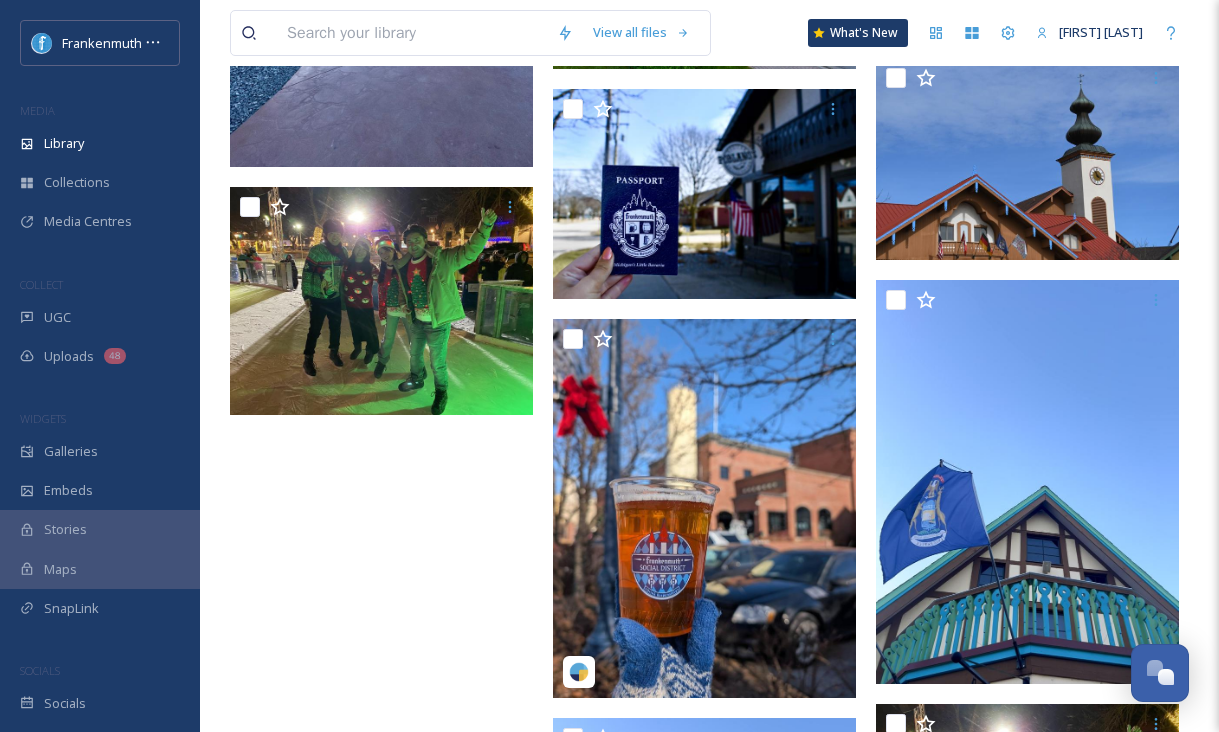 scroll, scrollTop: 69065, scrollLeft: 0, axis: vertical 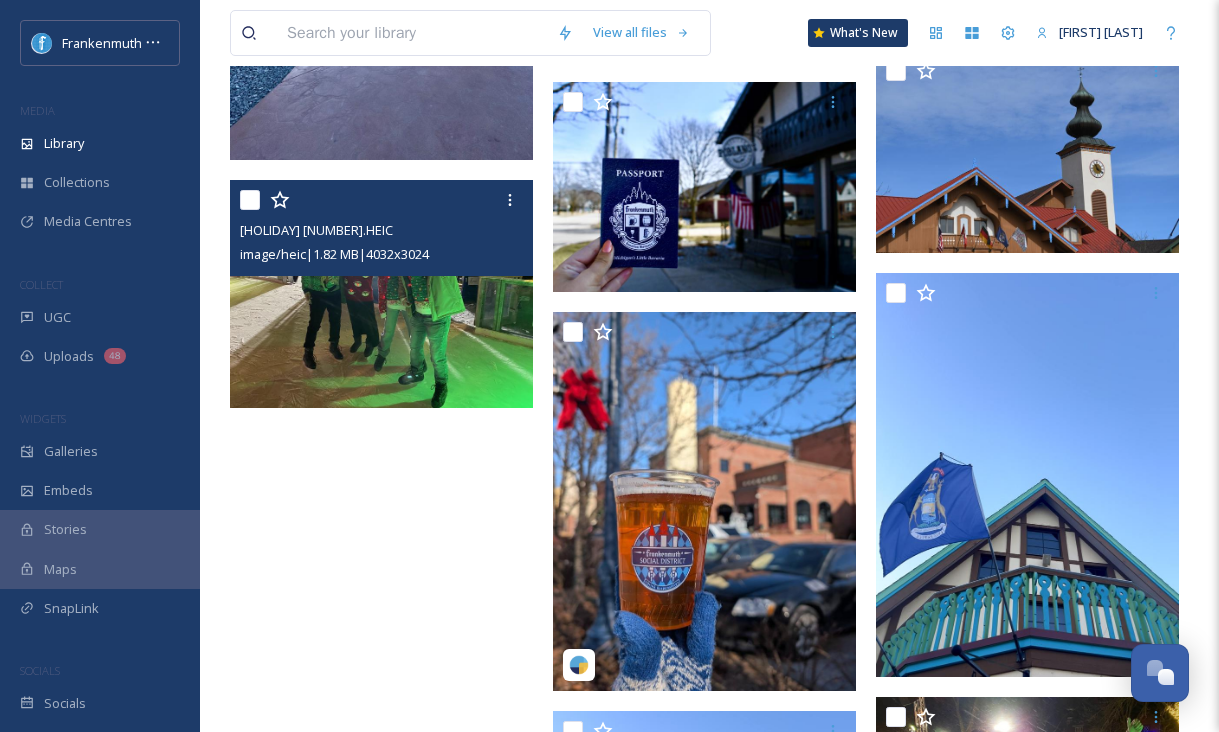 click at bounding box center [381, 293] 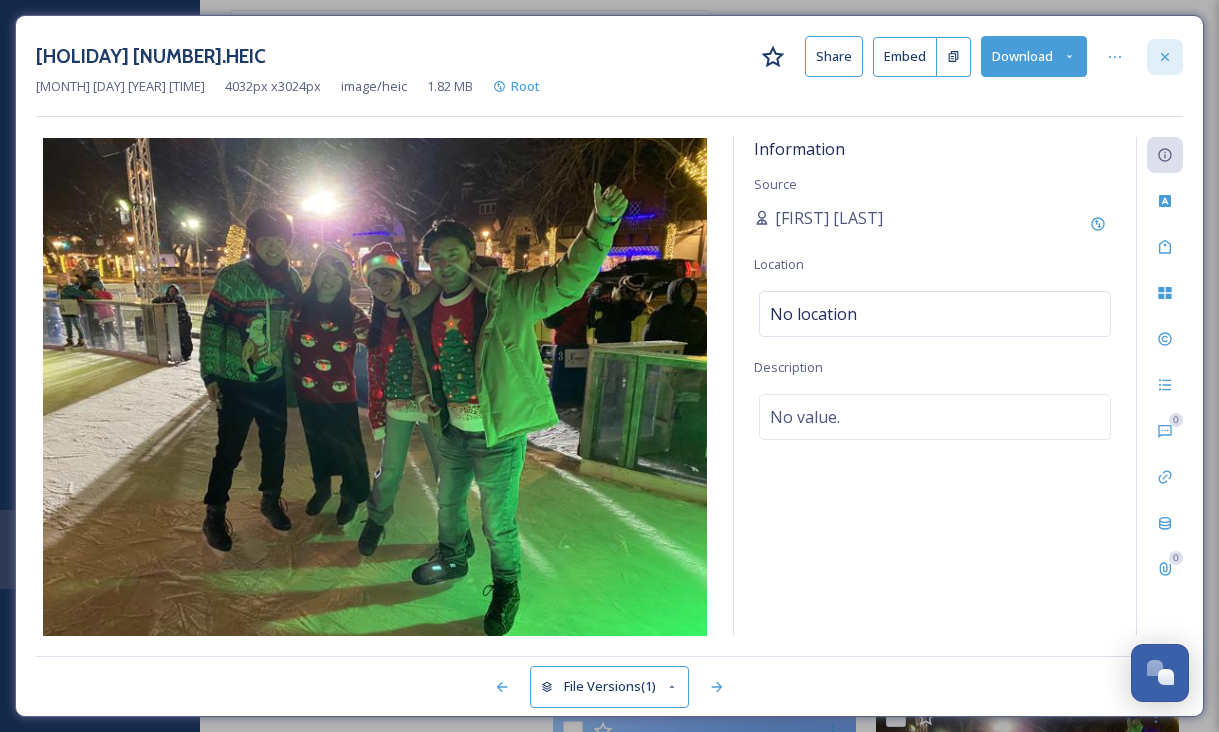 click 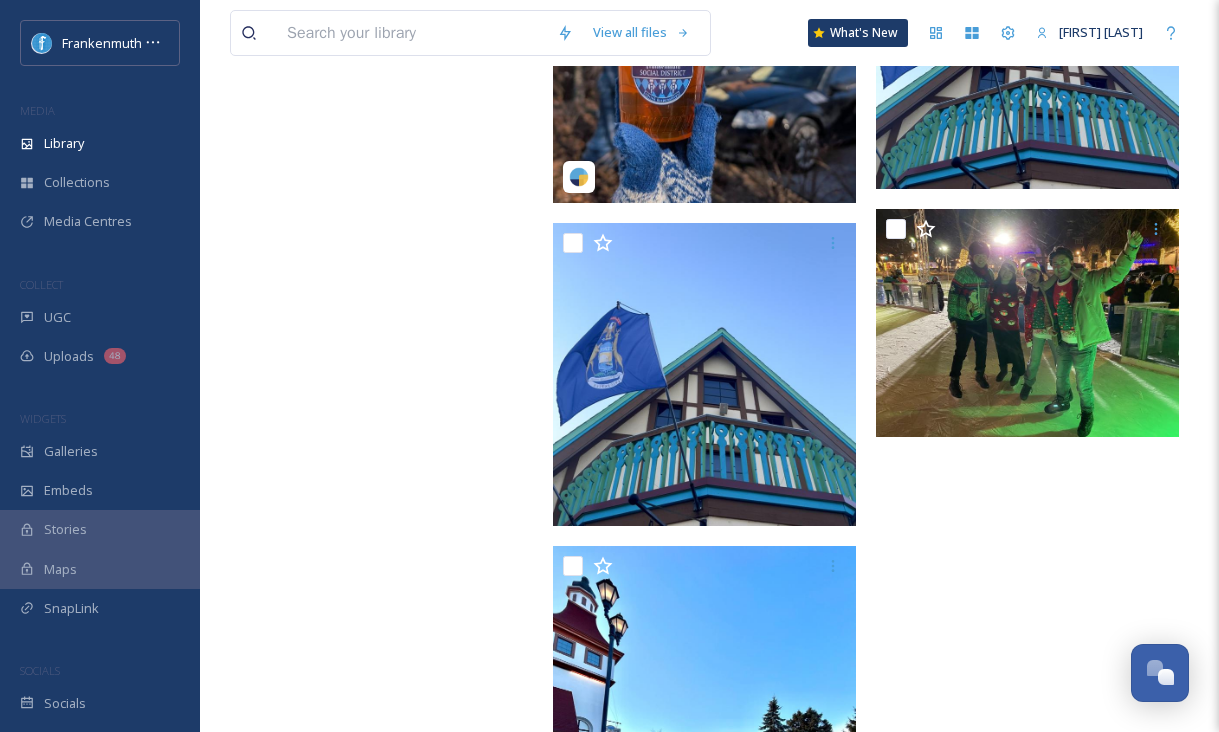 scroll, scrollTop: 69606, scrollLeft: 0, axis: vertical 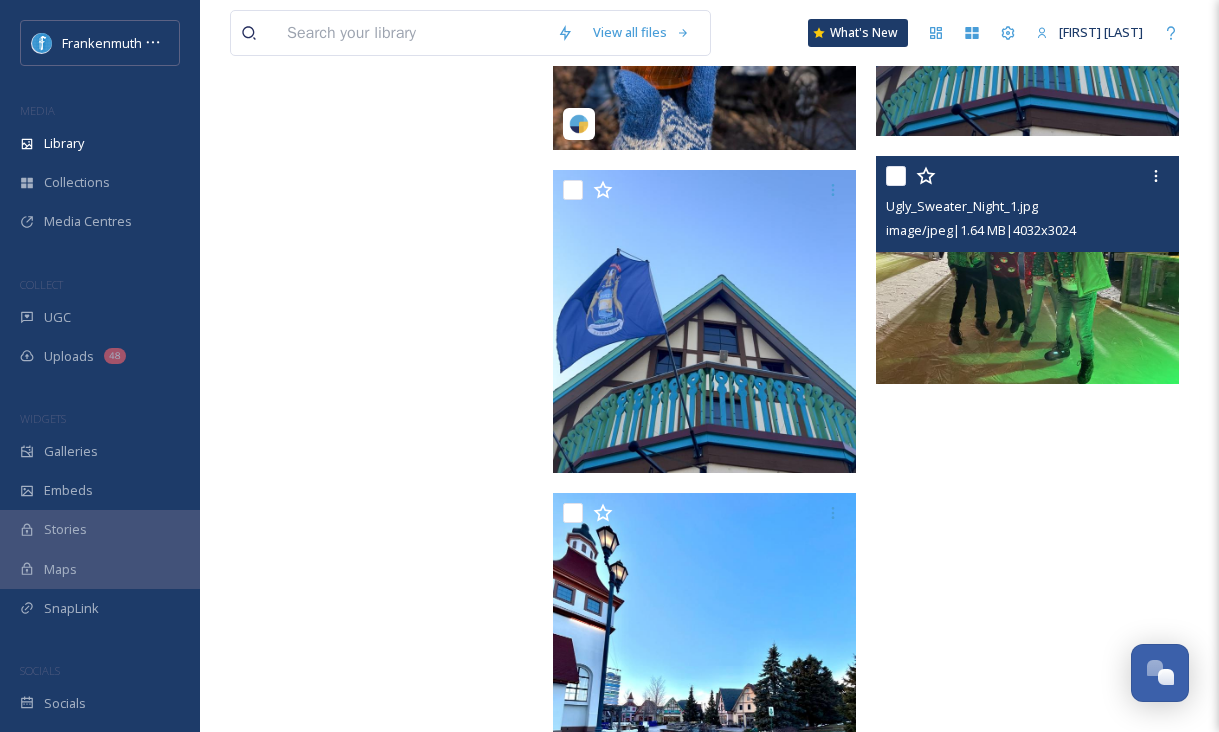 click at bounding box center [1027, 269] 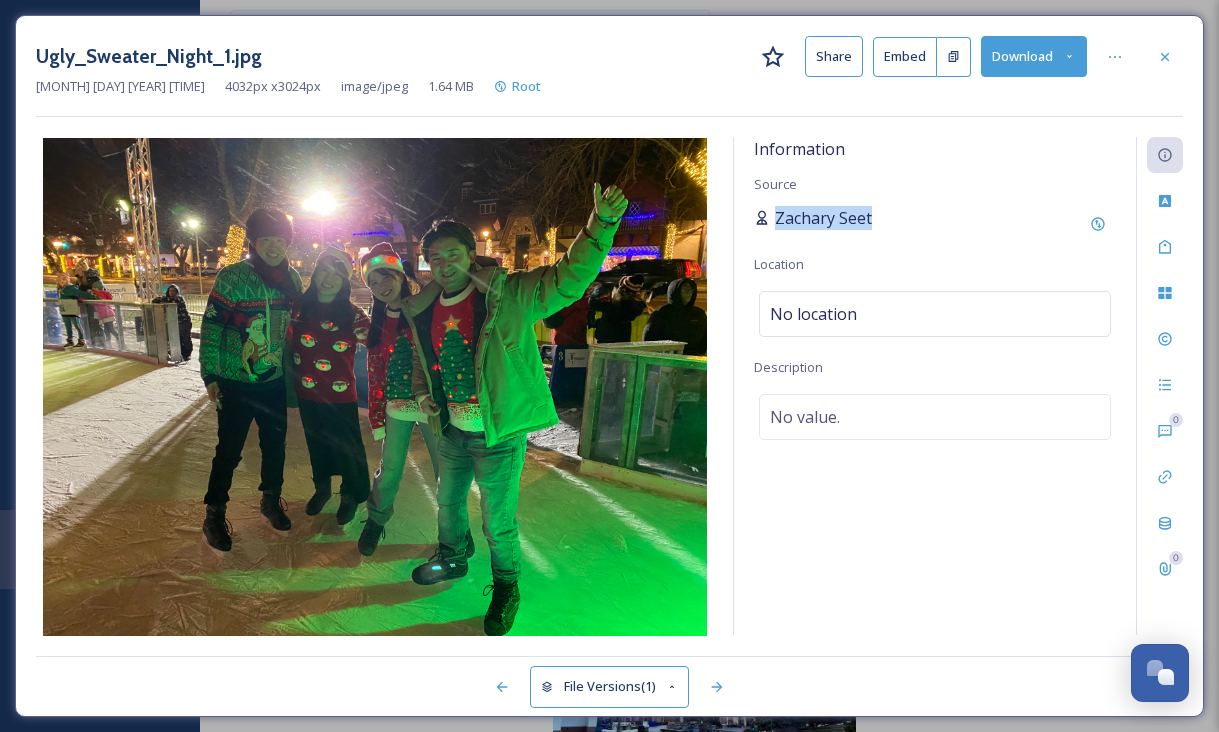 drag, startPoint x: 897, startPoint y: 210, endPoint x: 777, endPoint y: 210, distance: 120 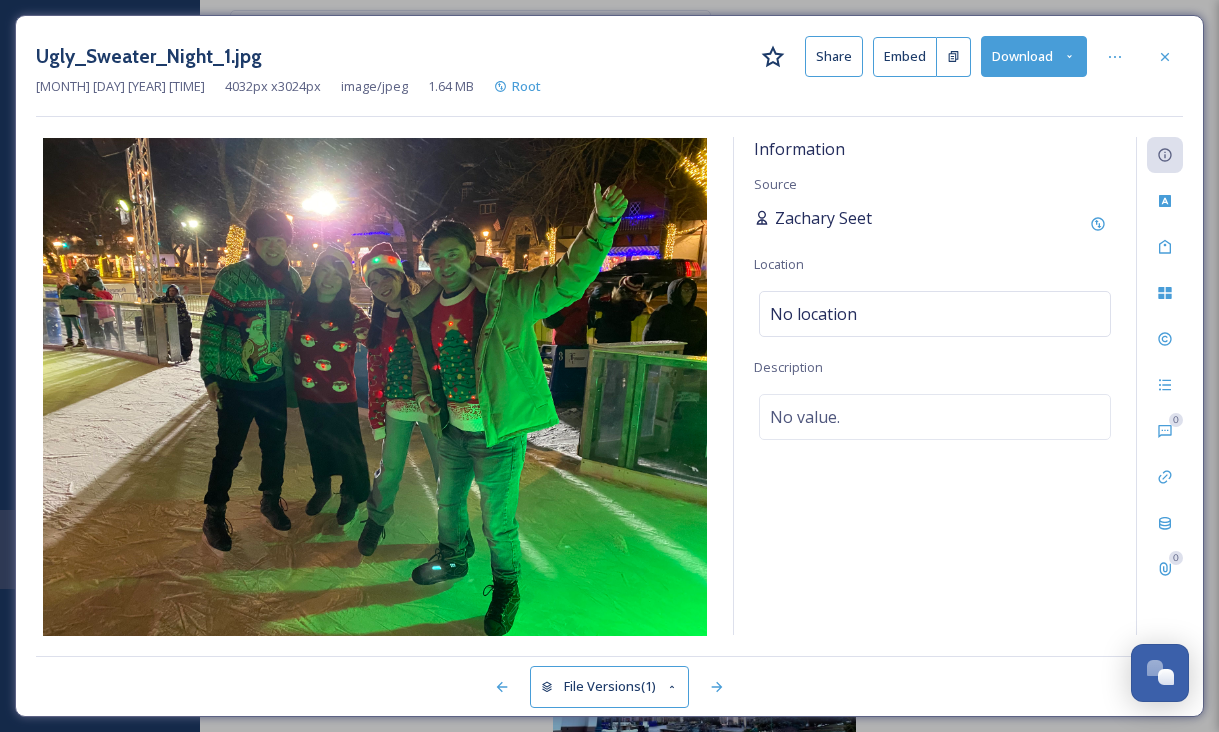 click 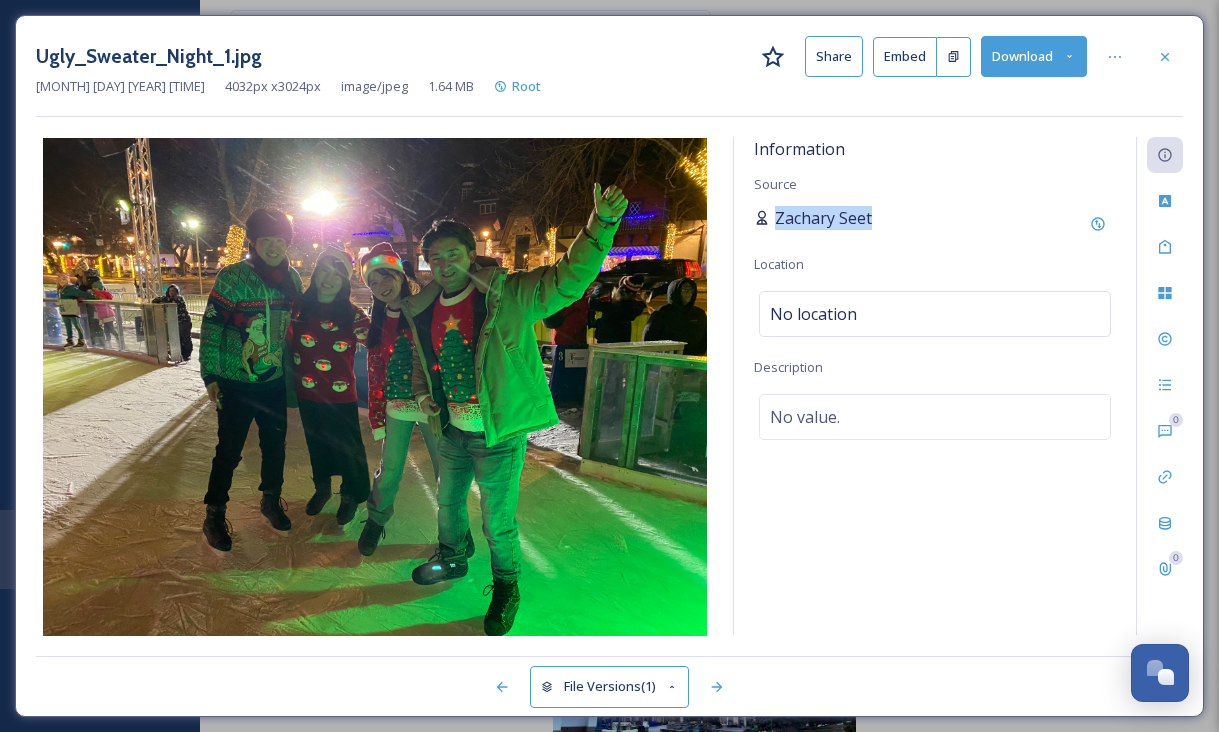 drag, startPoint x: 914, startPoint y: 220, endPoint x: 775, endPoint y: 216, distance: 139.05754 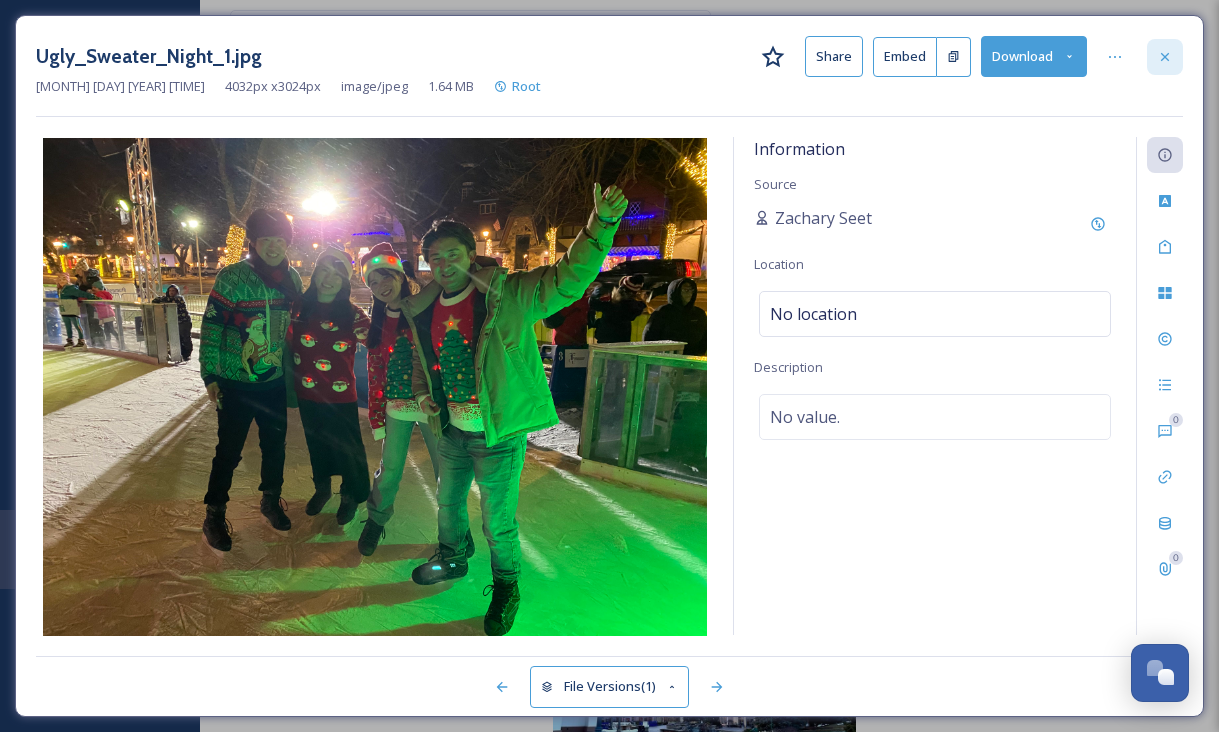 click 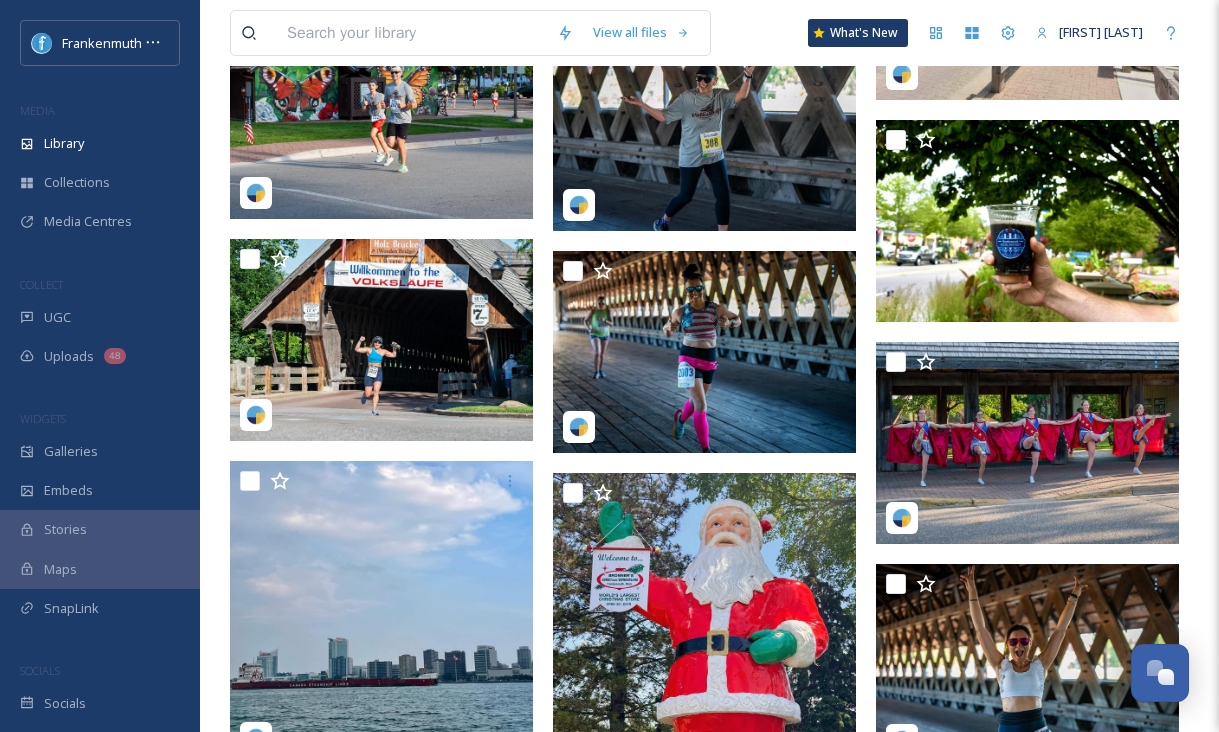 scroll, scrollTop: 19727, scrollLeft: 0, axis: vertical 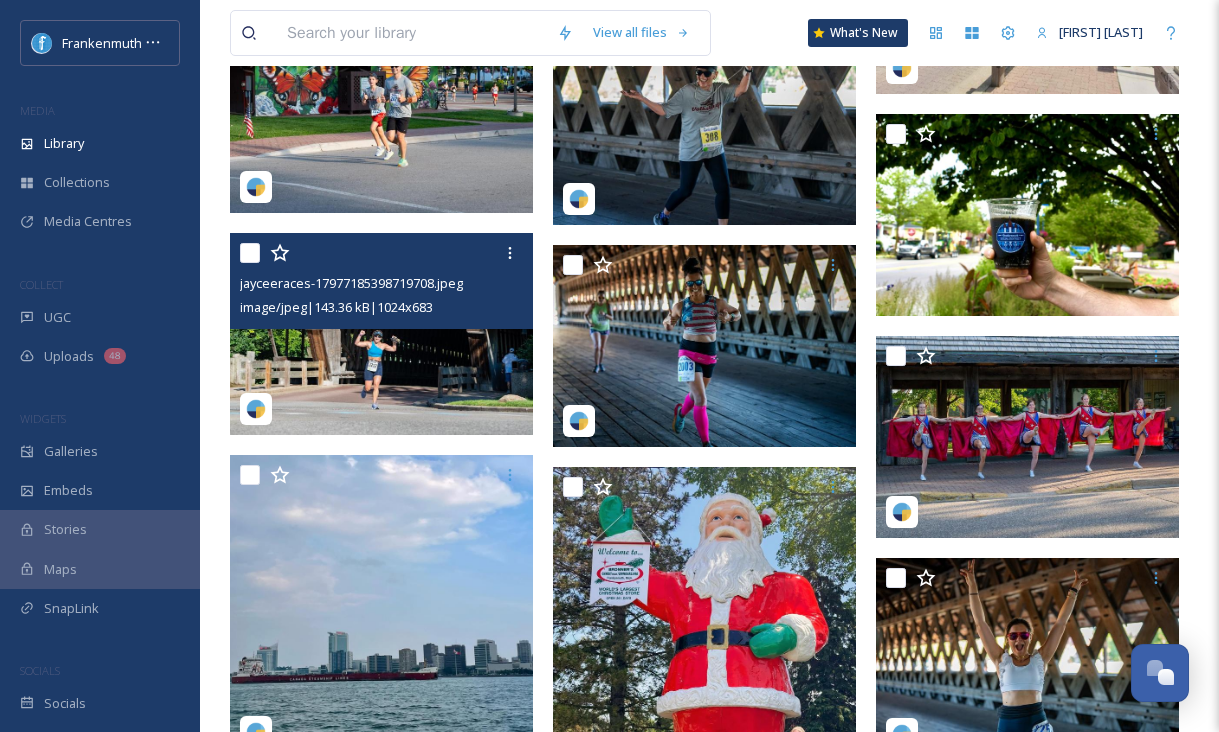 click at bounding box center (381, 334) 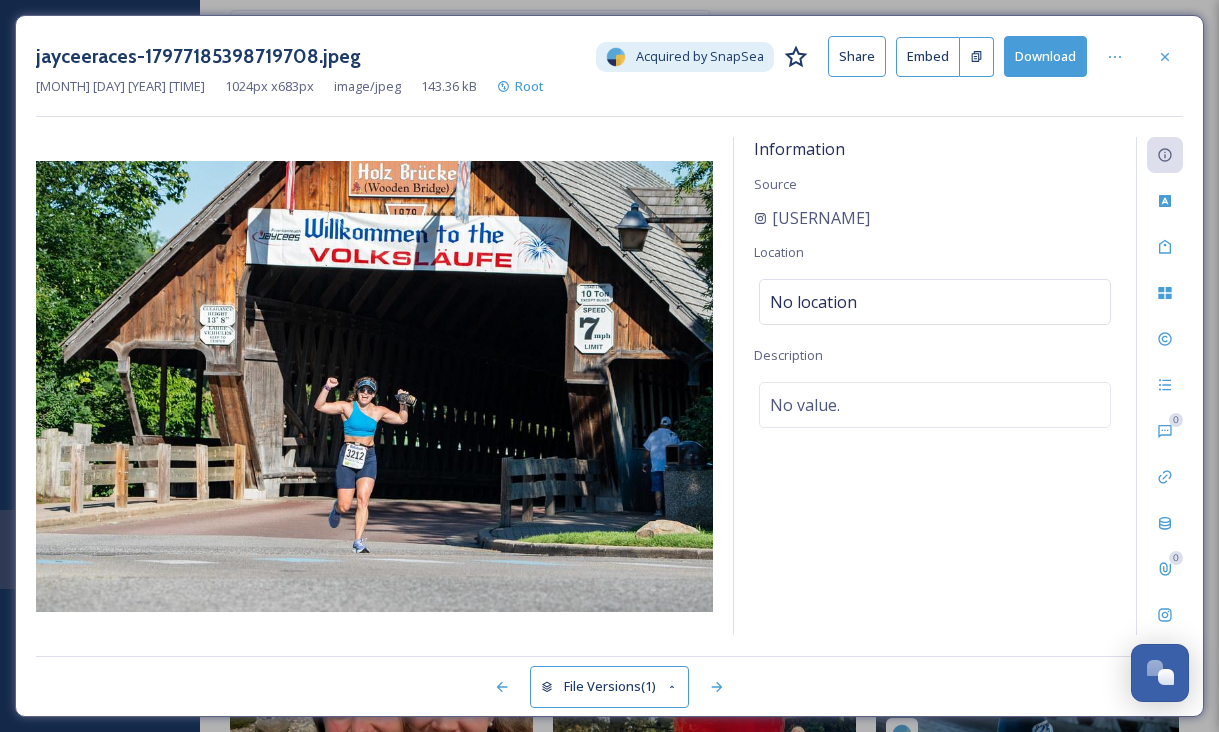click on "Download" at bounding box center (1045, 56) 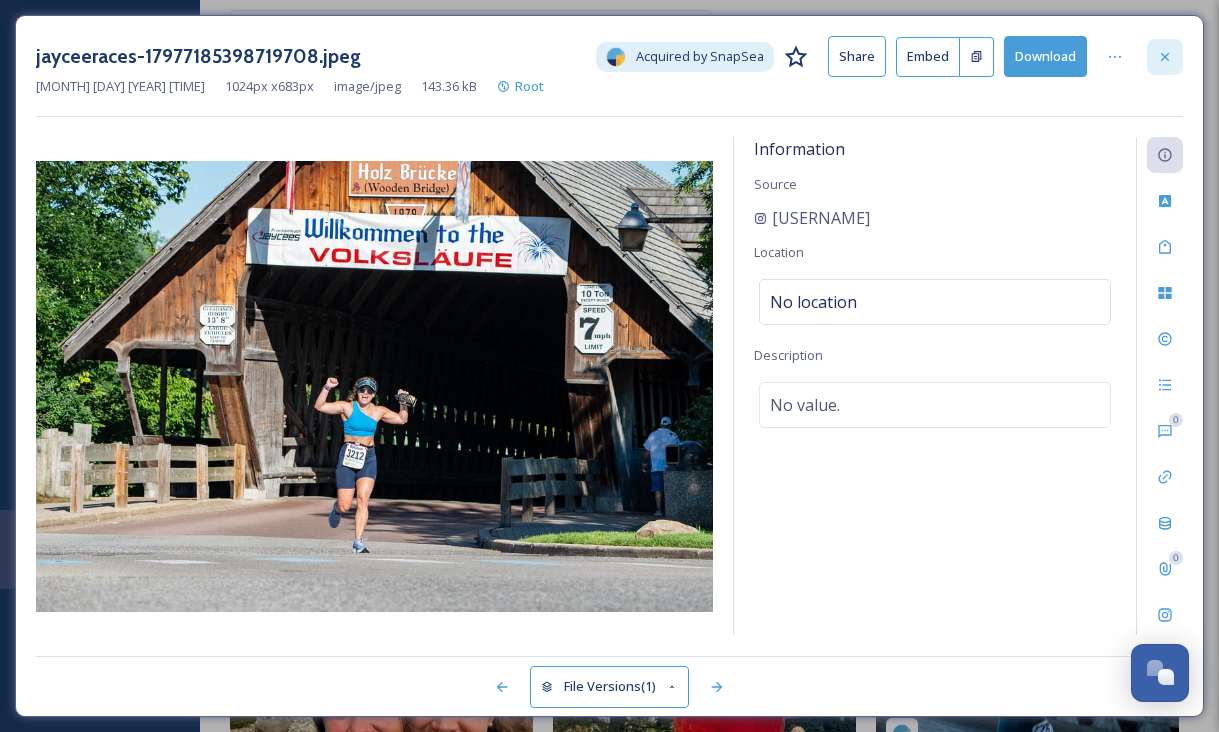 click 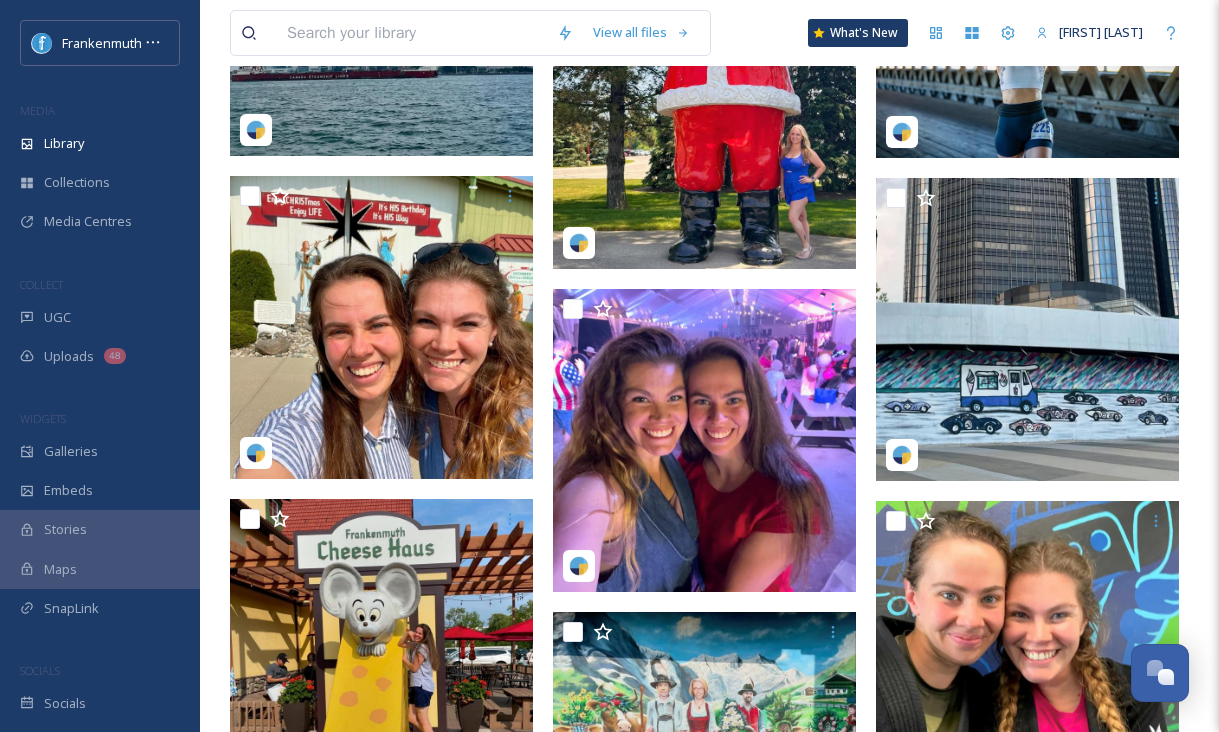 scroll, scrollTop: 20331, scrollLeft: 0, axis: vertical 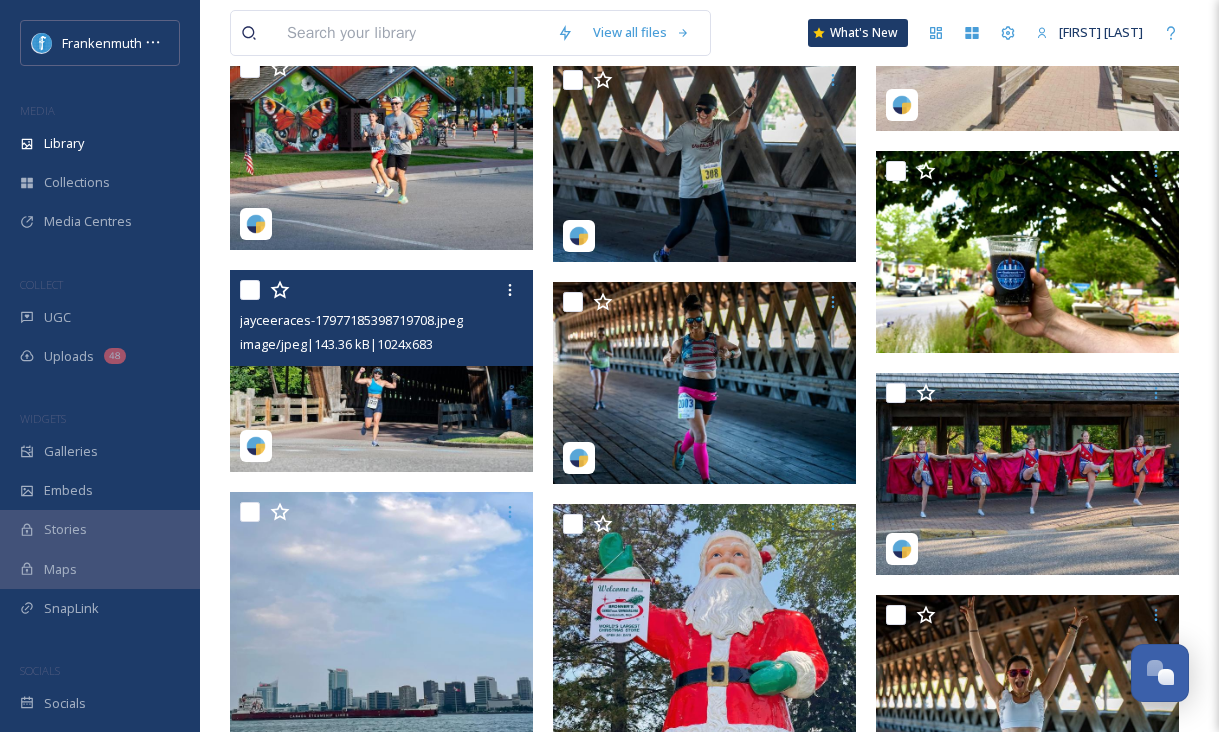 click on "[USERNAME]-17855784570473345.jpeg image/jpeg  |  [SIZE]  |  [DIMENSIONS] [USERNAME]-17911056942152253.jpeg image/jpeg  |  [SIZE]  |  [DIMENSIONS] [USERNAME]-17977185398719708.jpeg image/jpeg  |  [SIZE]  |  [DIMENSIONS] [USERNAME]-18068695699979698.jpeg image/jpeg  |  [SIZE]  |  [DIMENSIONS] [FILENAME].jpg image/jpeg  |  [SIZE]  |  [DIMENSIONS] © [USERNAME] [HOLIDAY] [NUMBER].HEIC image/heic  |  [SIZE]  |  [DIMENSIONS]" at bounding box center (386, 15936) 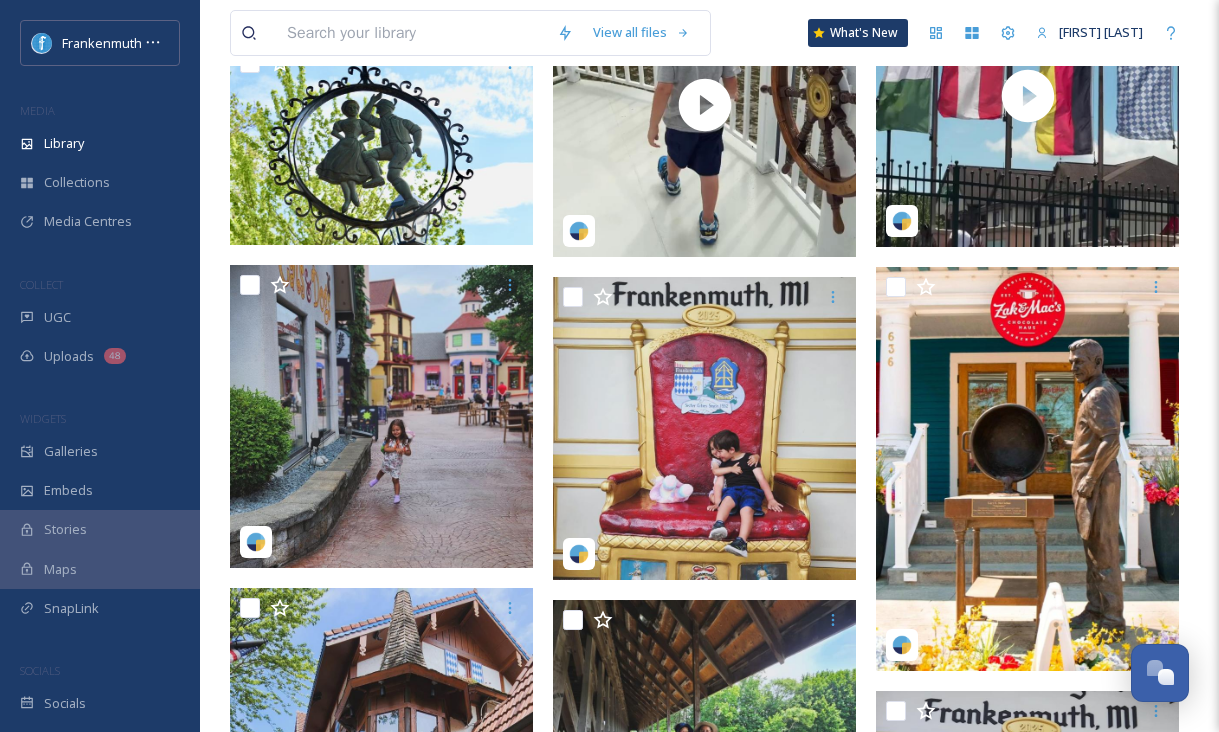 scroll, scrollTop: 18501, scrollLeft: 0, axis: vertical 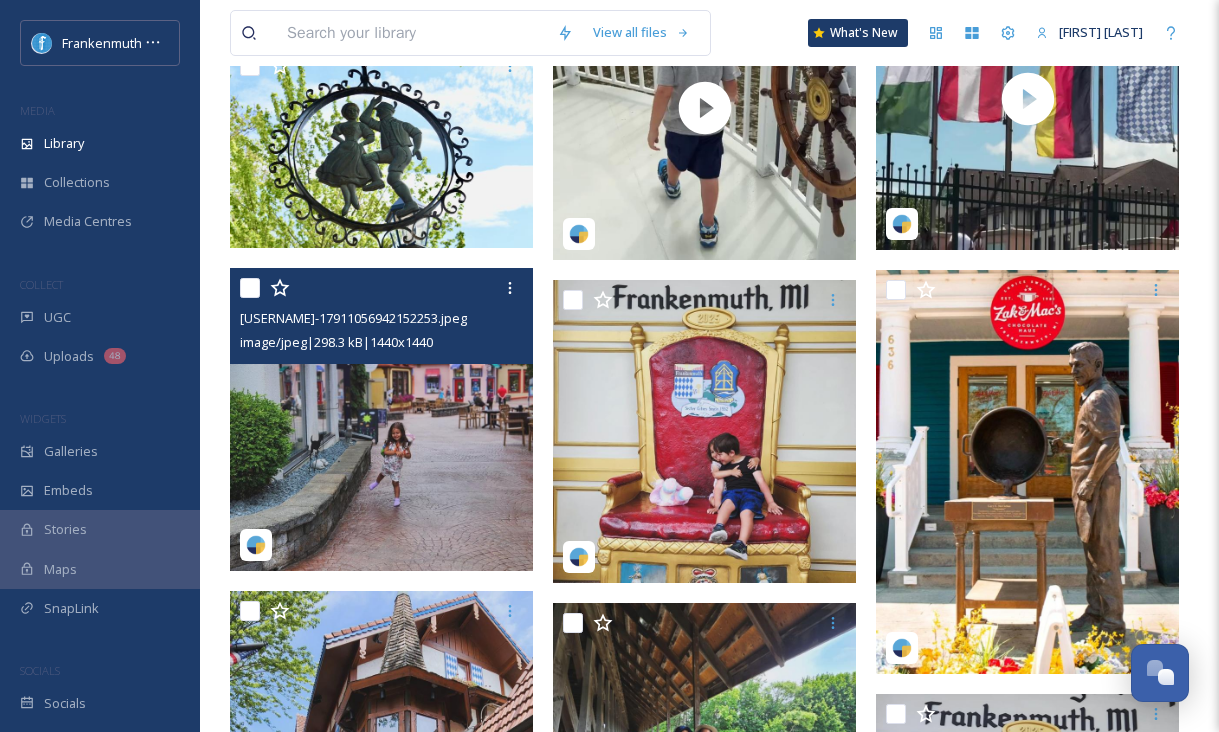 click at bounding box center (381, 419) 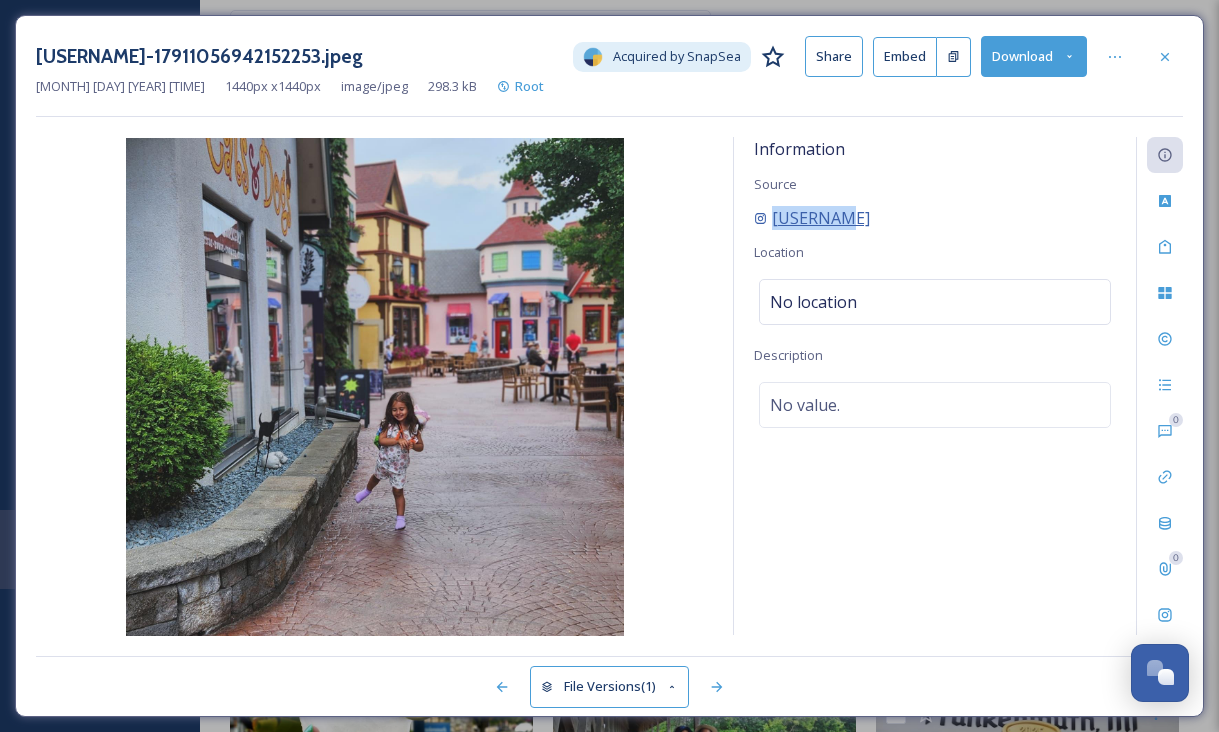 drag, startPoint x: 846, startPoint y: 210, endPoint x: 770, endPoint y: 211, distance: 76.00658 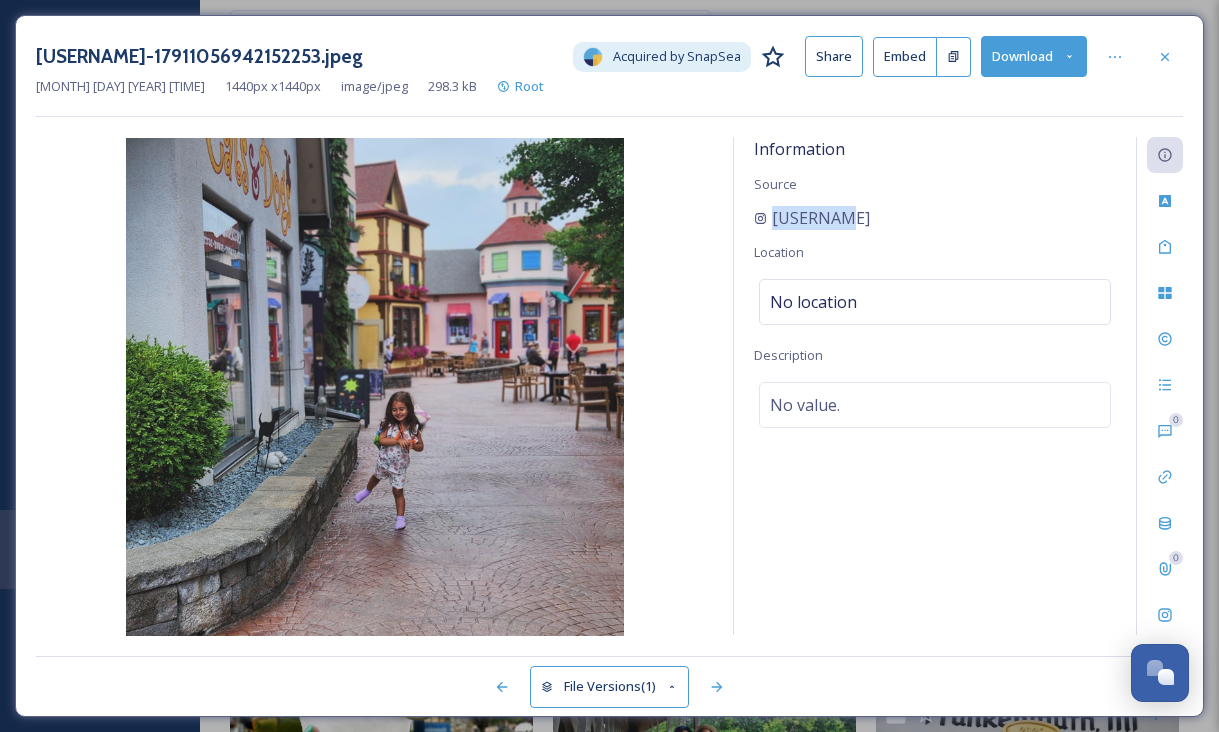 click on "Download" at bounding box center [1034, 56] 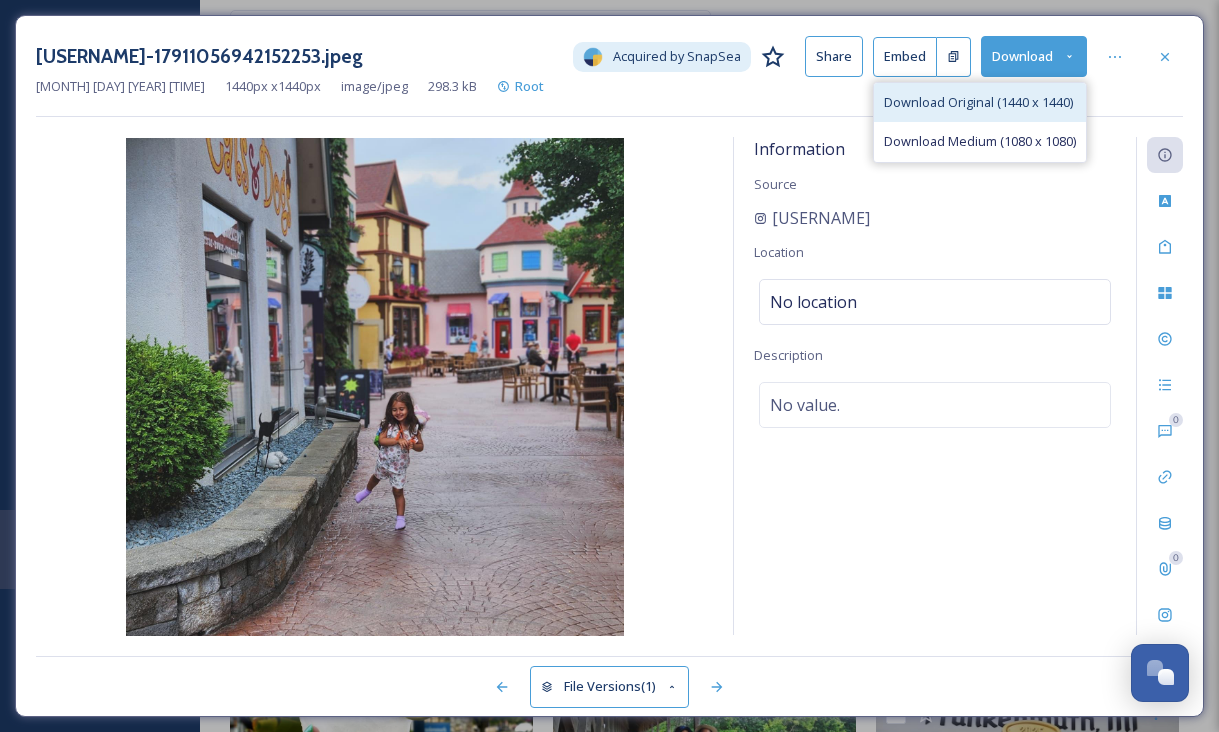 click on "Download Original (1440 x 1440)" at bounding box center [980, 102] 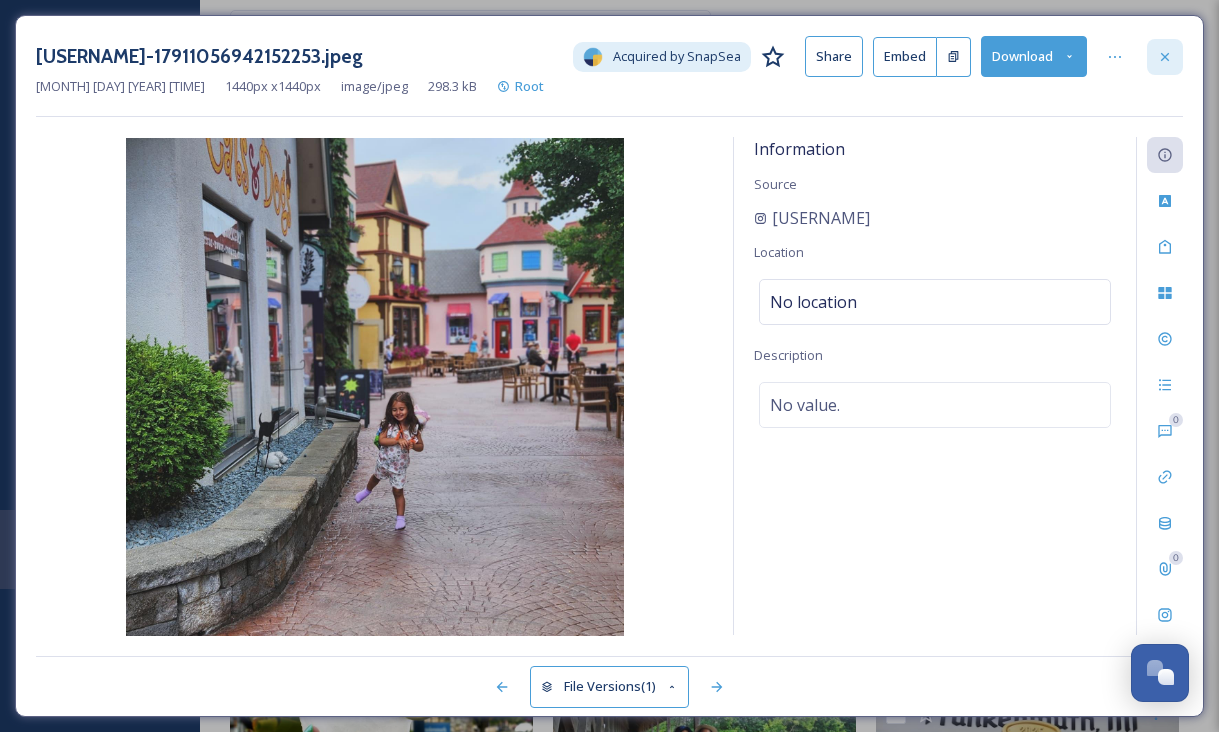 click 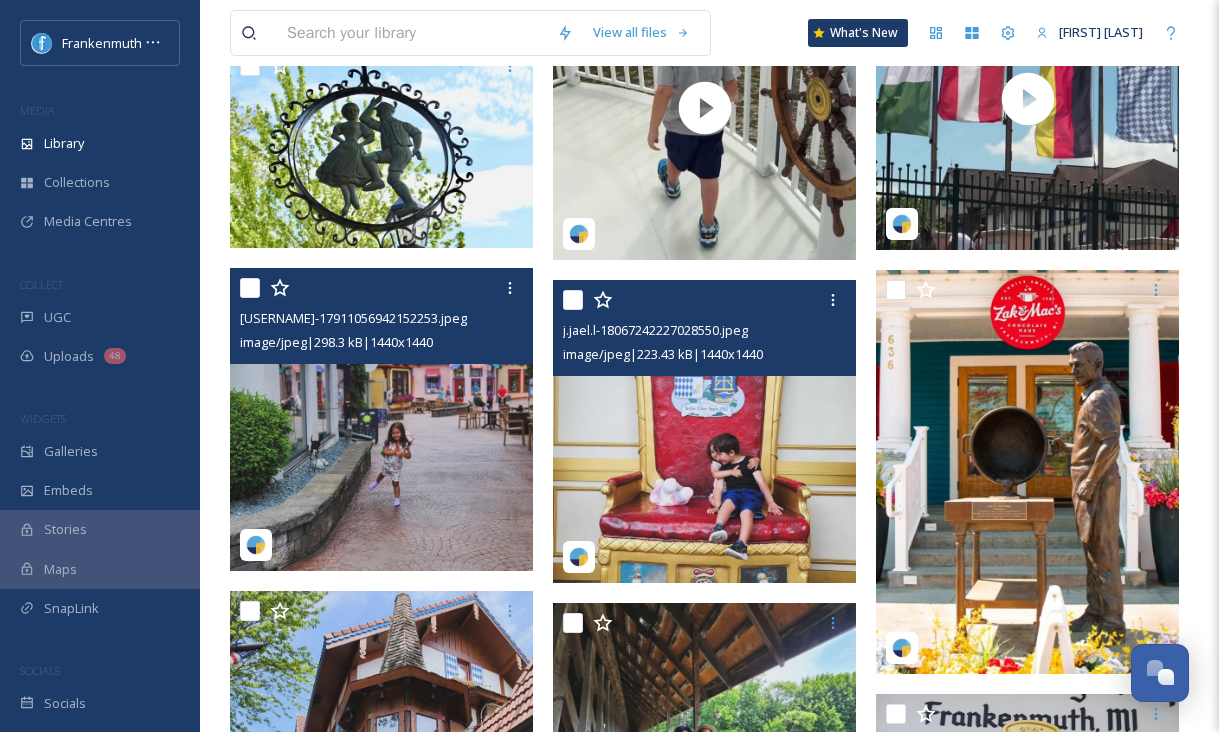 scroll, scrollTop: 18450, scrollLeft: 0, axis: vertical 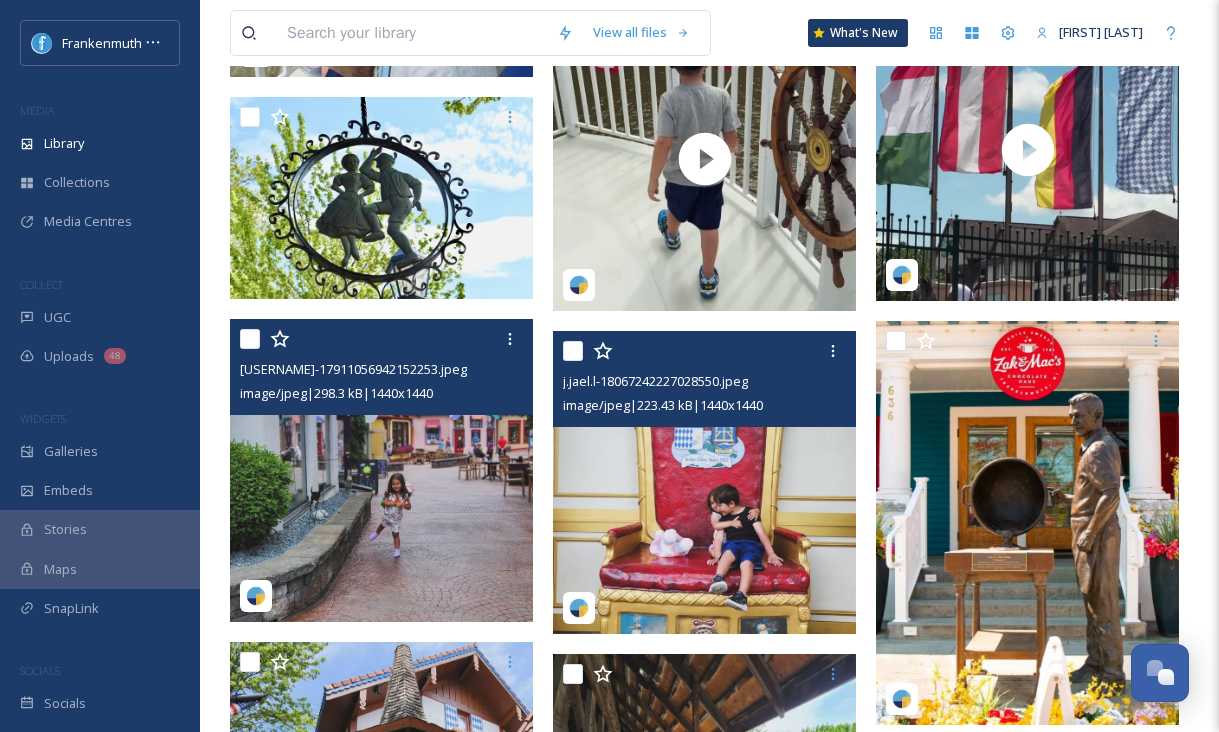 click at bounding box center [704, 482] 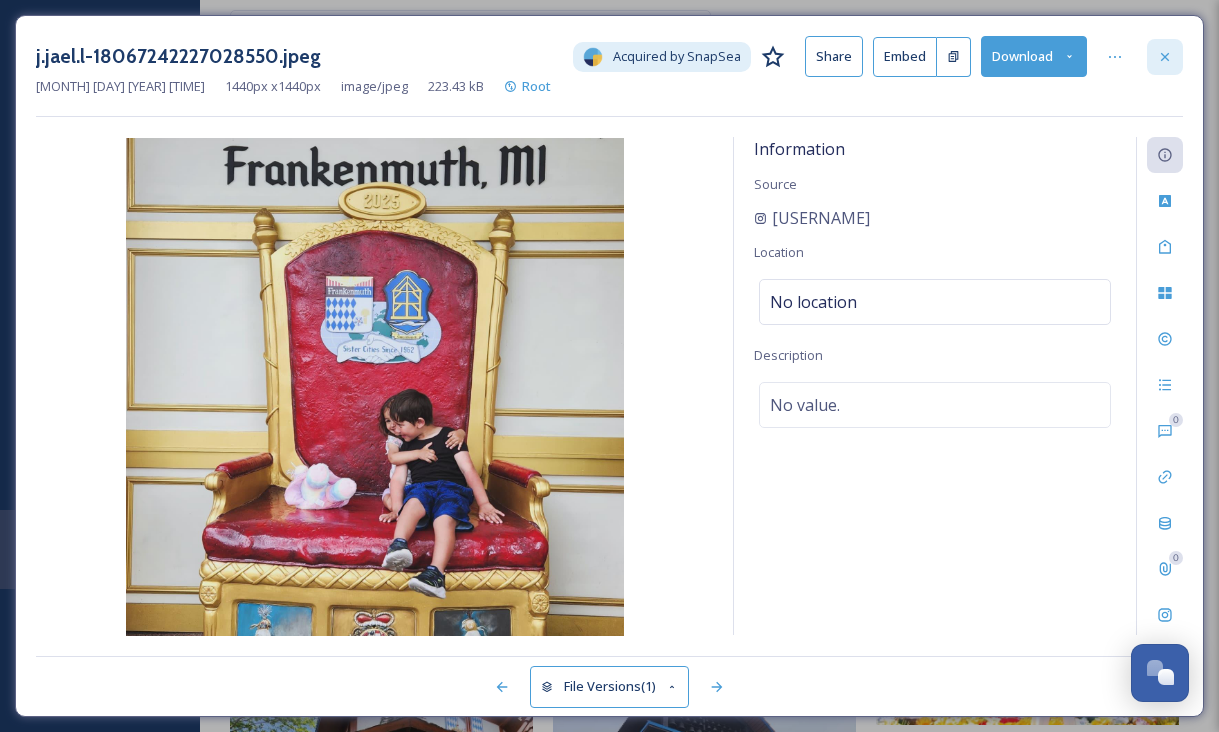 click 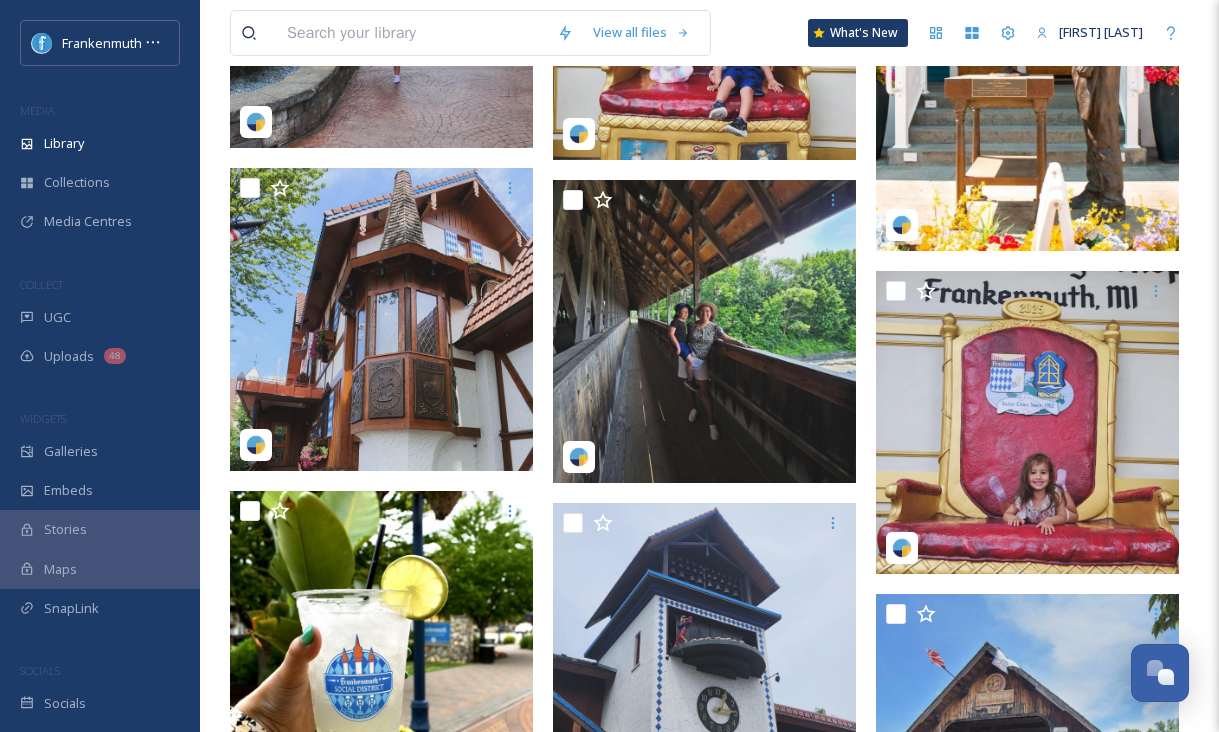 scroll, scrollTop: 18936, scrollLeft: 0, axis: vertical 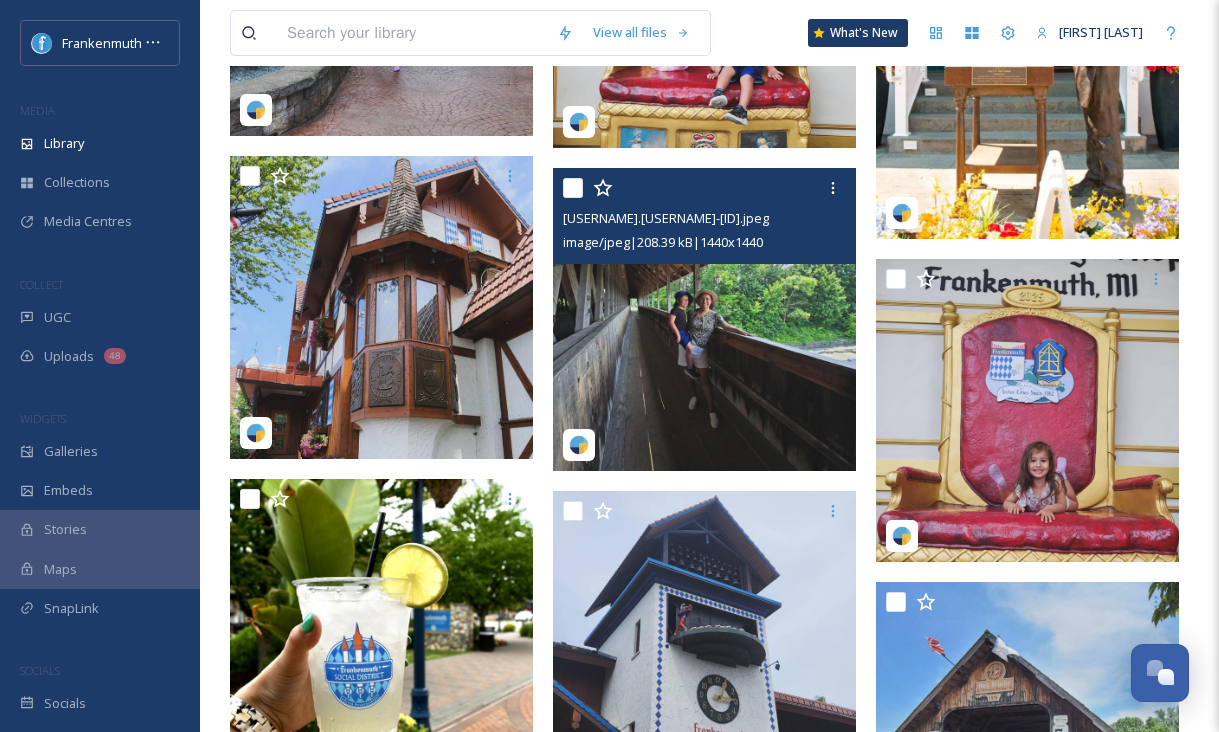 click at bounding box center (704, 319) 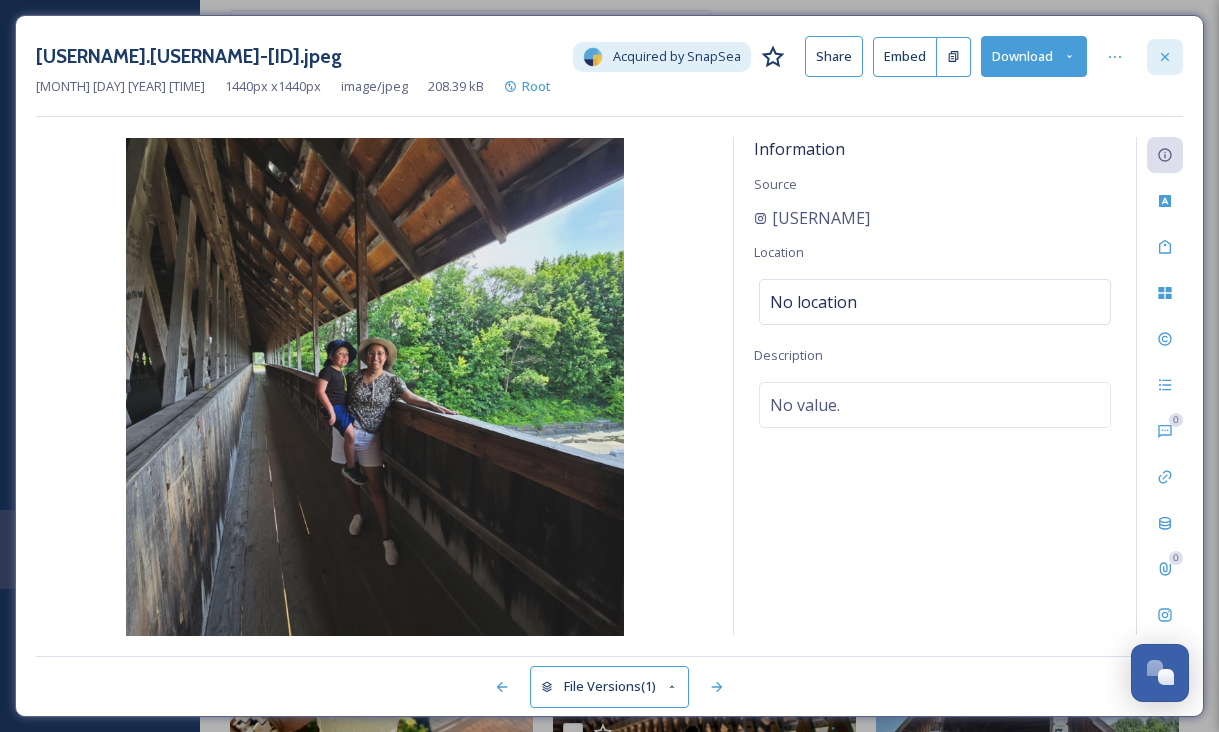 click at bounding box center [1165, 57] 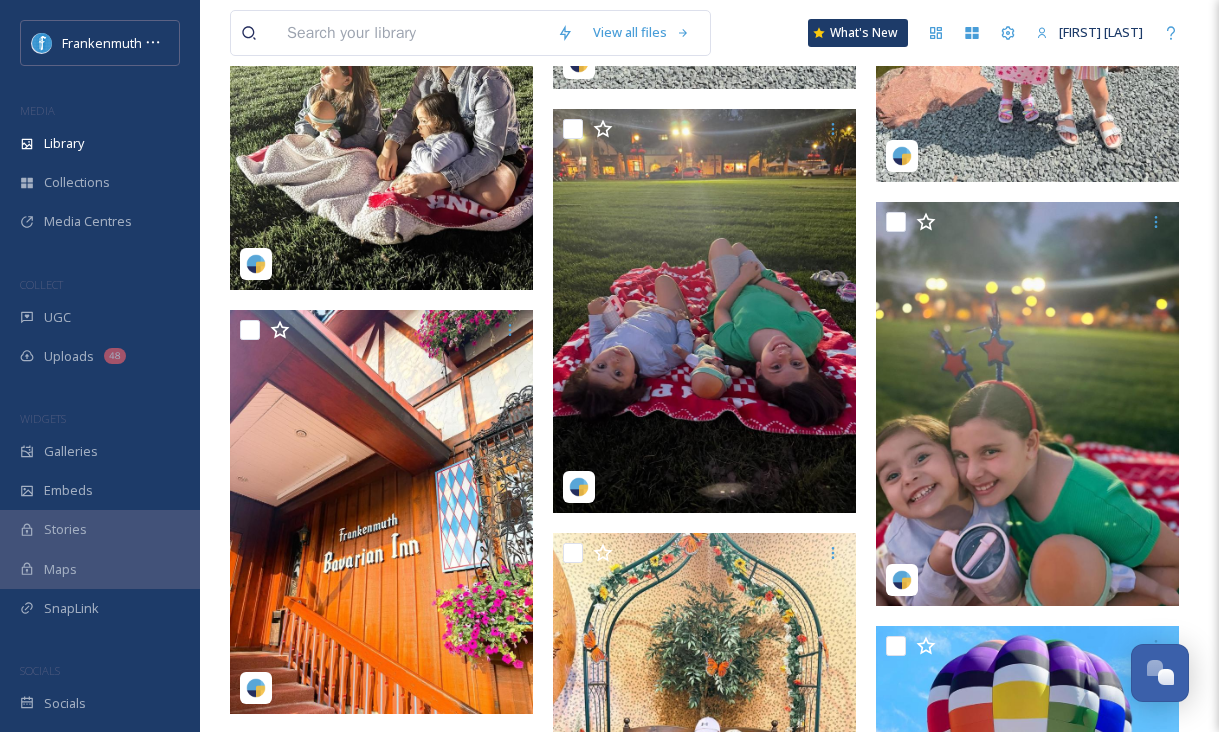 scroll, scrollTop: 13776, scrollLeft: 0, axis: vertical 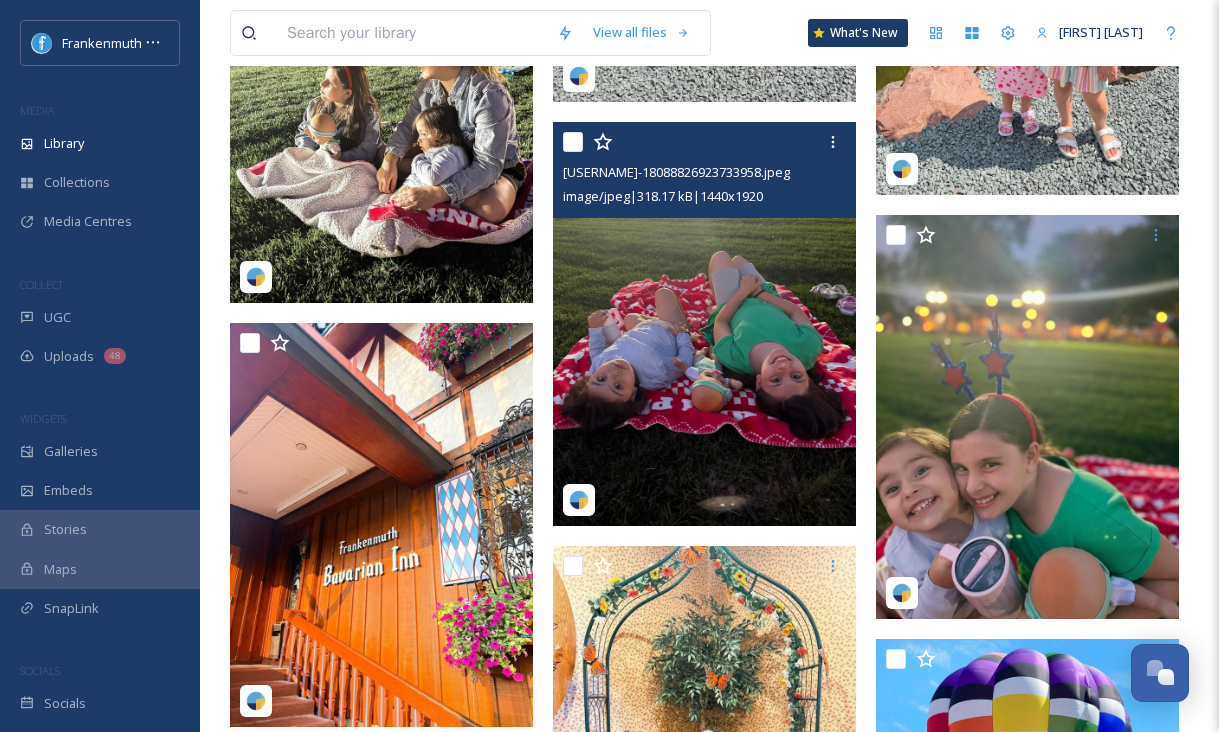 click at bounding box center (704, 324) 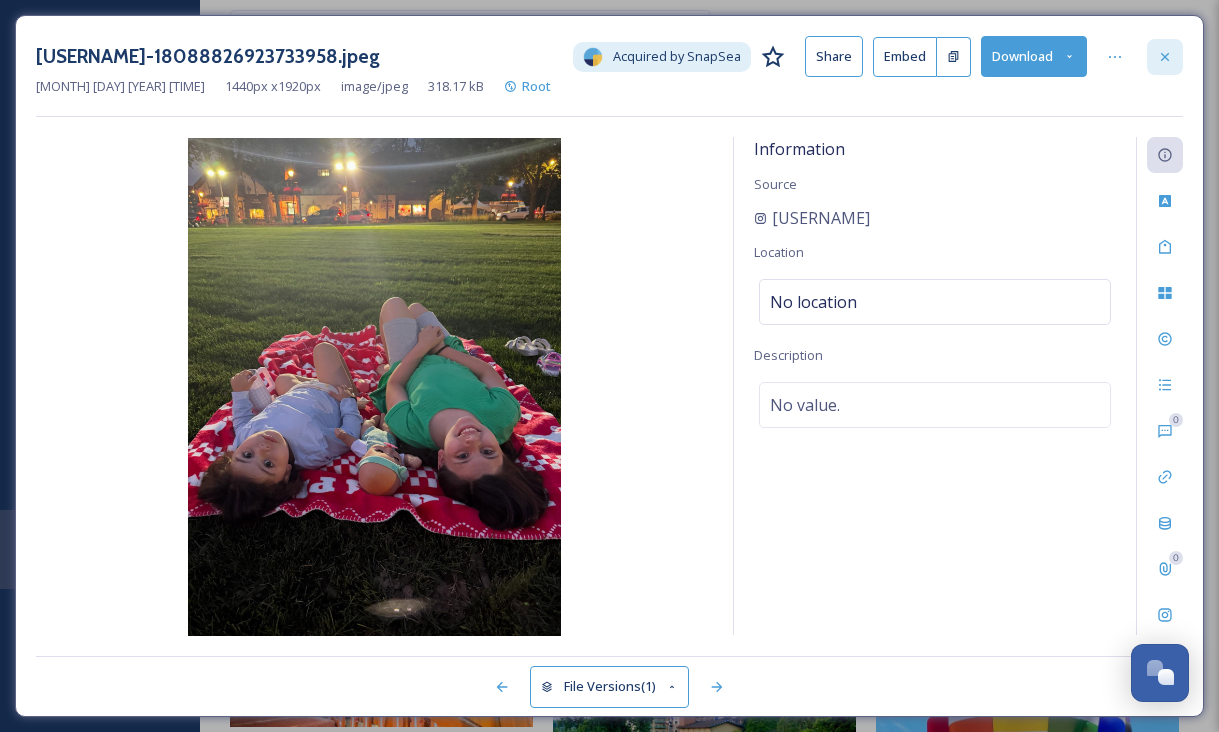 click at bounding box center [1165, 57] 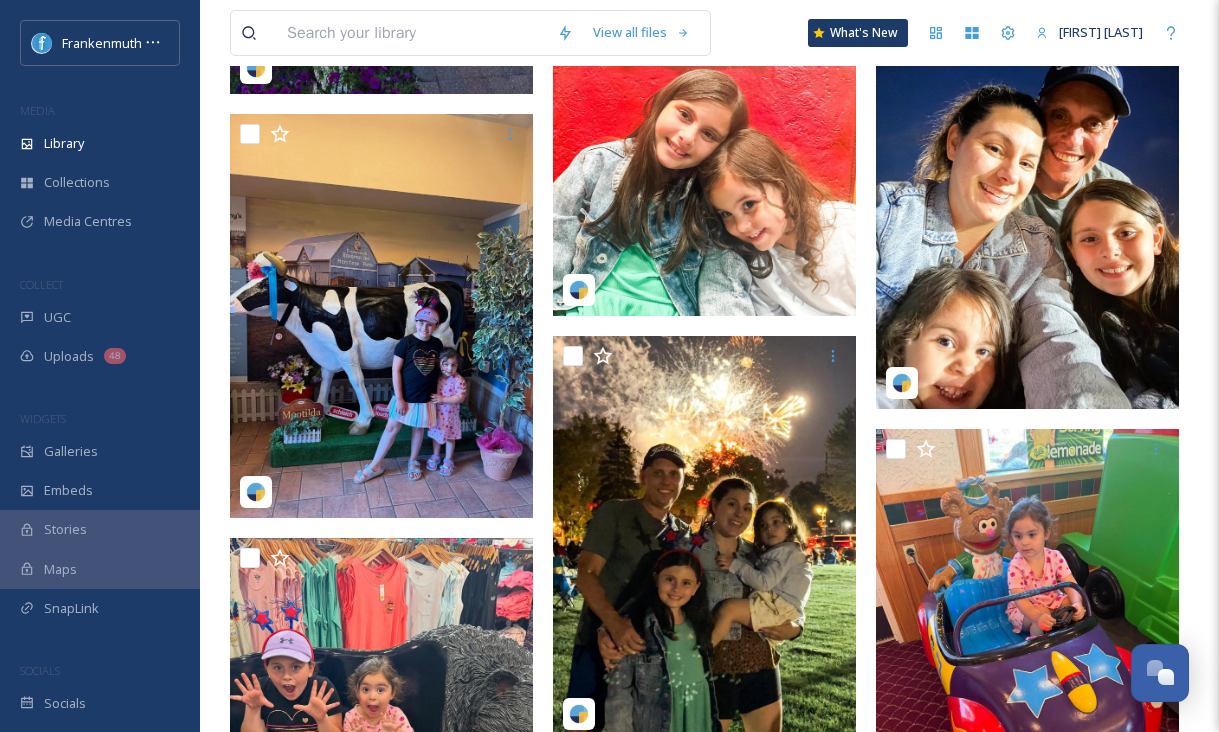 scroll, scrollTop: 12712, scrollLeft: 0, axis: vertical 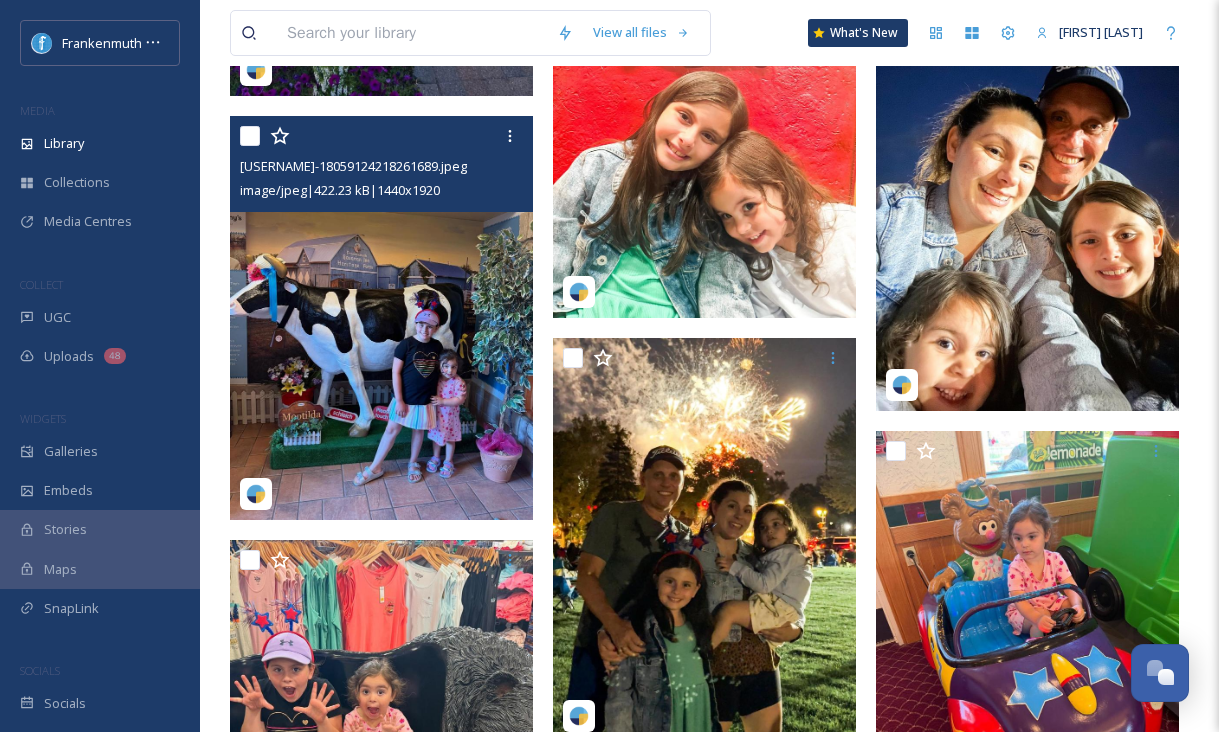 click at bounding box center (381, 318) 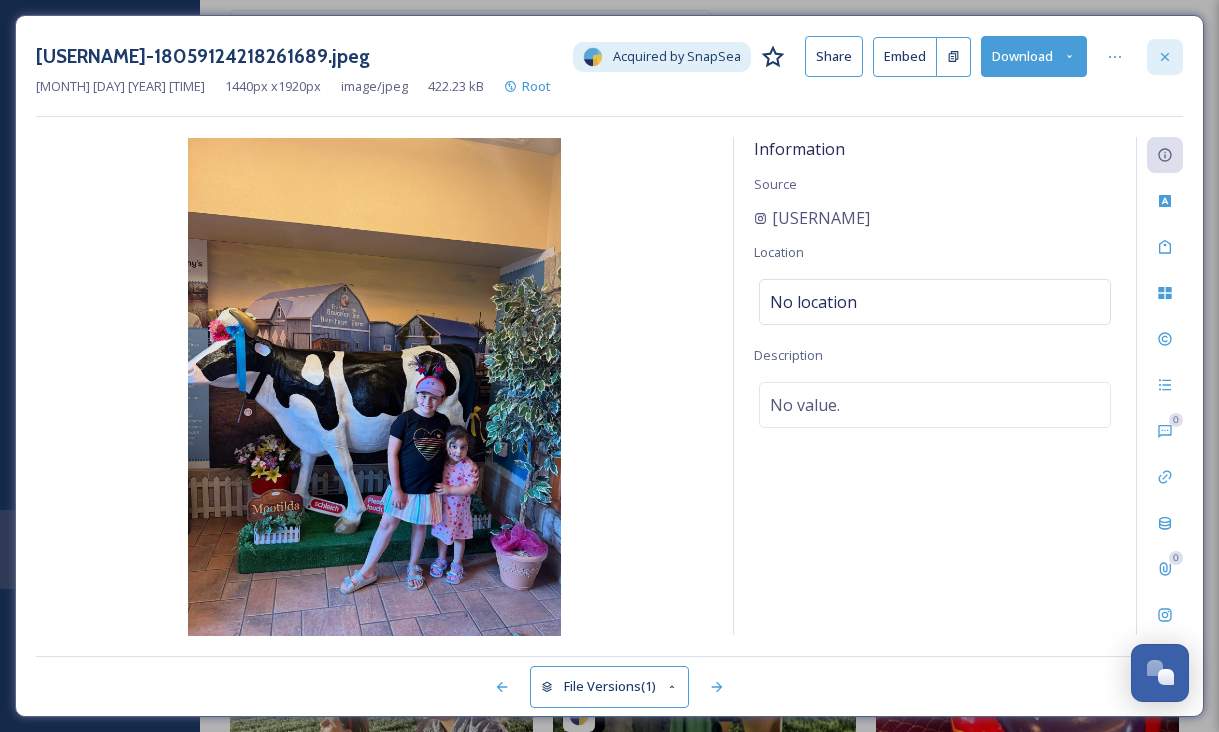 click 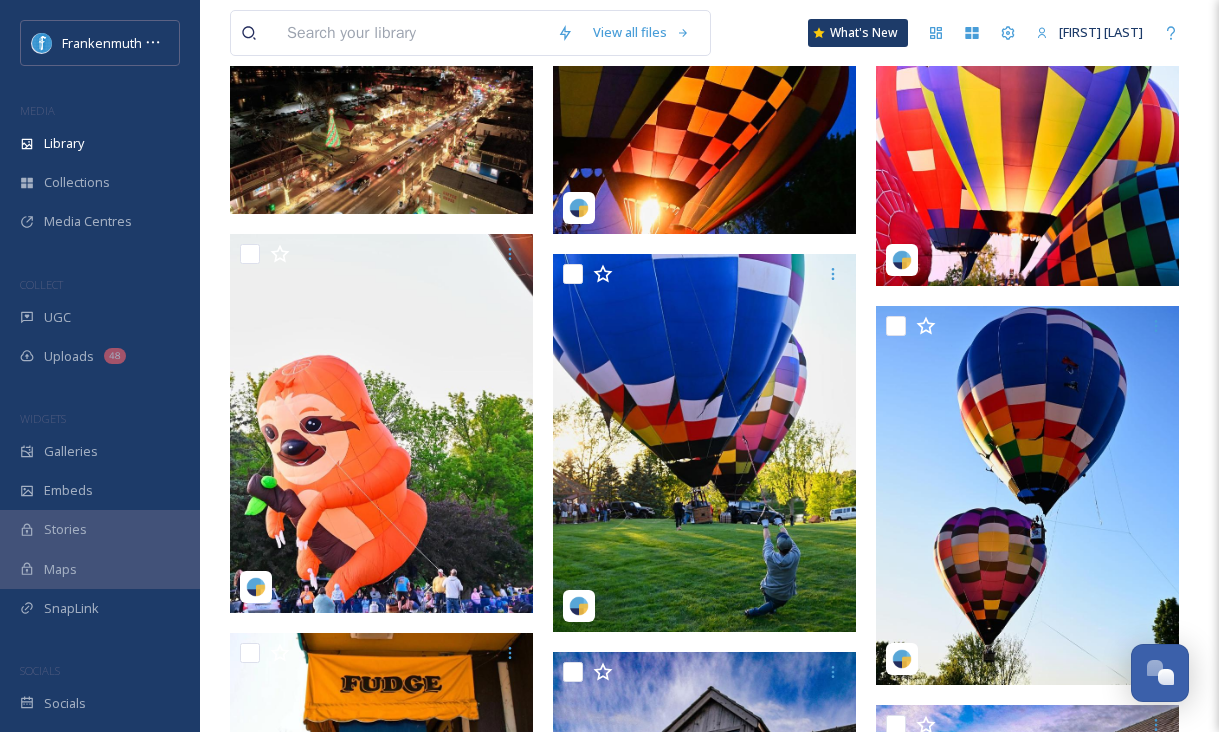 scroll, scrollTop: 9168, scrollLeft: 0, axis: vertical 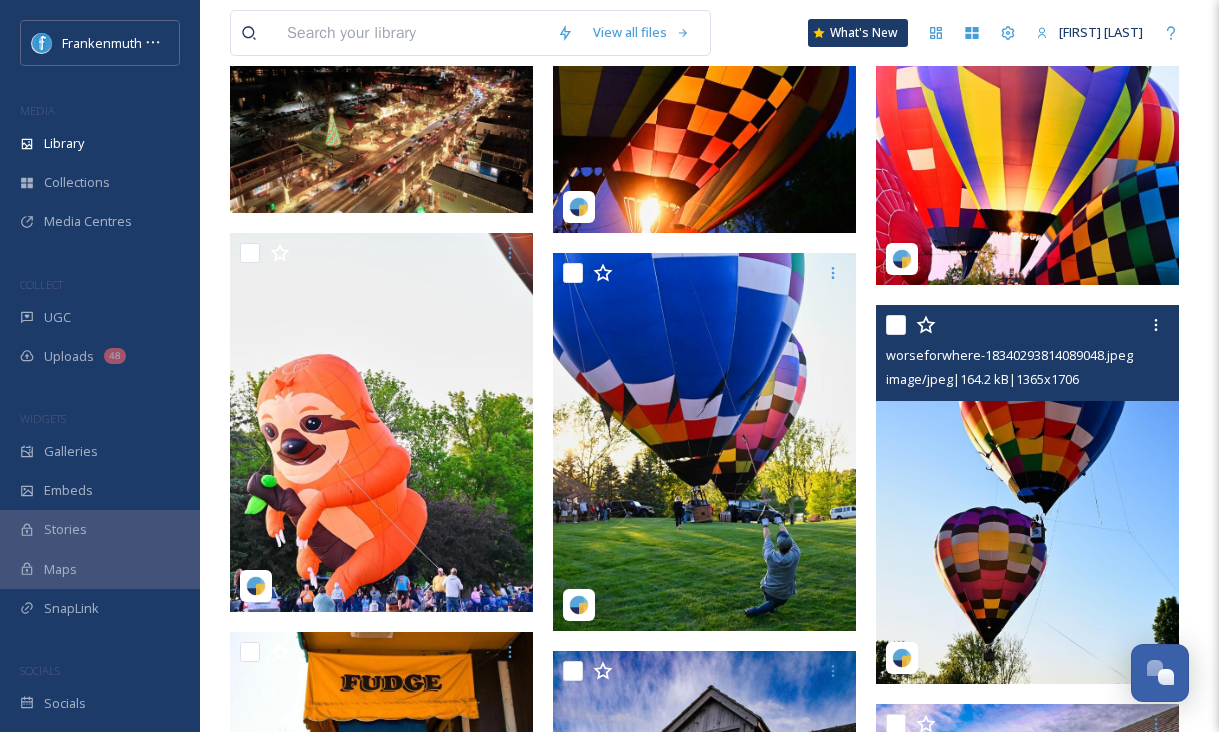 click at bounding box center [1027, 494] 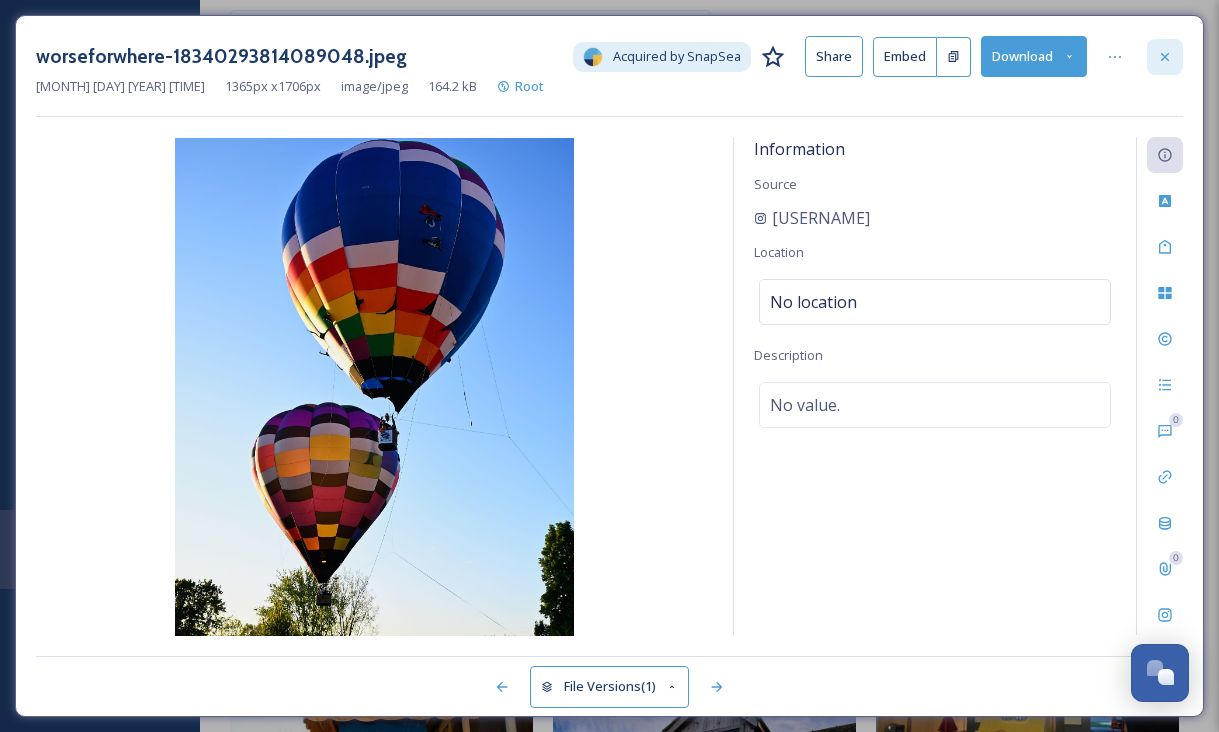 click at bounding box center (1165, 57) 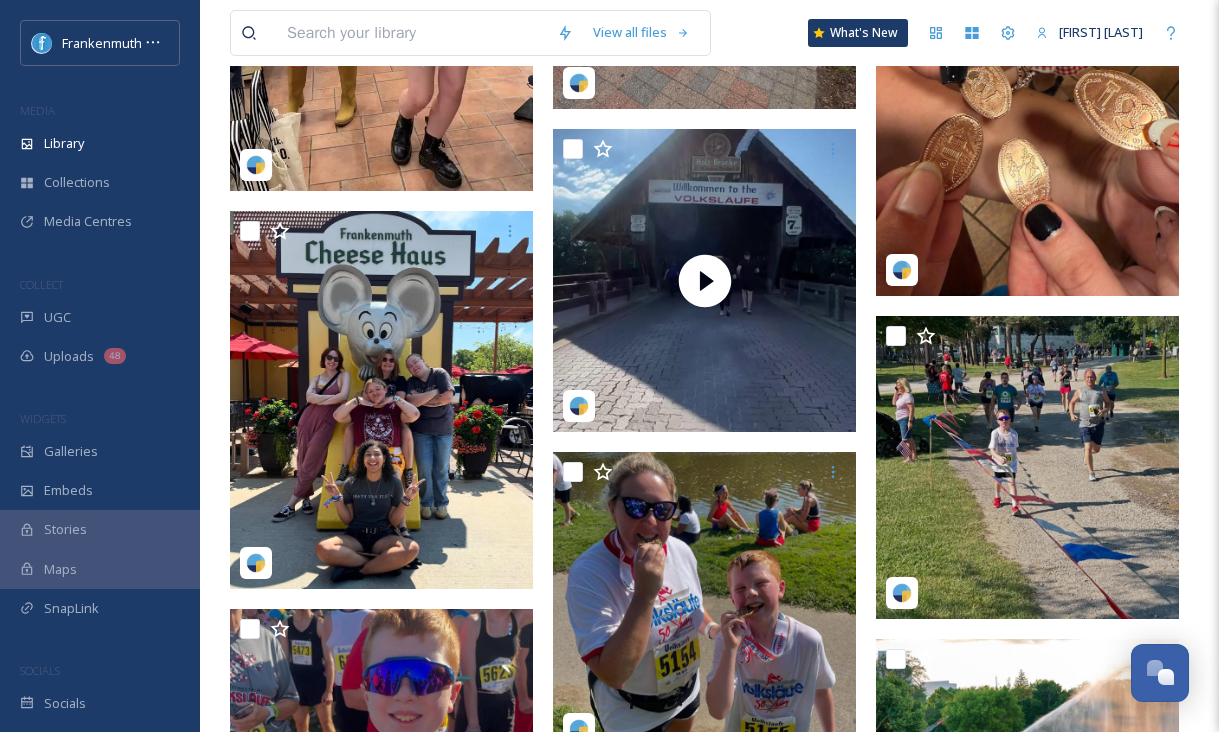 scroll, scrollTop: 6975, scrollLeft: 0, axis: vertical 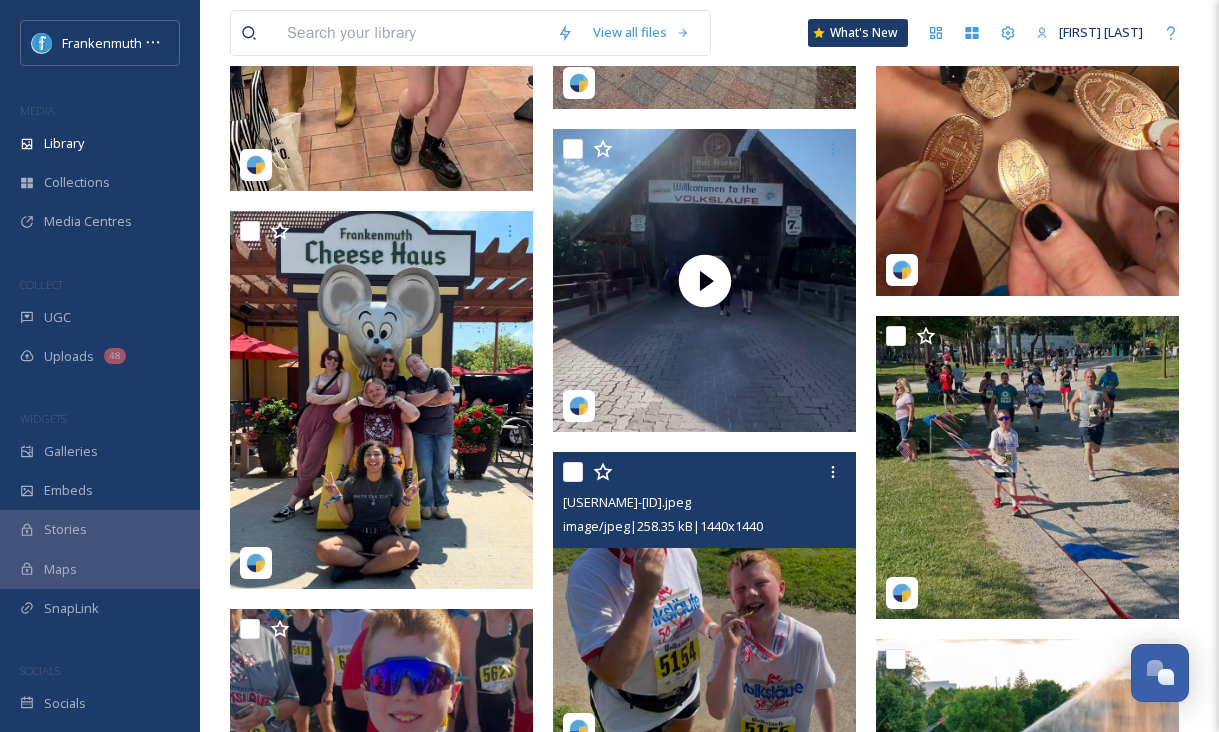 click at bounding box center [704, 603] 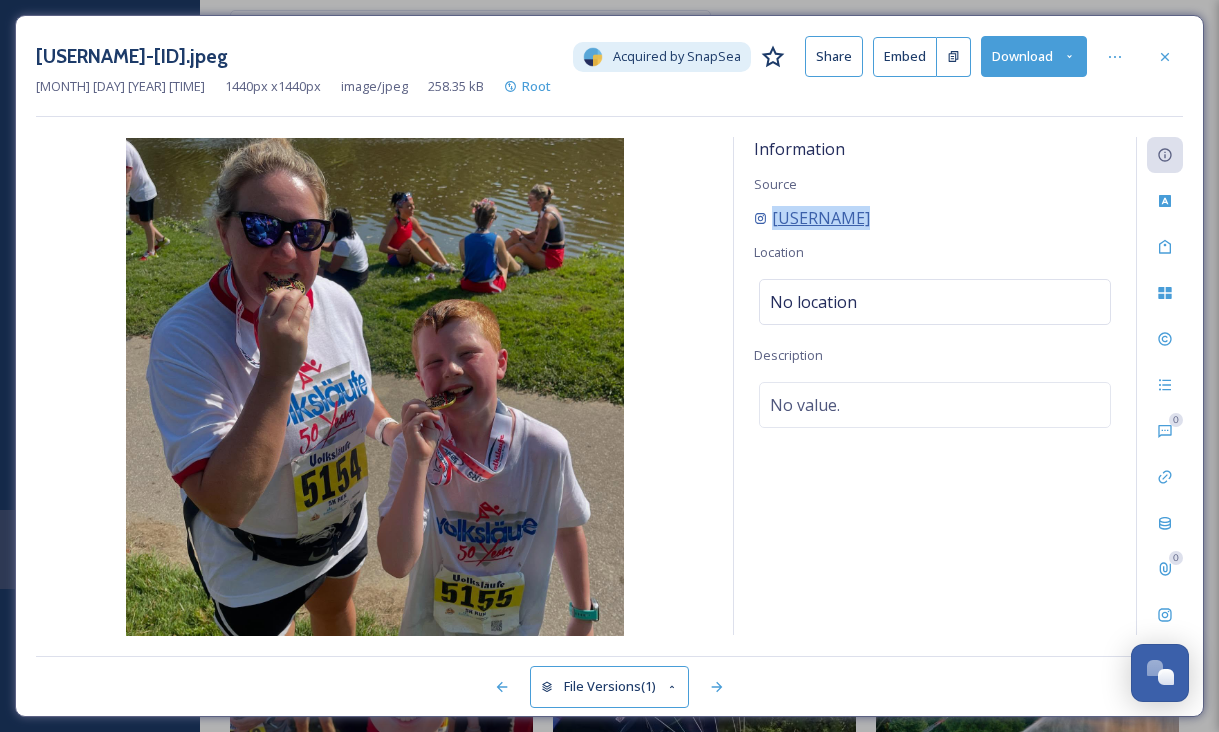 drag, startPoint x: 892, startPoint y: 235, endPoint x: 771, endPoint y: 220, distance: 121.92621 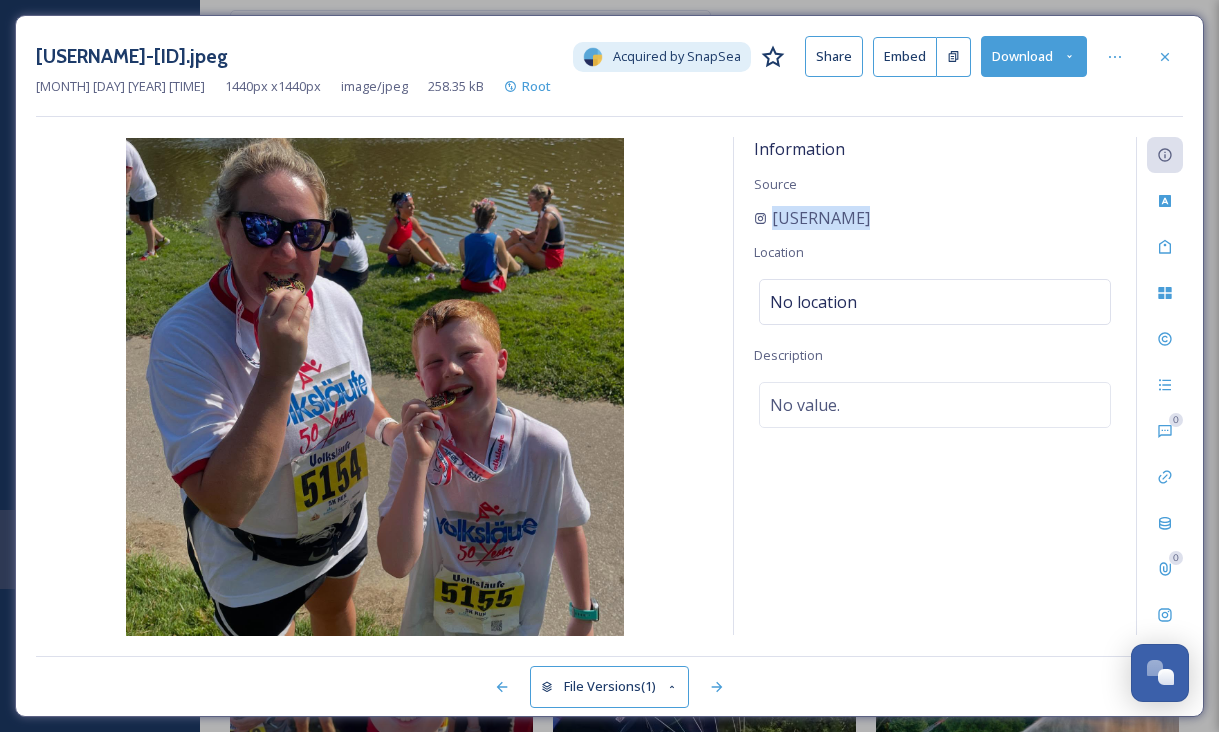 click on "Download" at bounding box center (1034, 56) 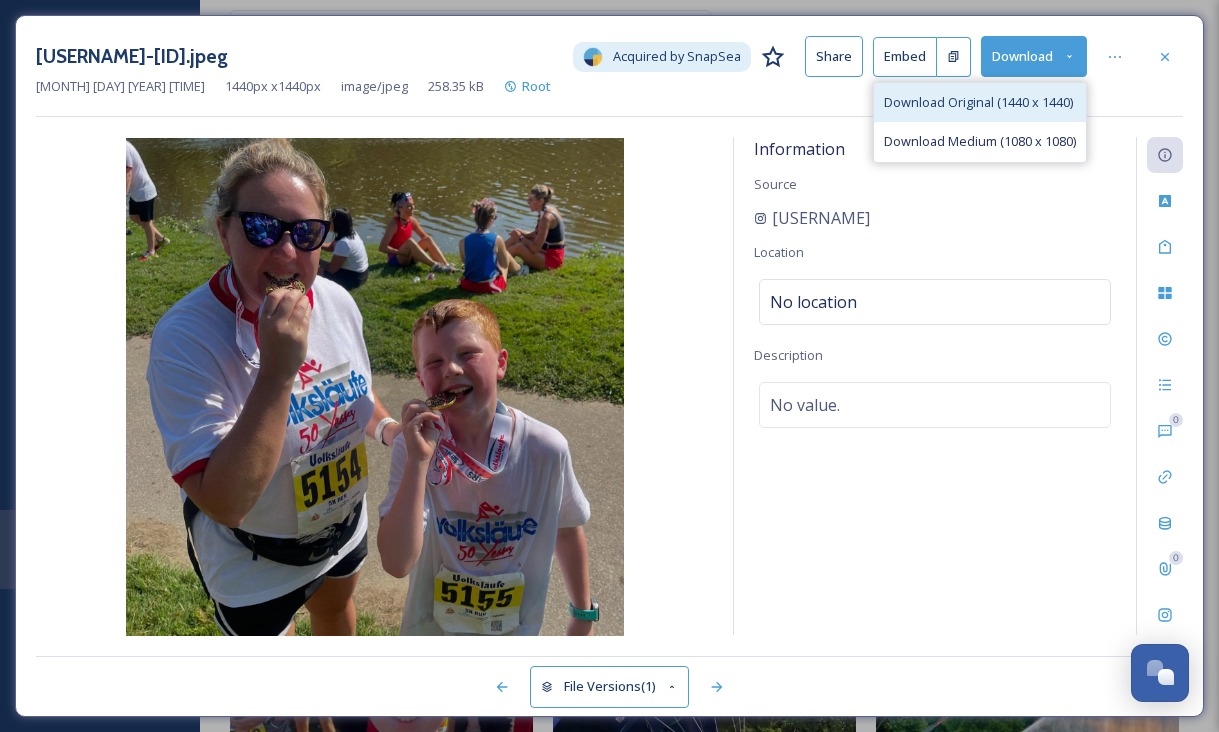 click on "Download Original (1440 x 1440)" at bounding box center [978, 102] 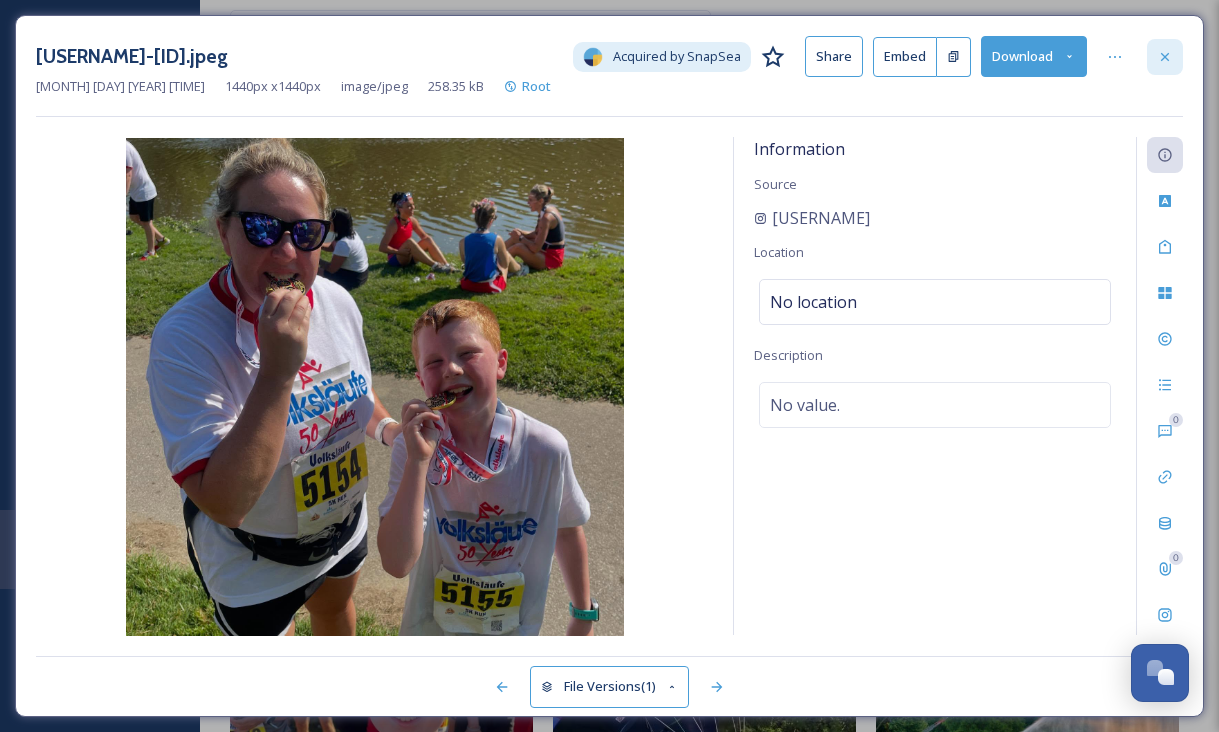 click 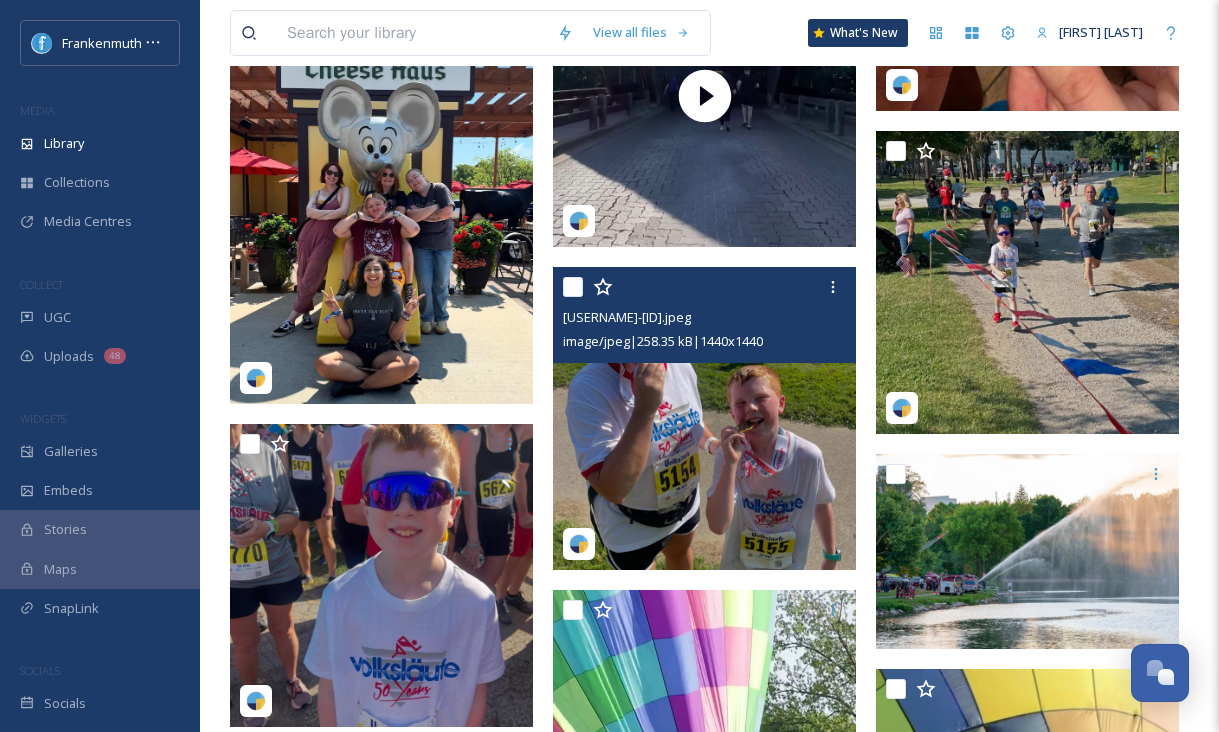 scroll, scrollTop: 7159, scrollLeft: 0, axis: vertical 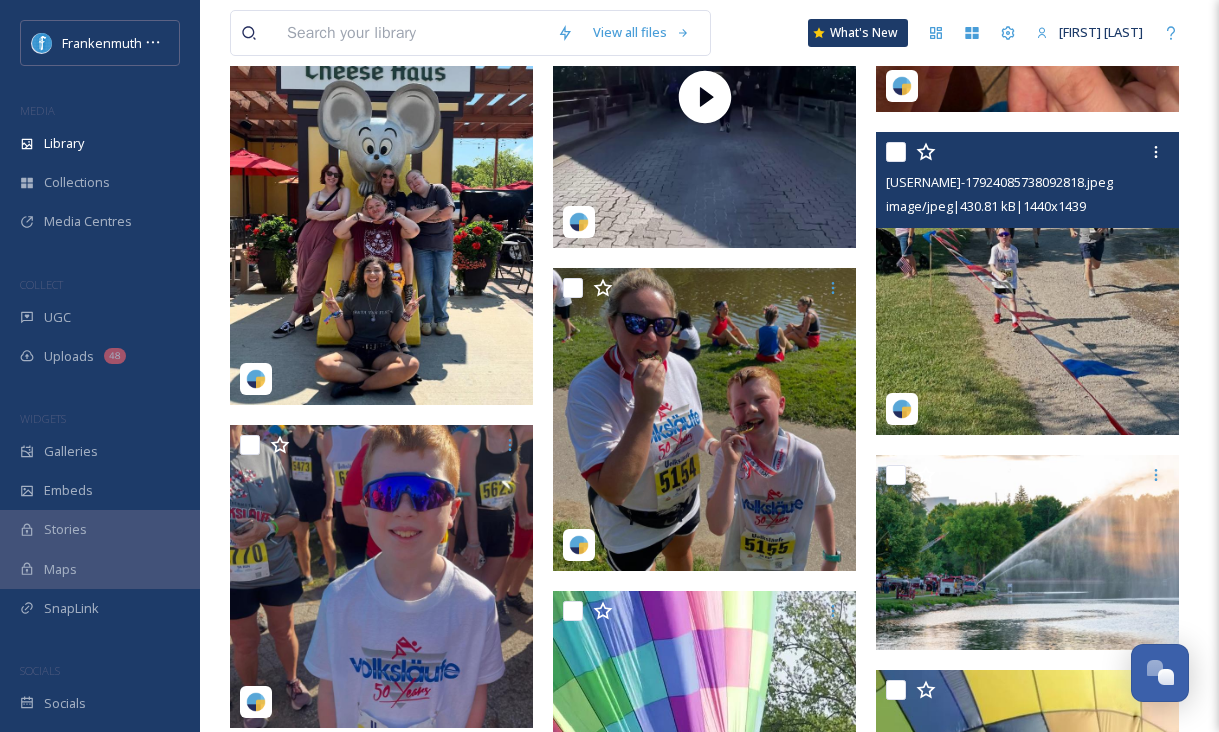 click at bounding box center [1027, 283] 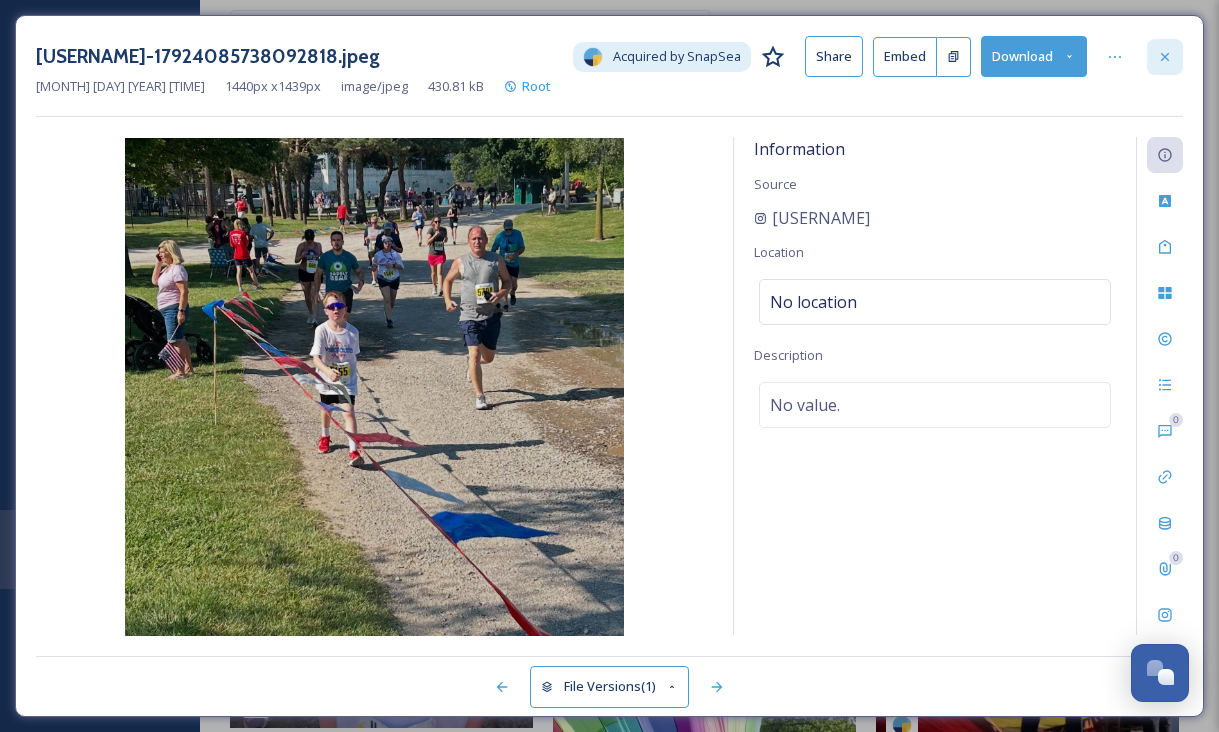 click at bounding box center [1165, 57] 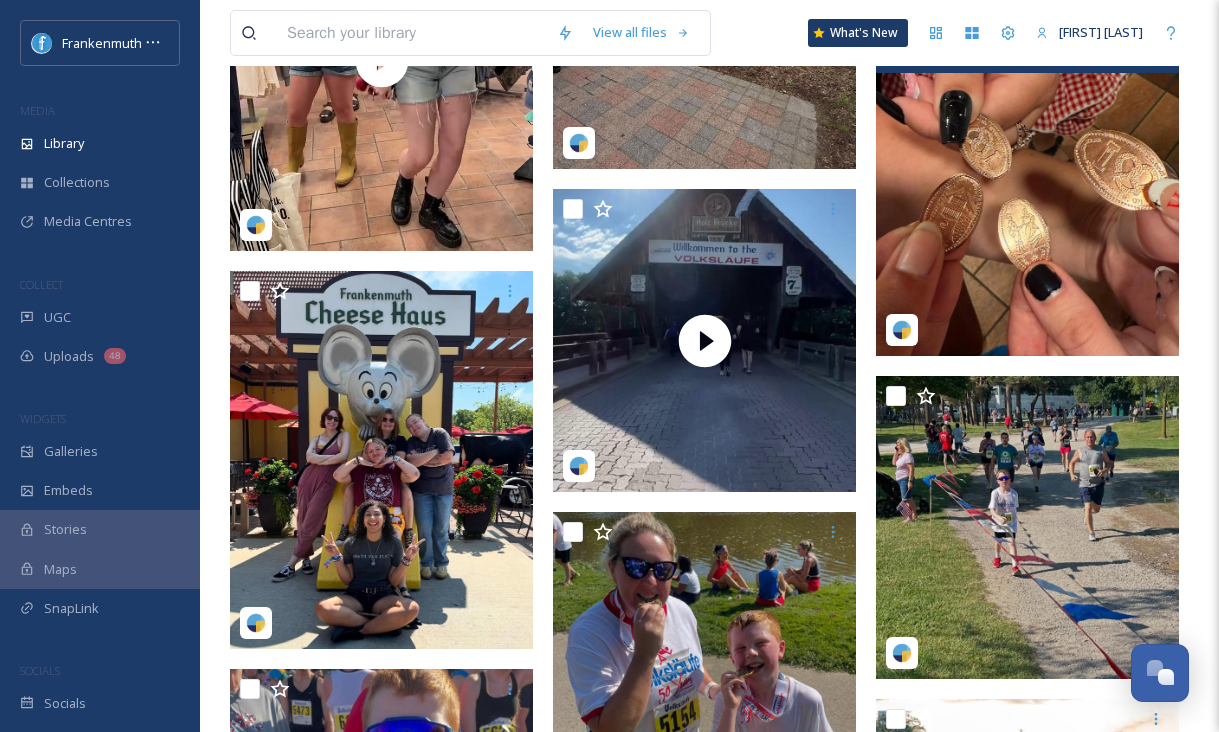 scroll, scrollTop: 6913, scrollLeft: 0, axis: vertical 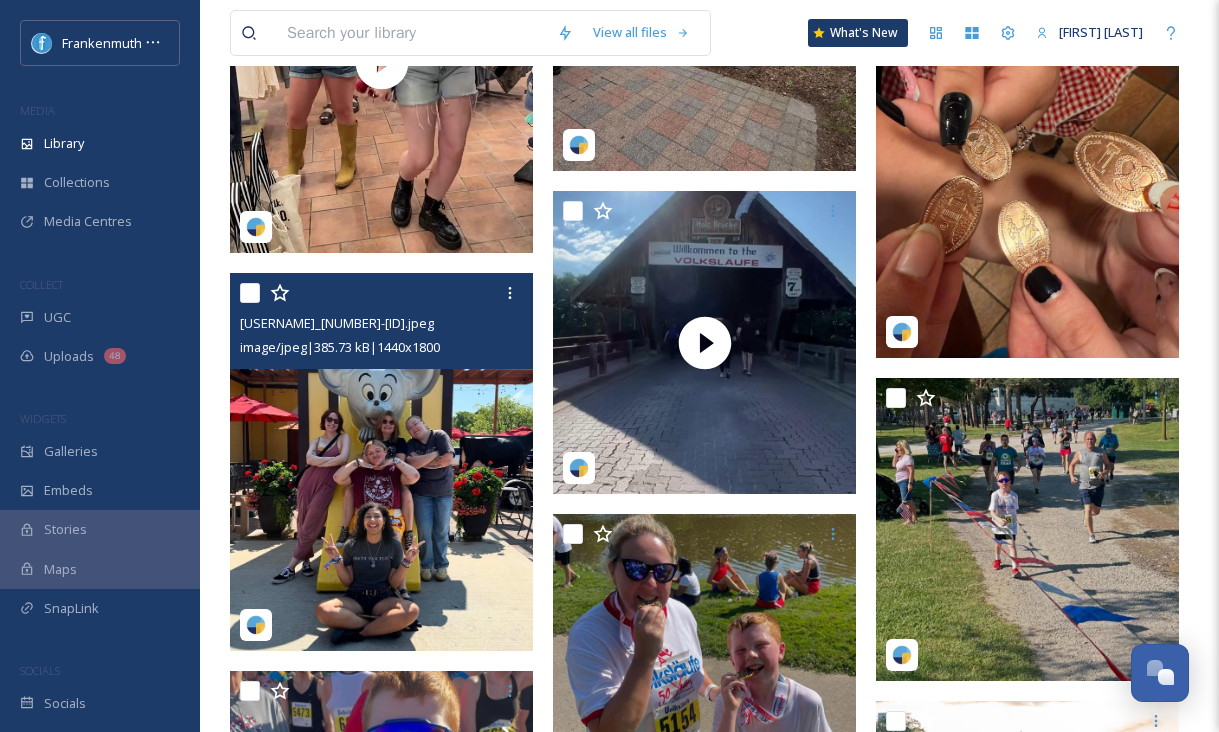 click at bounding box center [381, 462] 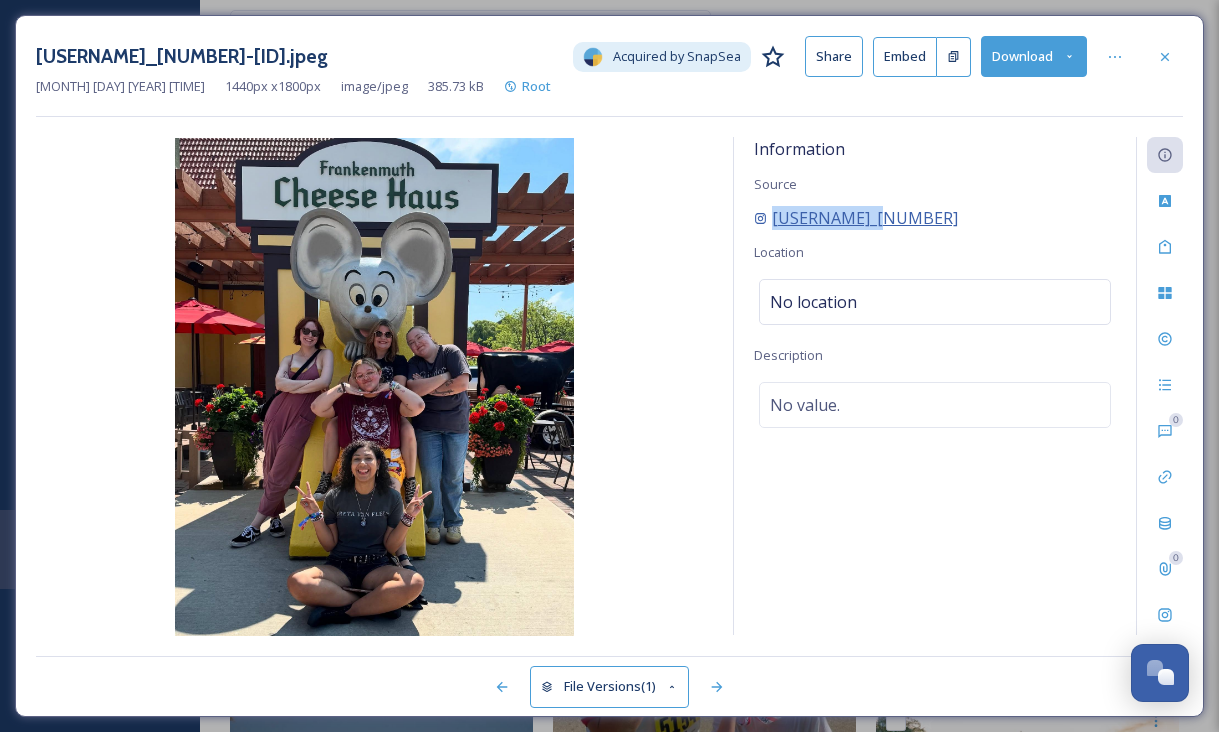 drag, startPoint x: 891, startPoint y: 211, endPoint x: 771, endPoint y: 218, distance: 120.203995 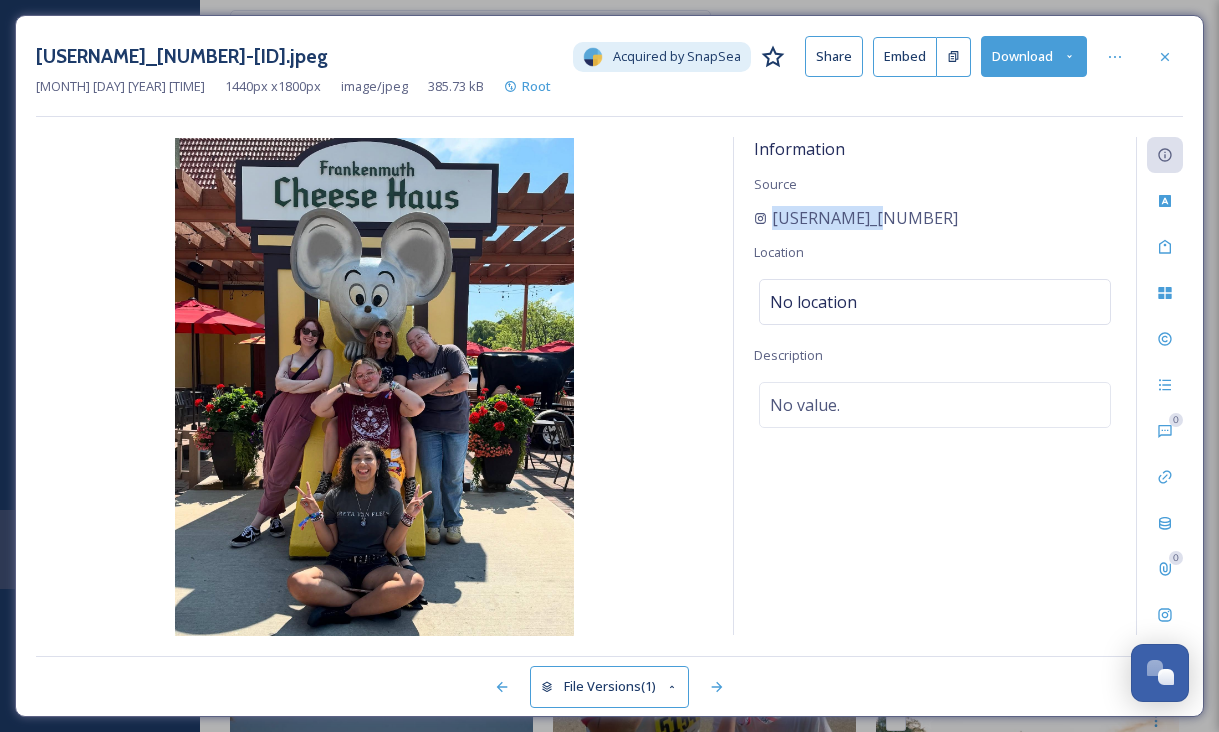 click on "Download" at bounding box center (1034, 56) 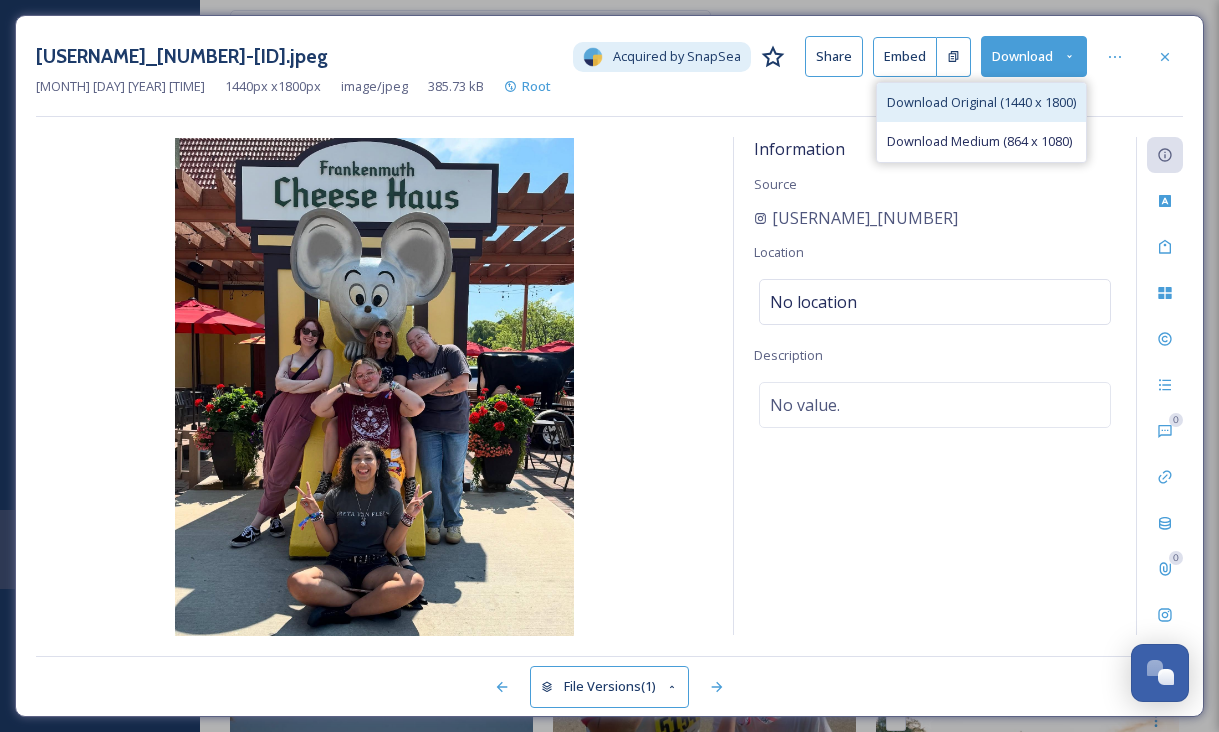 click on "Download Original (1440 x 1800)" at bounding box center (981, 102) 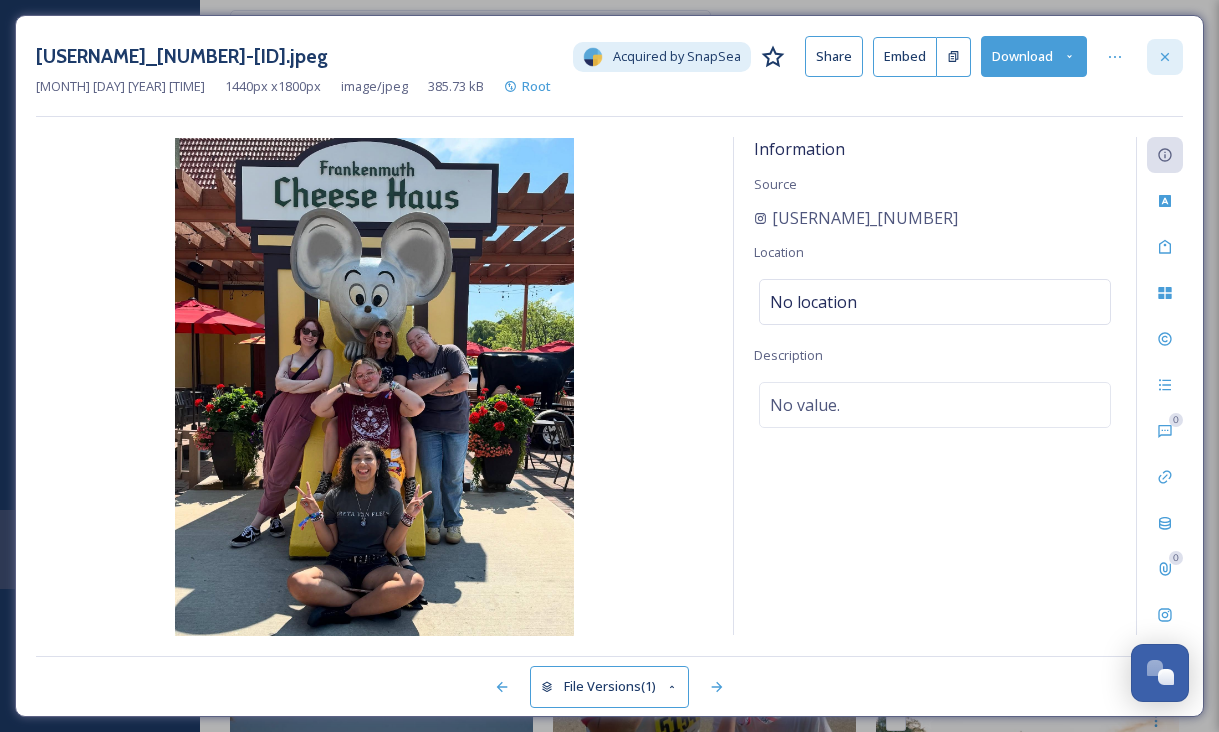 click at bounding box center [1165, 57] 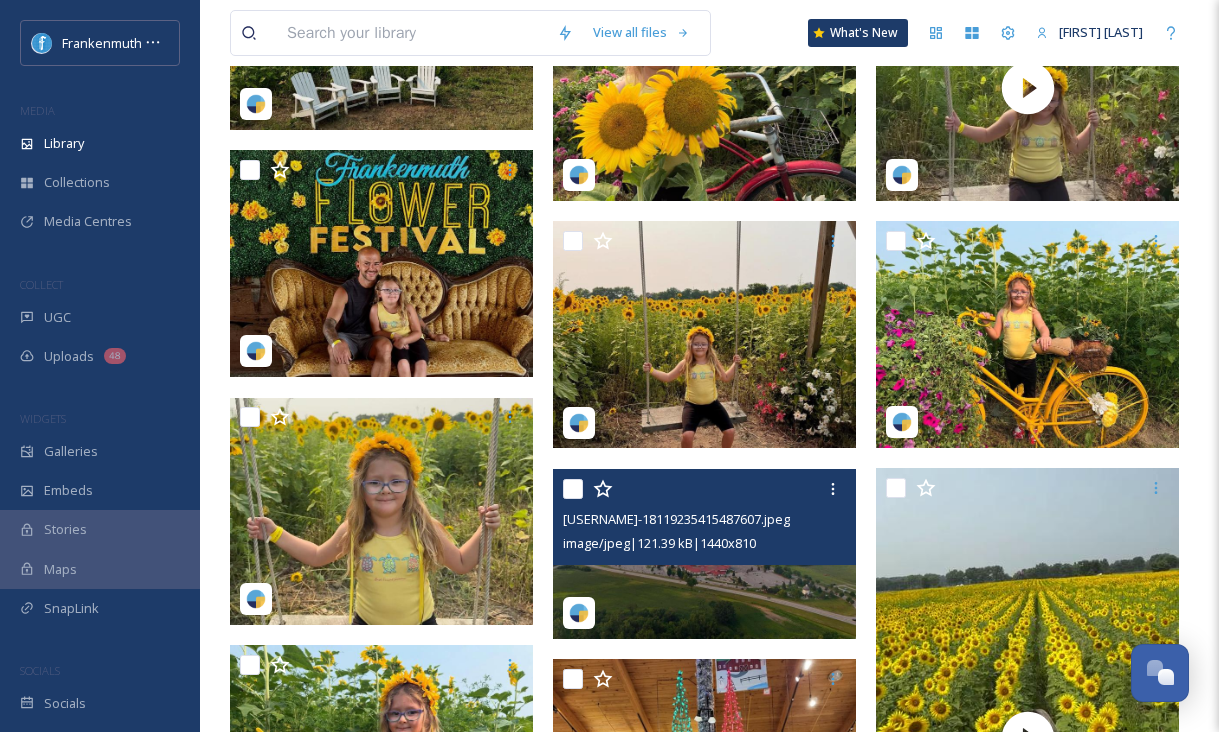 scroll, scrollTop: 4848, scrollLeft: 0, axis: vertical 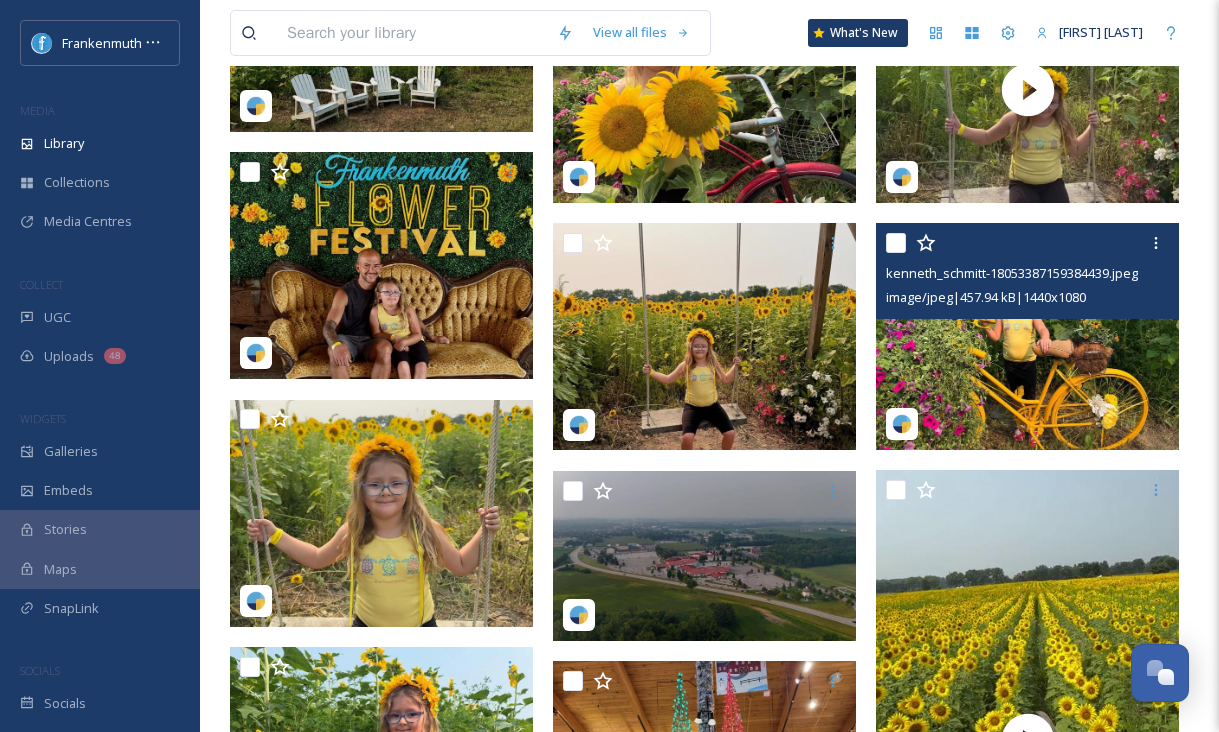 click at bounding box center [1027, 336] 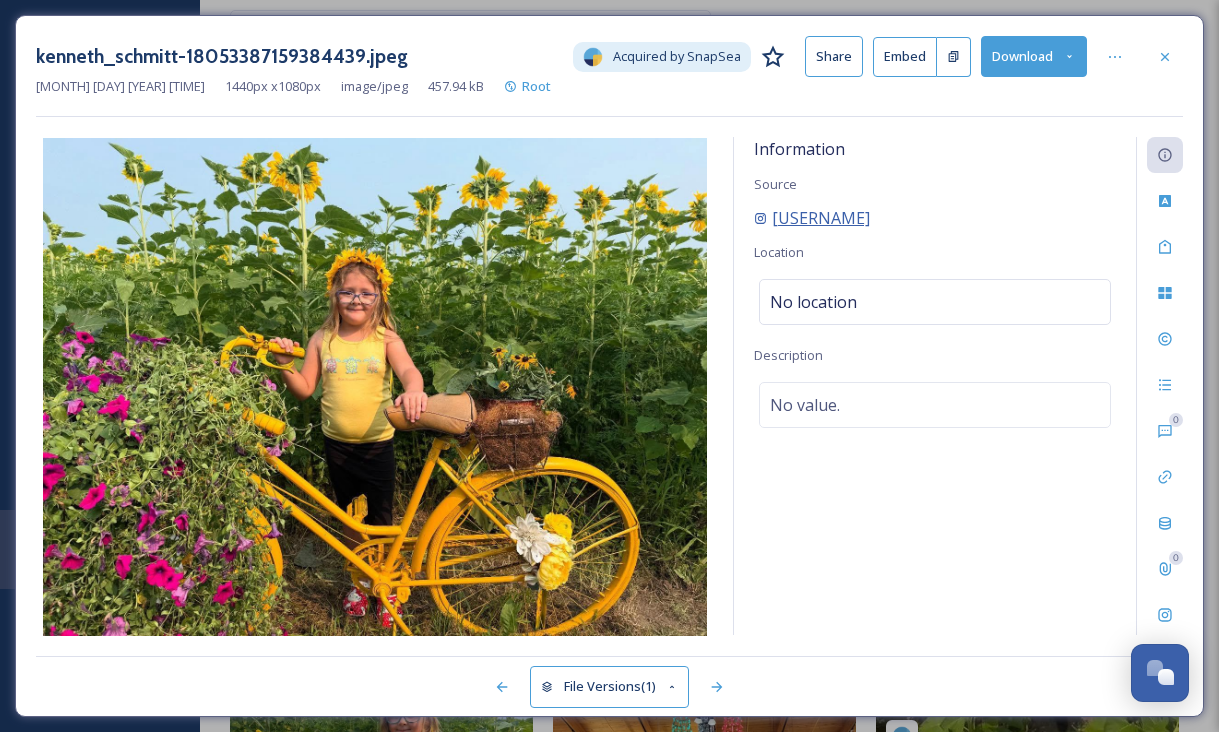 drag, startPoint x: 940, startPoint y: 219, endPoint x: 772, endPoint y: 219, distance: 168 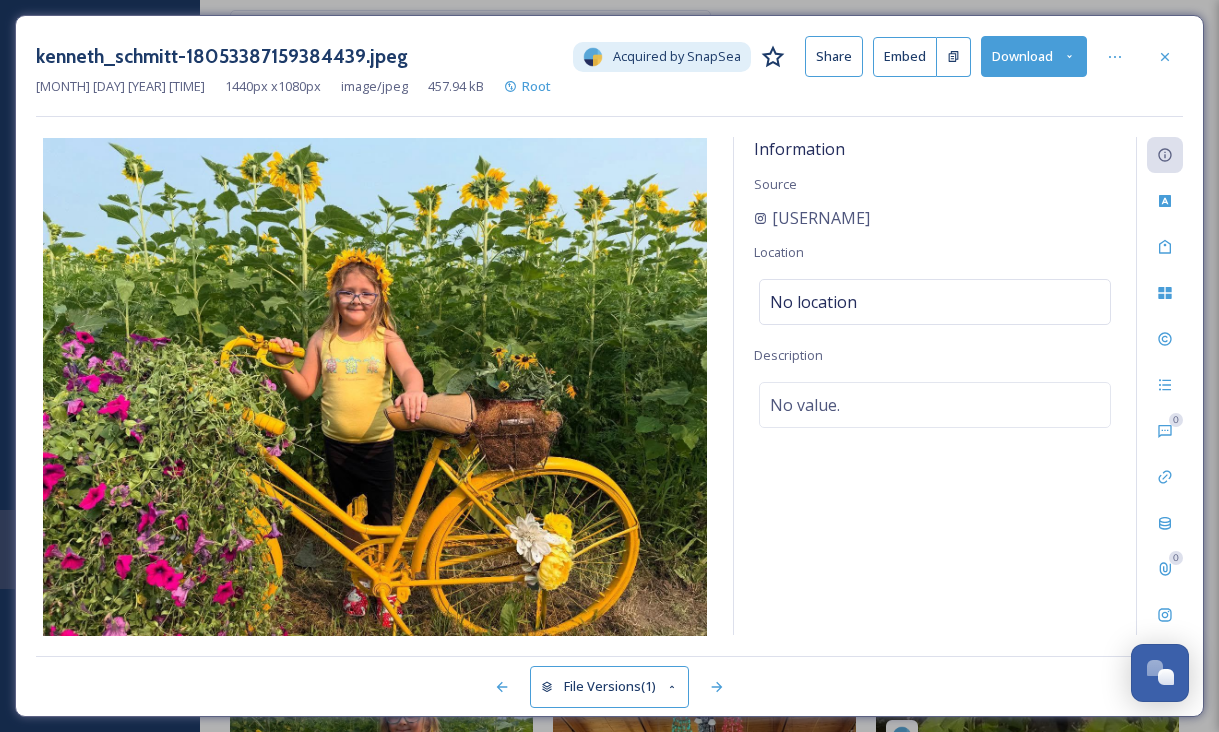 click on "Download" at bounding box center [1034, 56] 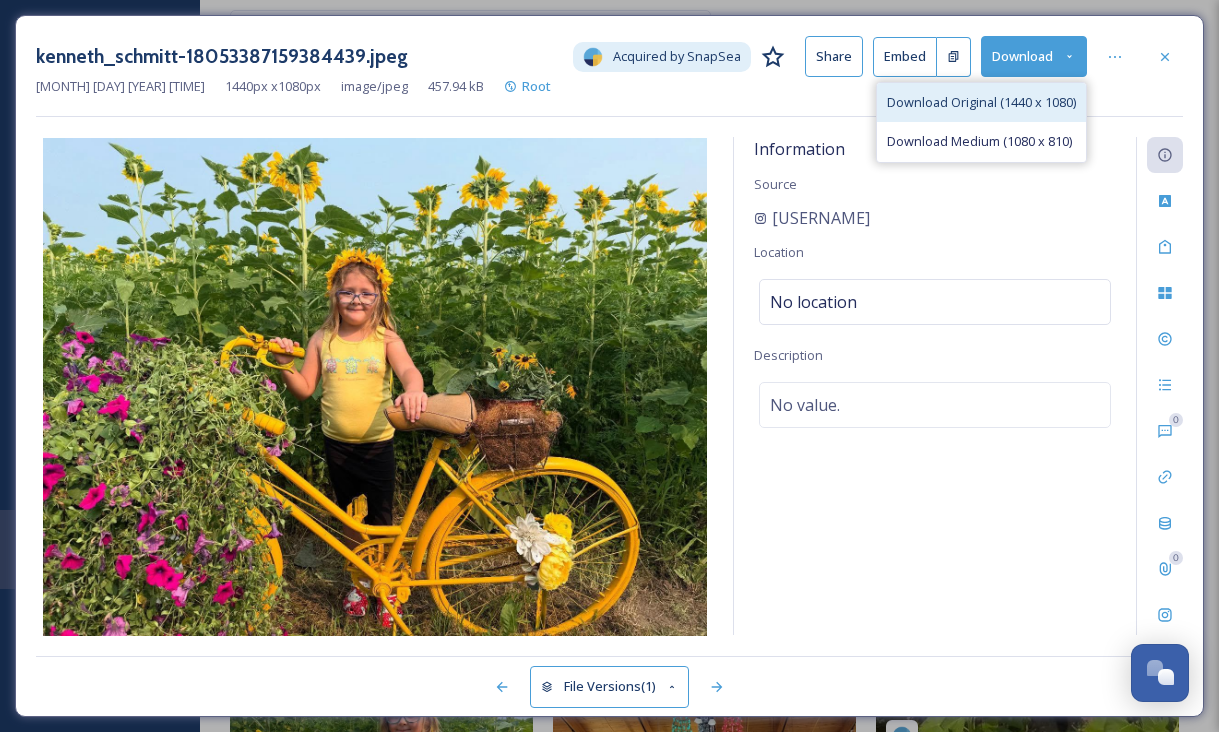 click on "Download Original (1440 x 1080)" at bounding box center [981, 102] 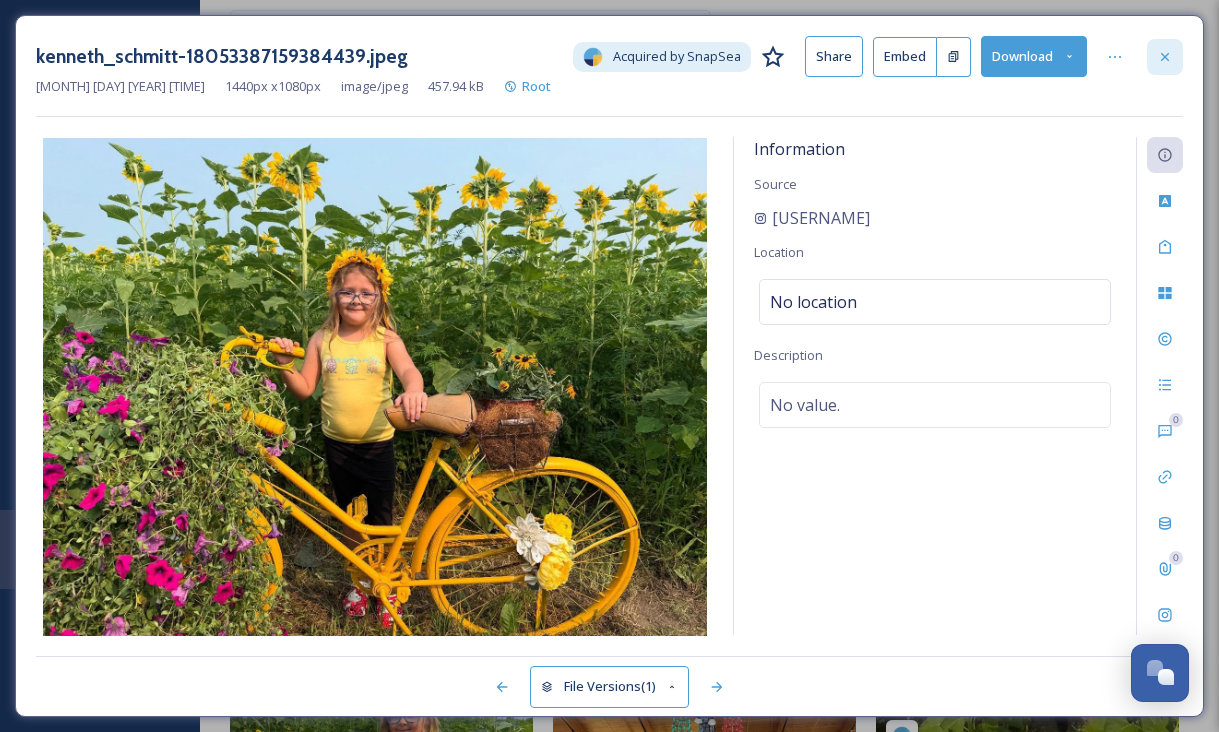 click 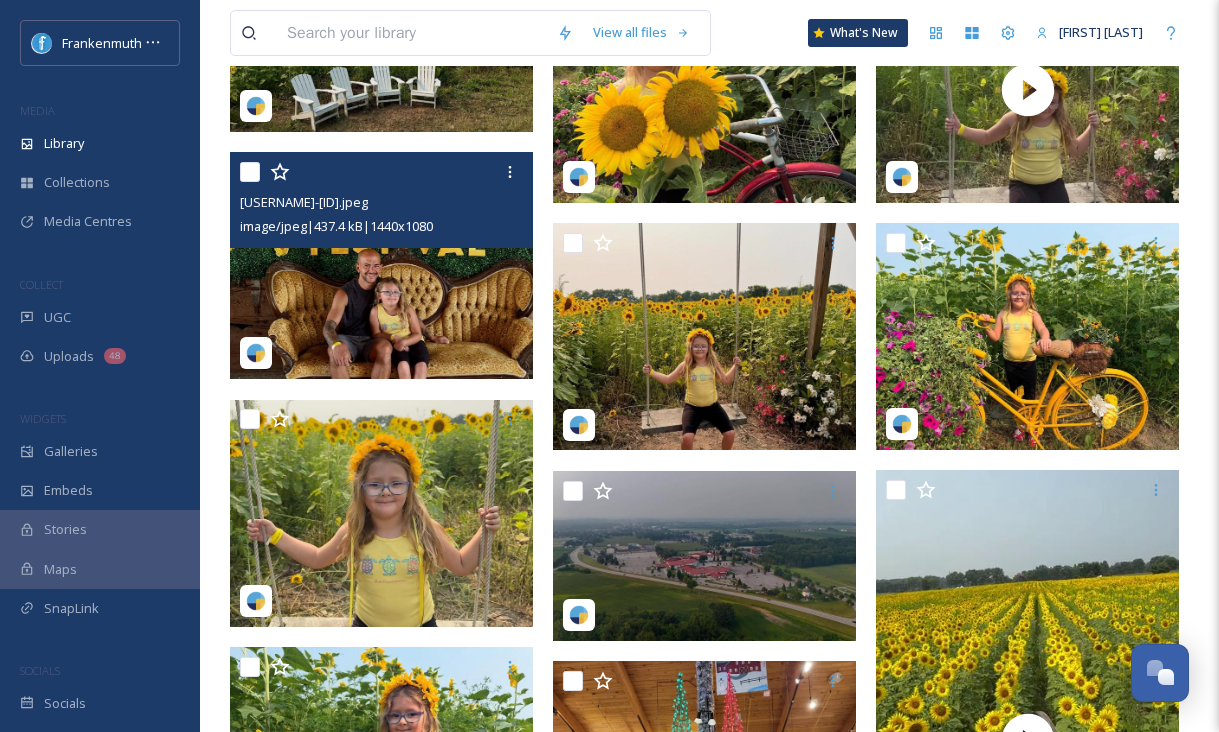 click at bounding box center [381, 265] 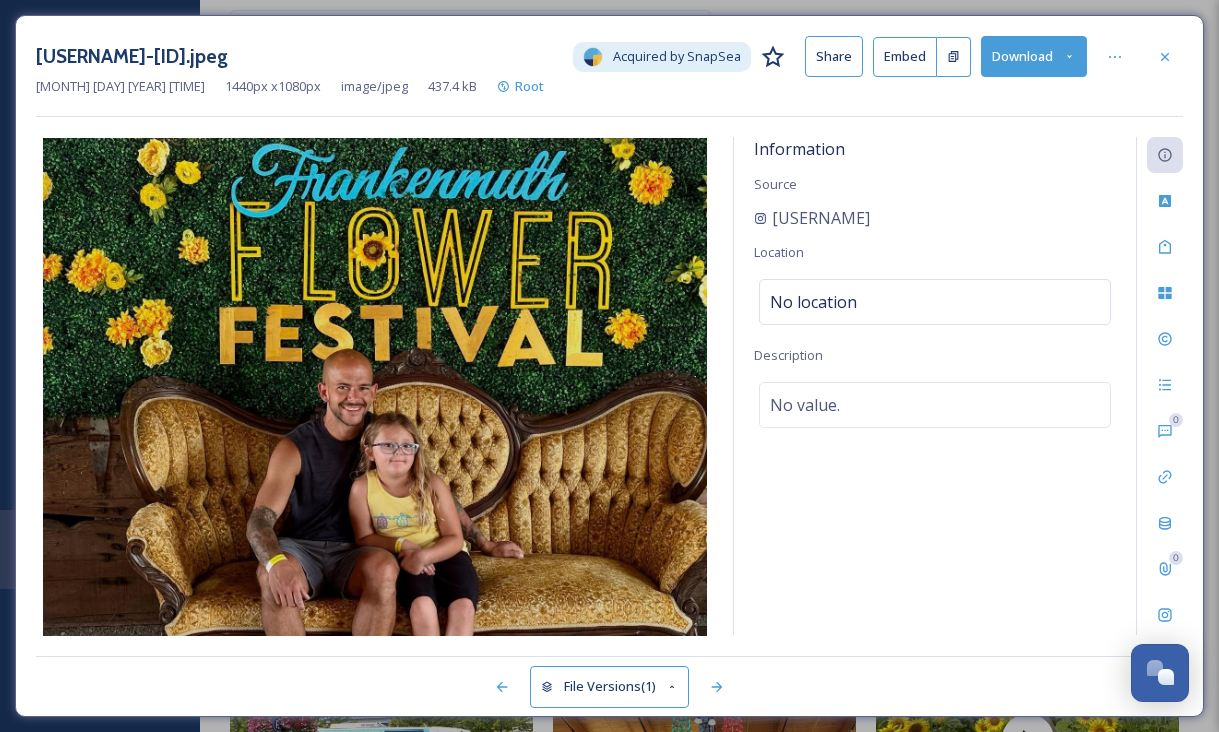 click on "Download" at bounding box center (1034, 56) 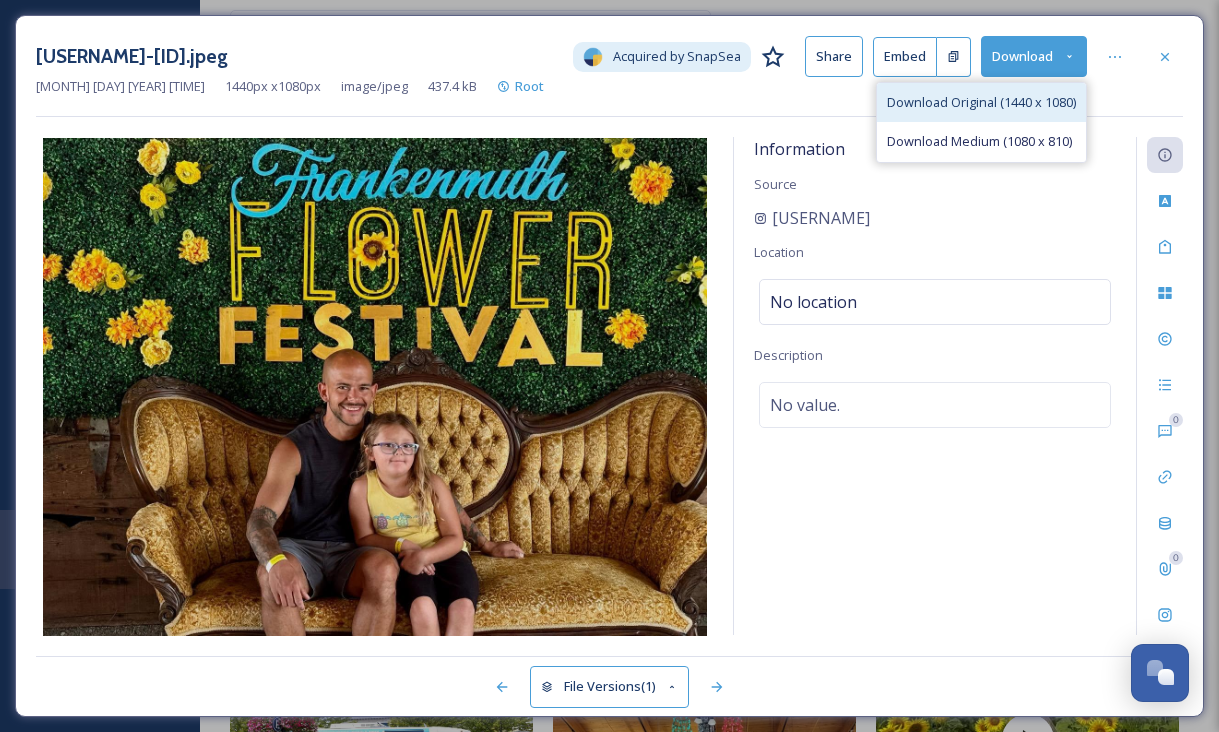click on "Download Original (1440 x 1080)" at bounding box center (981, 102) 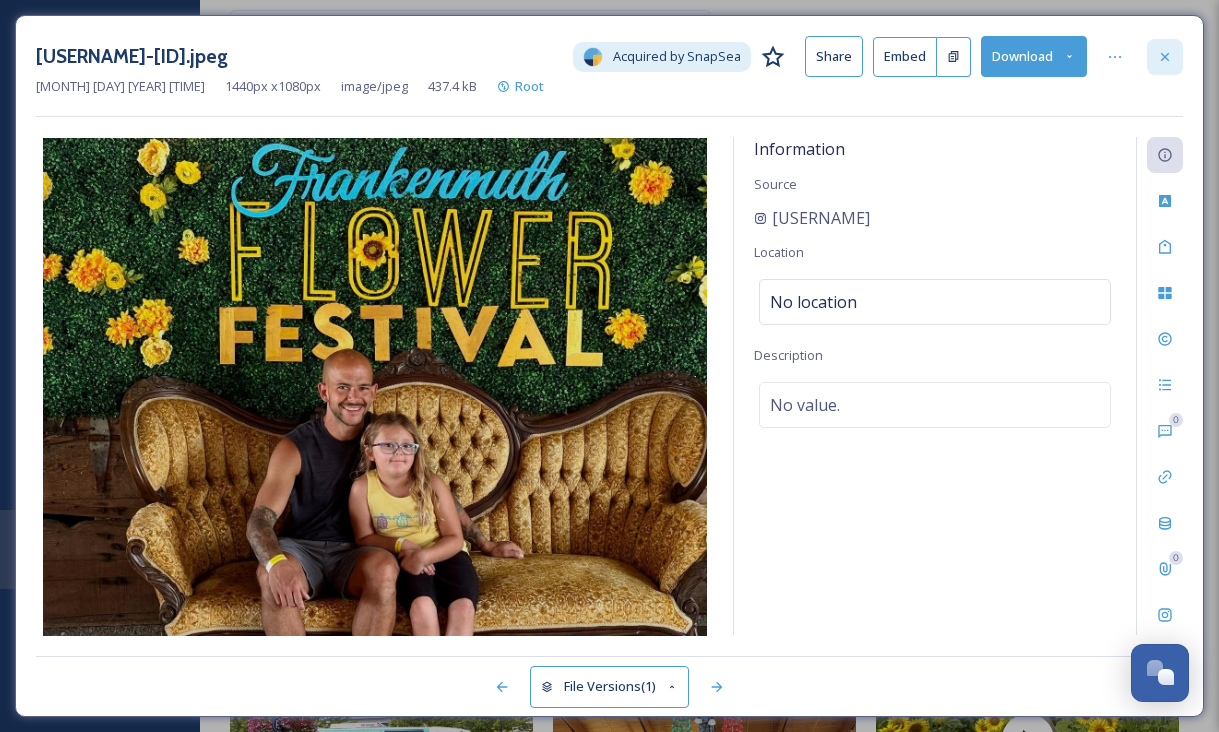 click 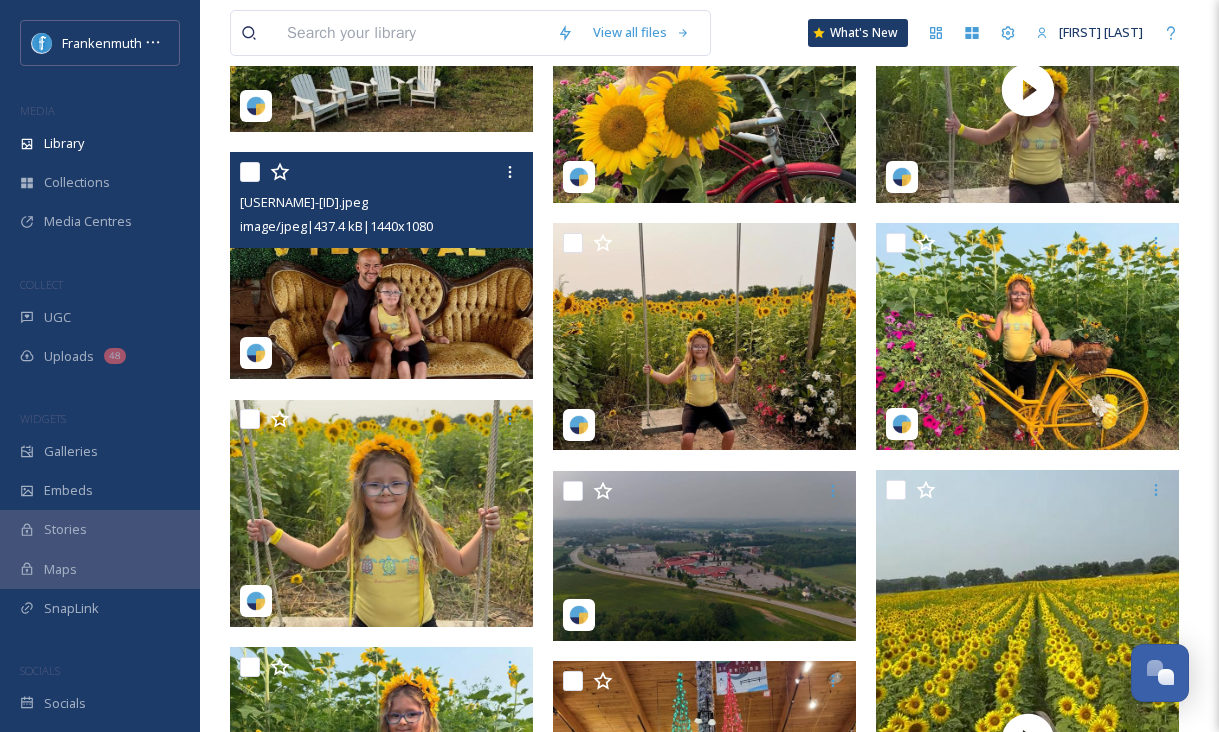 click on "kenneth_schmitt-18014020670716531.jpeg image/jpeg  |  437.4 kB  |  1440  x  1080 noelbelle_91-17855784570473345.jpeg image/jpeg  |  385.73 kB  |  1440  x  1800 j.jael.l-17911056942152253.jpeg image/jpeg  |  298.3 kB  |  1440  x  1440 jayceeraces-17977185398719708.jpeg image/jpeg  |  143.36 kB  |  1024  x  683 charlieorwhateva-18068695699979698.jpeg image/jpeg  |  293.75 kB  |  1440  x  1502 80s fest.jpg image/jpeg  |  67.16 kB  |  960  x  640 © Photos By Santino Ugly Sweater Night 1.HEIC image/heic  |  1.82 MB  |  4032  x  3024 j.jael.l-18067242227028550.jpeg image/jpeg  |  223.43 kB  |  1440  x  1440 j.jael.l-17902433070207225.jpeg image/jpeg  |  208.39 kB  |  1440  x  1440 worseforwhere-18340293814089048.jpeg image/jpeg  |  164.2 kB  |  1365  x  1706" at bounding box center (709, 30778) 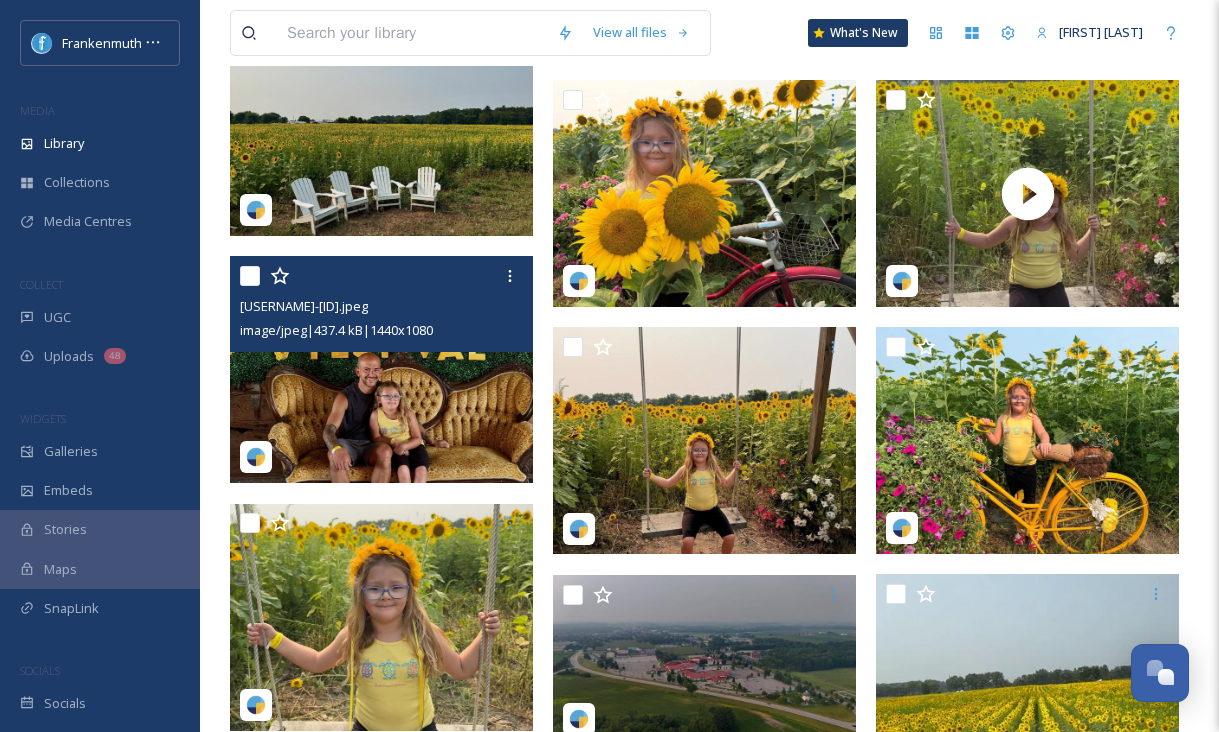 scroll, scrollTop: 4705, scrollLeft: 0, axis: vertical 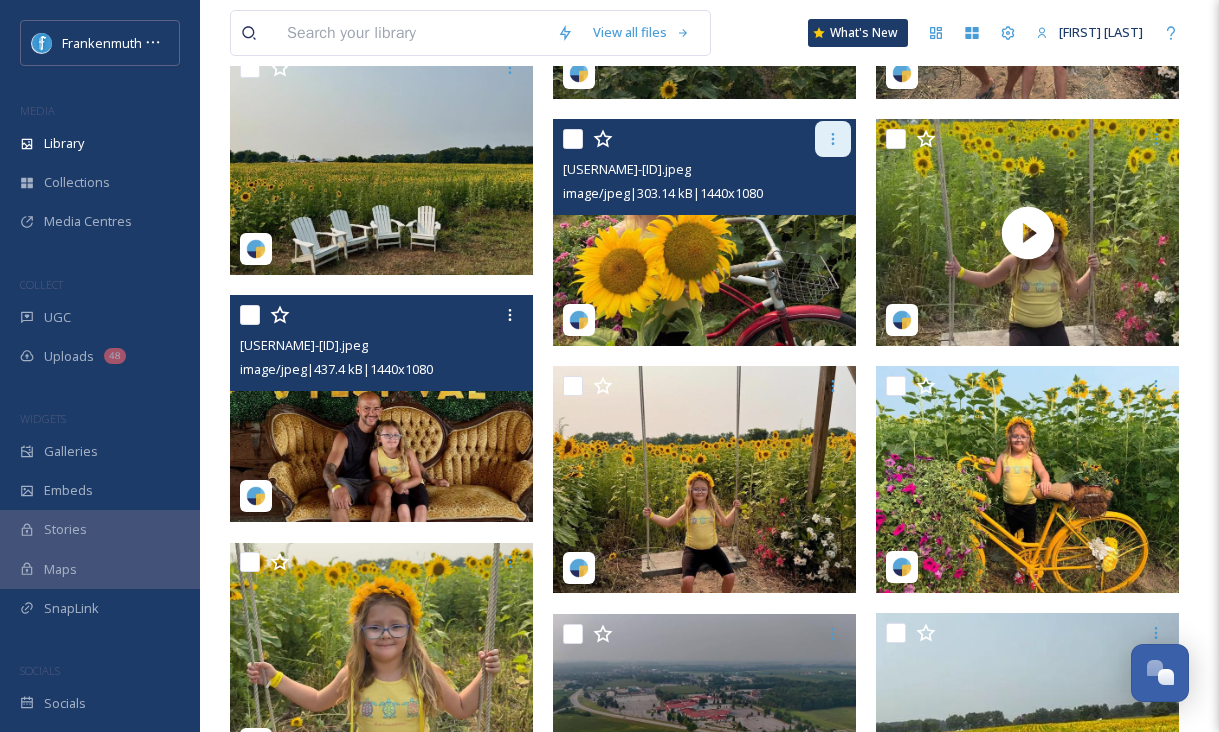 click 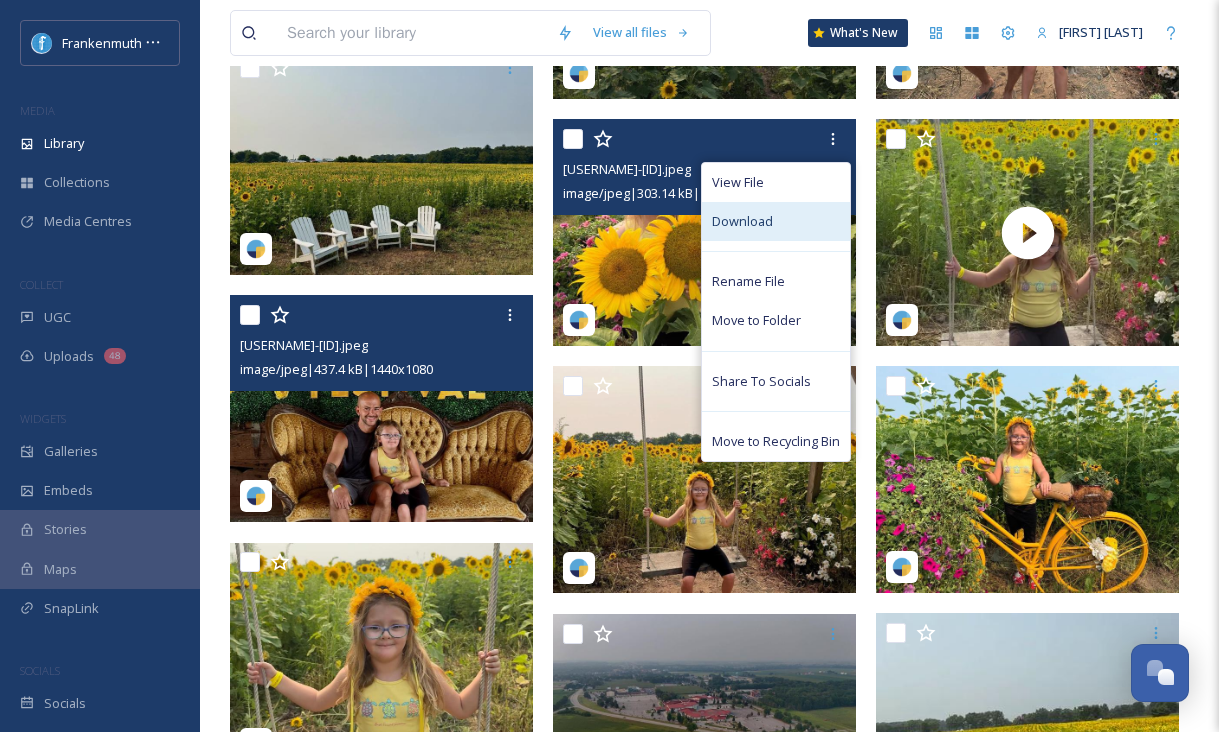 click on "Download" at bounding box center (776, 221) 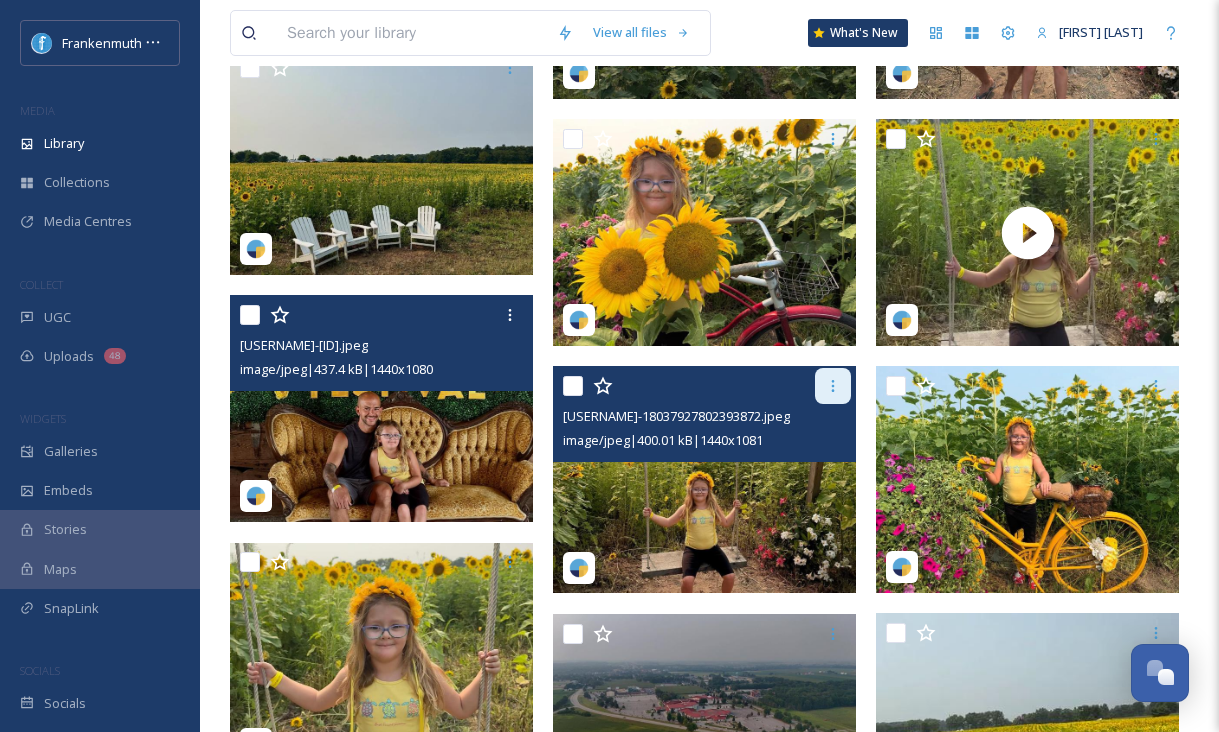 click 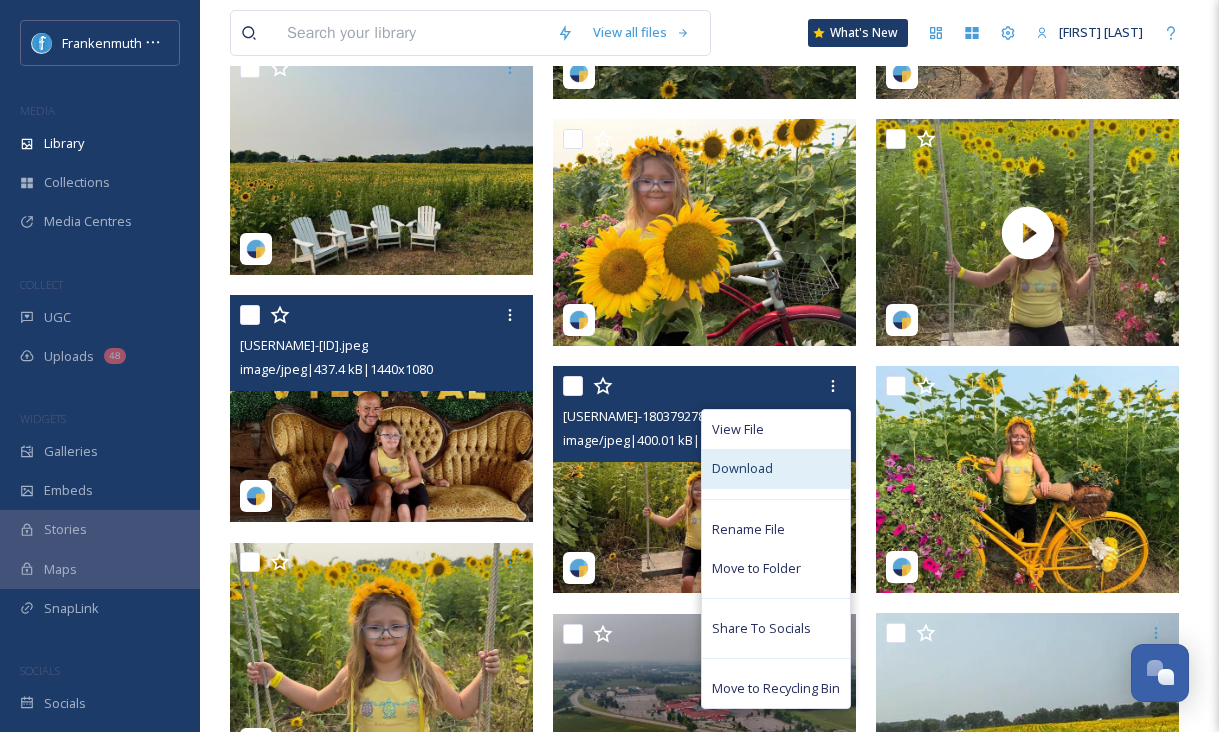click on "Download" at bounding box center [776, 468] 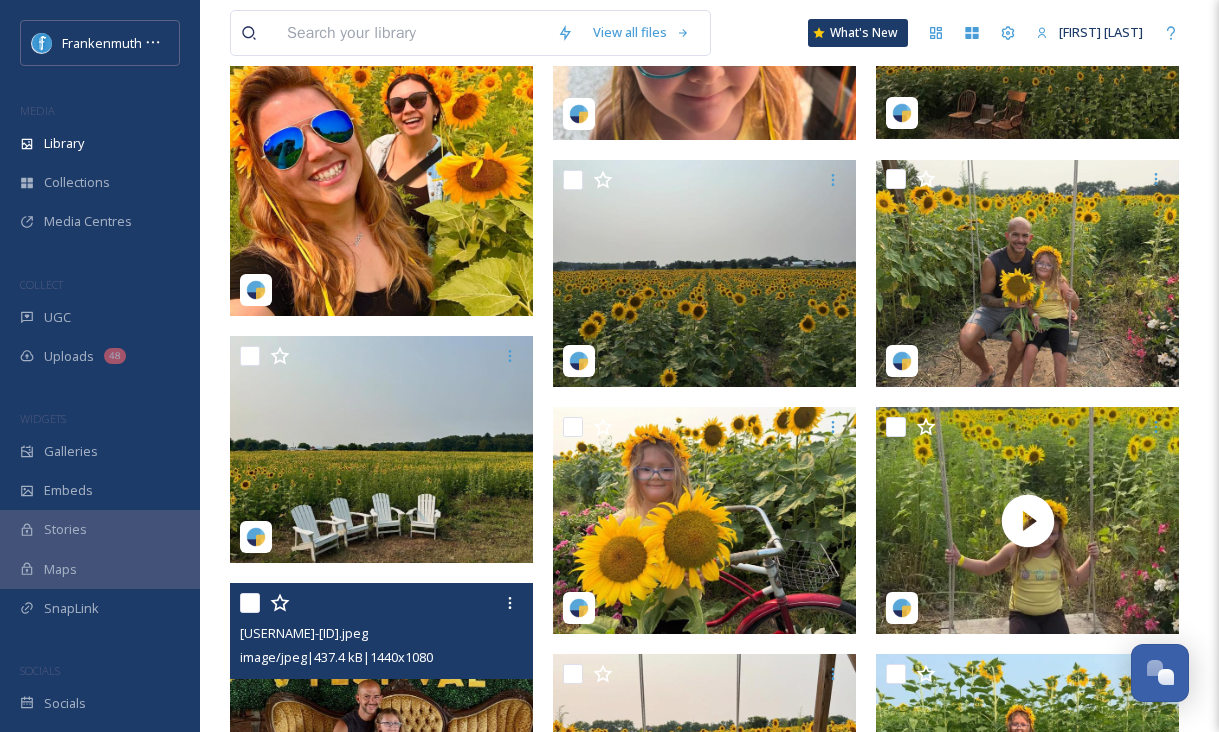 scroll, scrollTop: 4414, scrollLeft: 0, axis: vertical 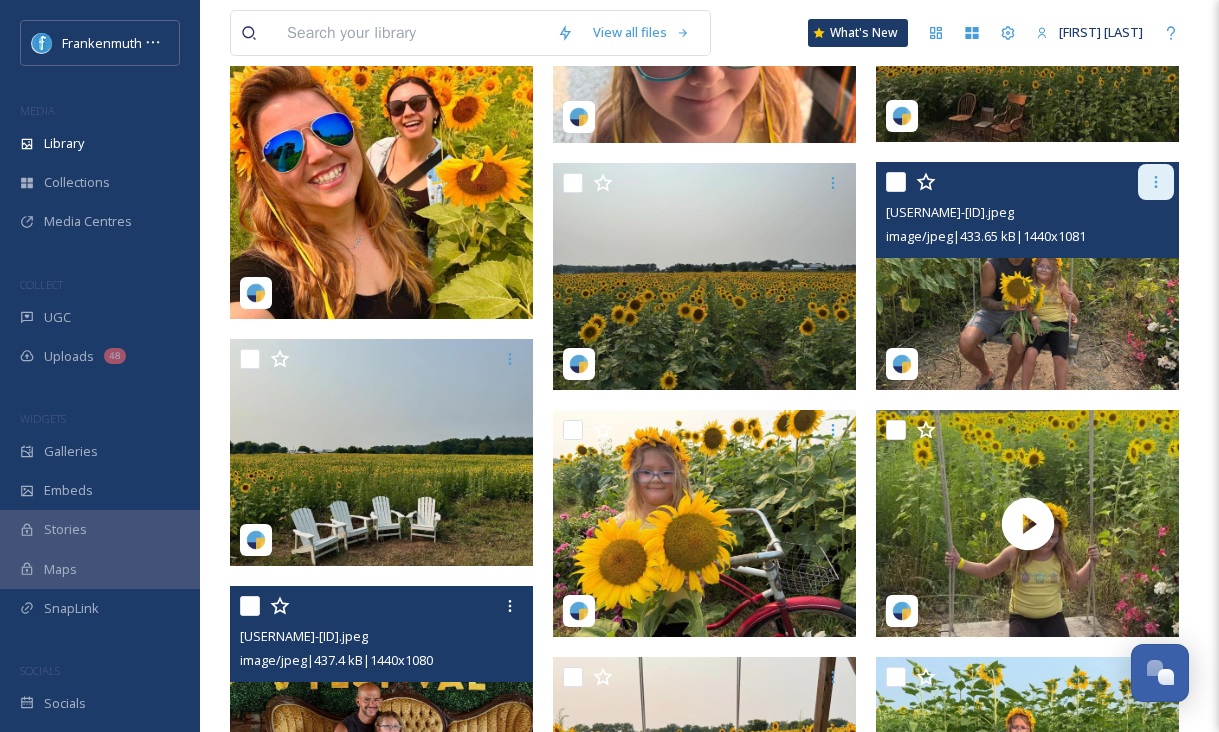 click 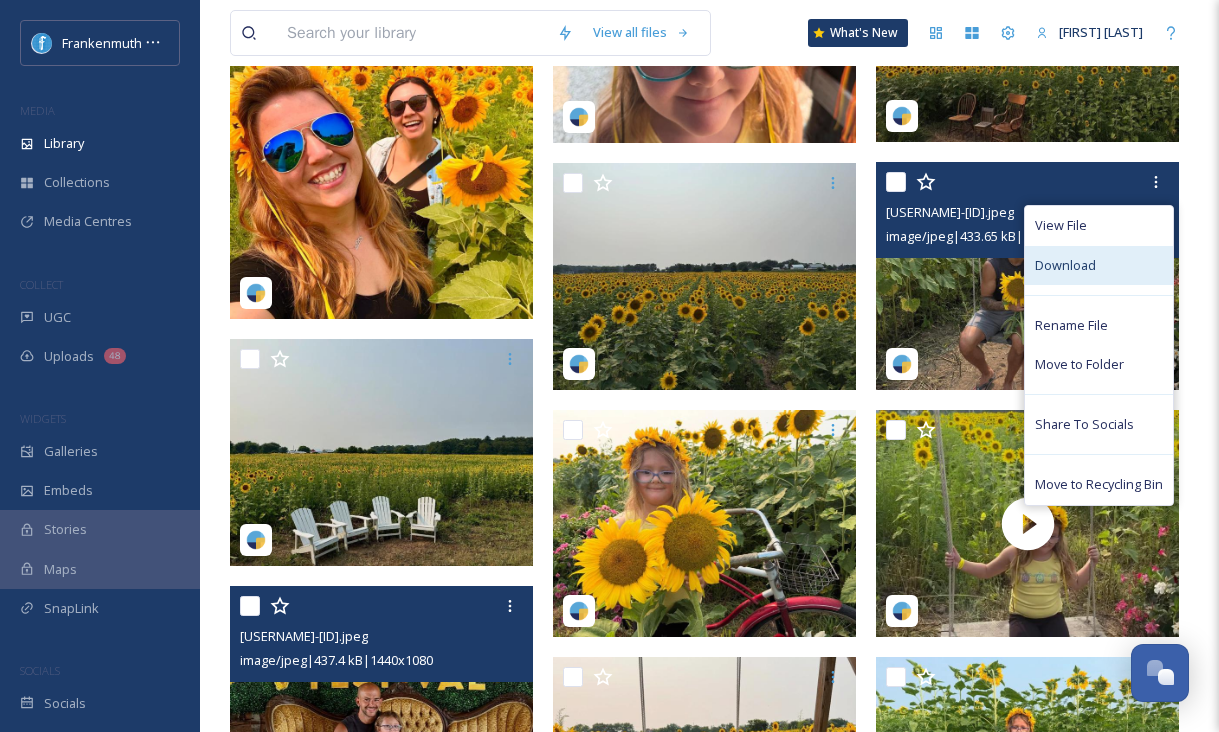 click on "Download" at bounding box center (1065, 265) 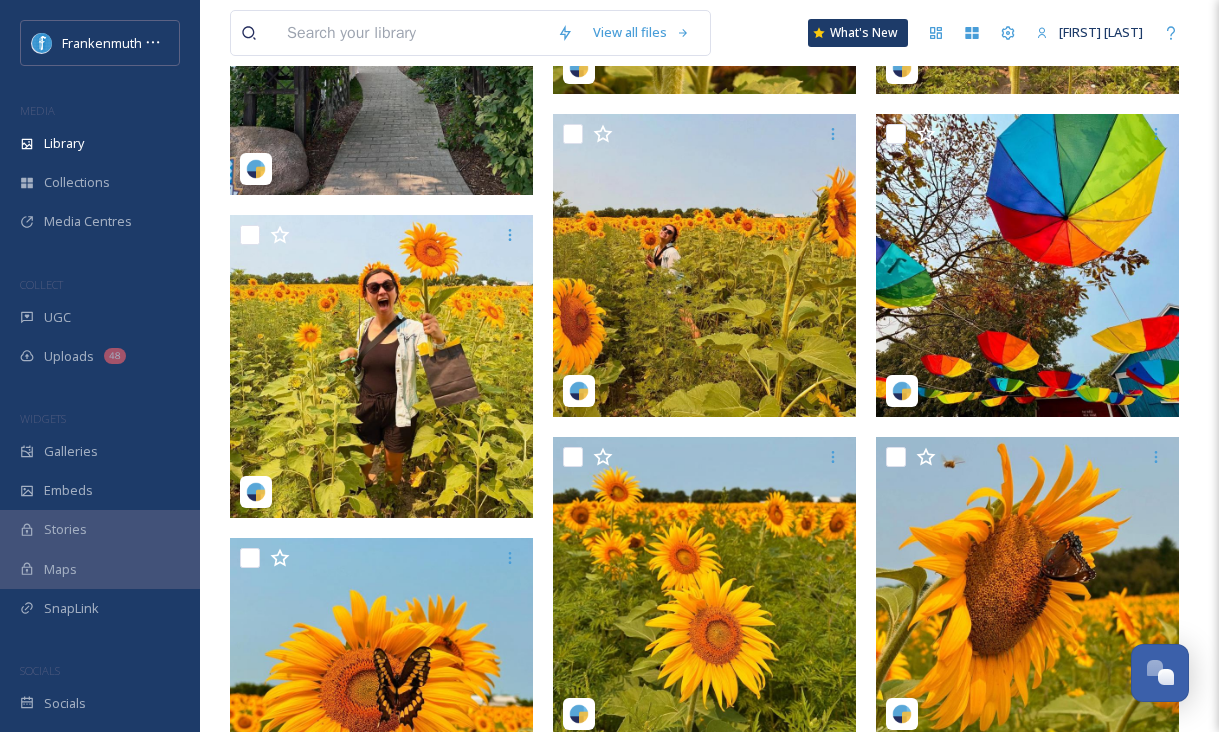 scroll, scrollTop: 3245, scrollLeft: 0, axis: vertical 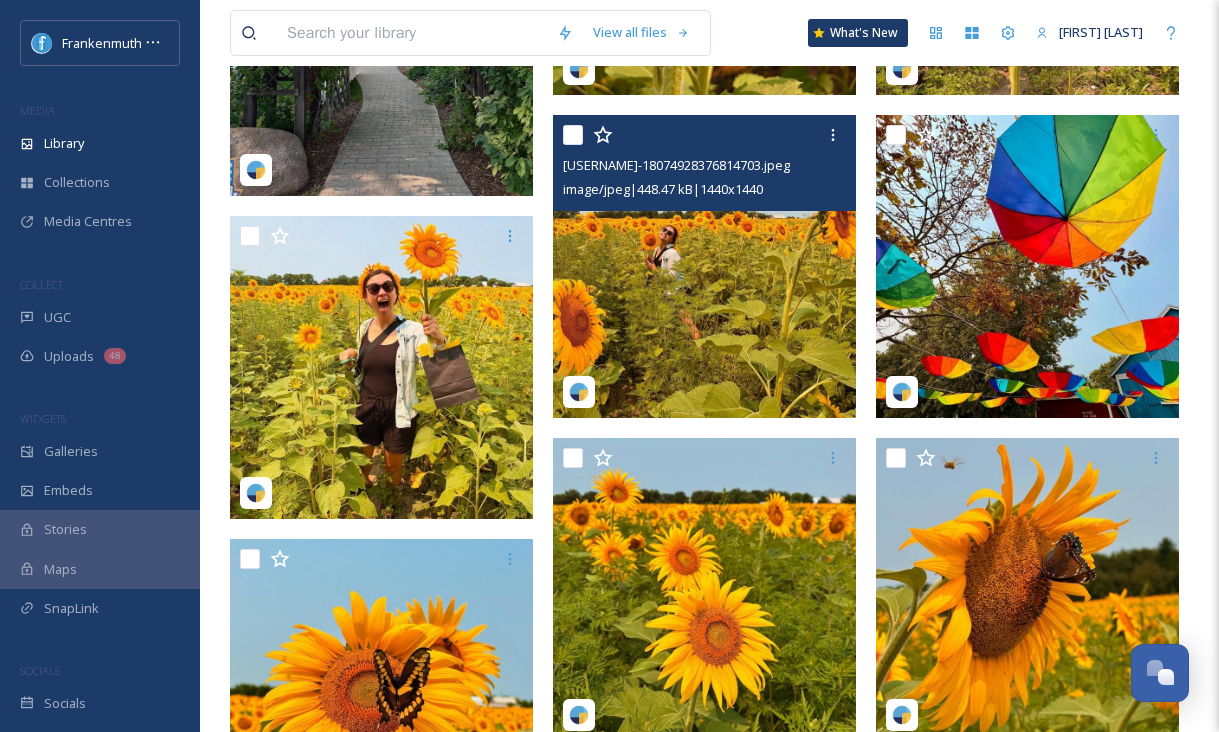 click at bounding box center (704, 266) 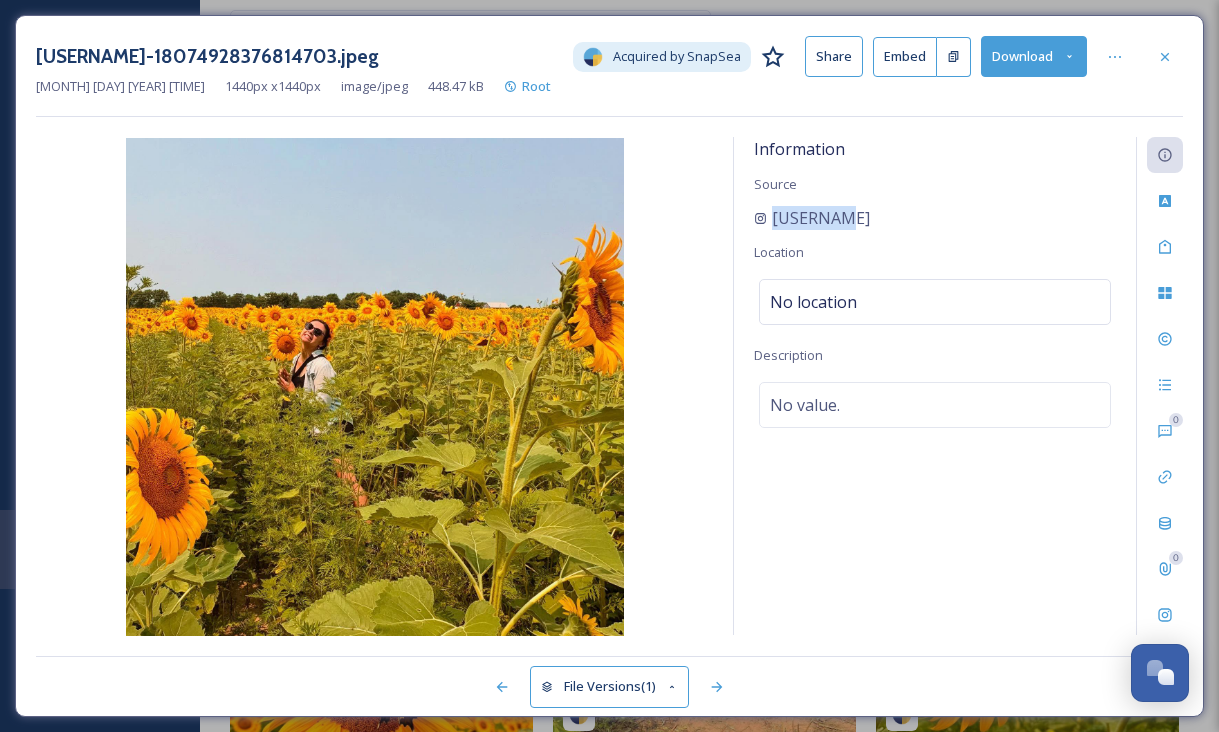 drag, startPoint x: 893, startPoint y: 203, endPoint x: 854, endPoint y: 218, distance: 41.785164 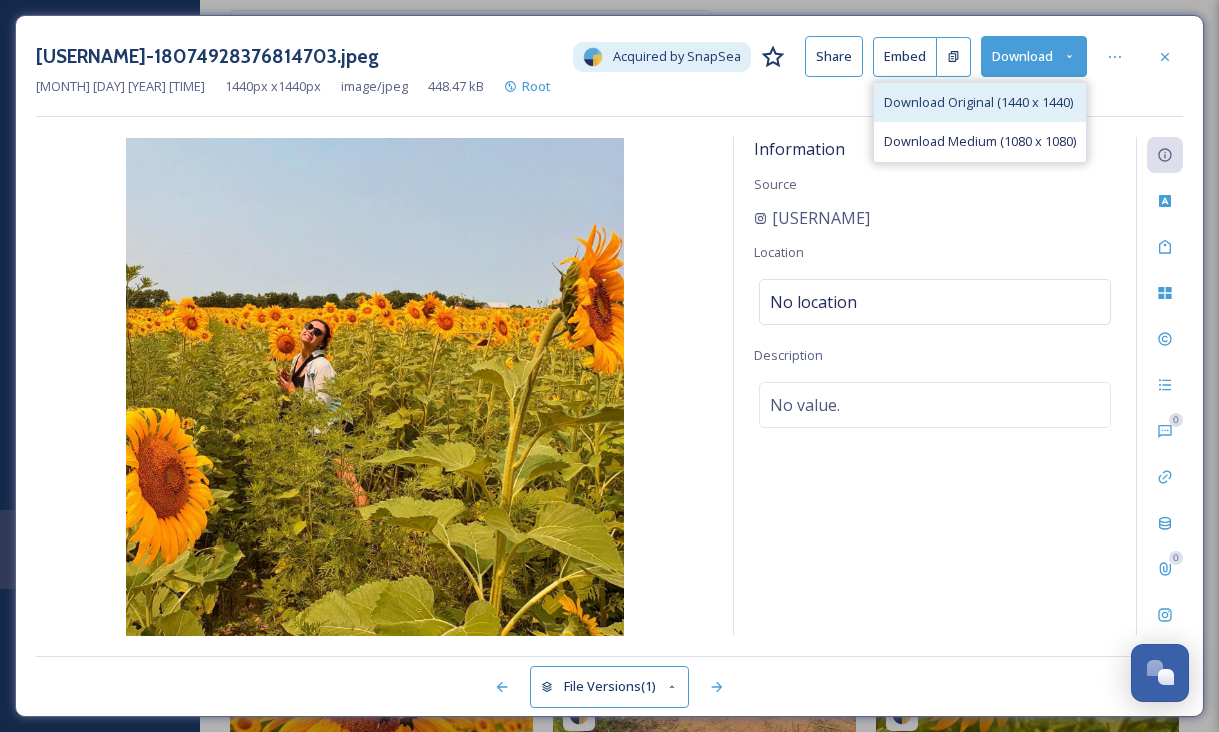 click on "Download Original (1440 x 1440)" at bounding box center [980, 102] 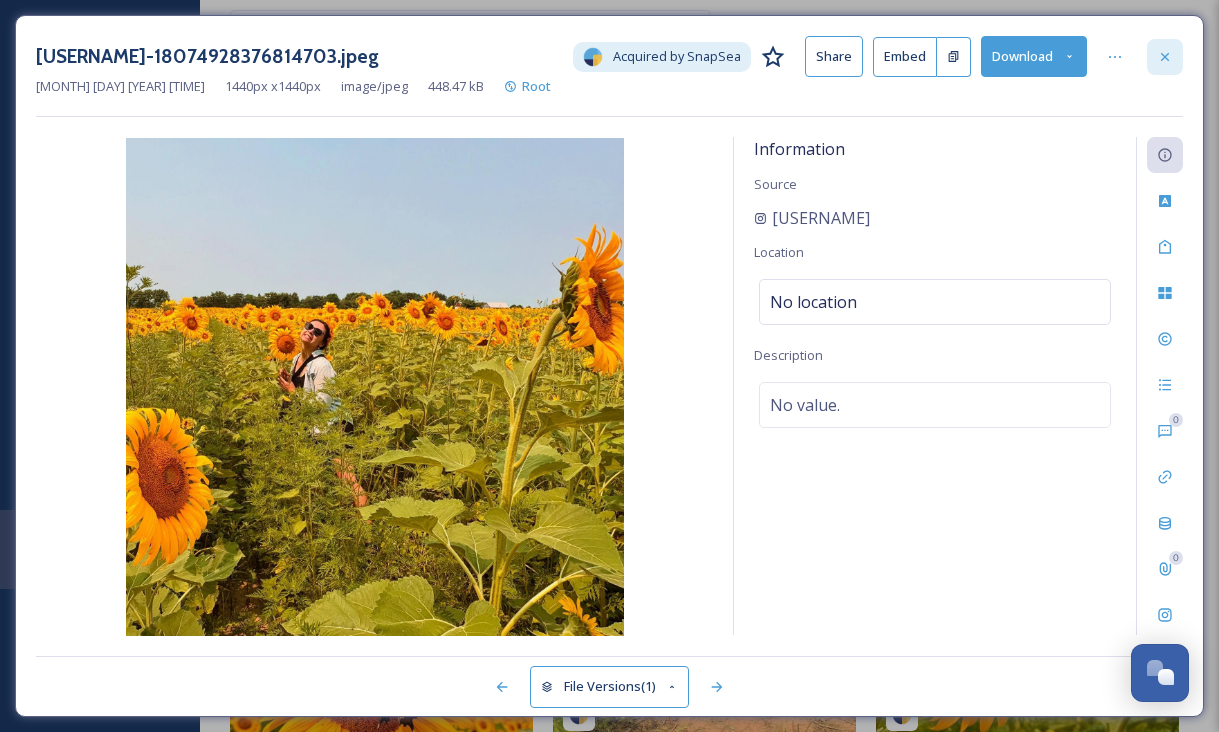 click 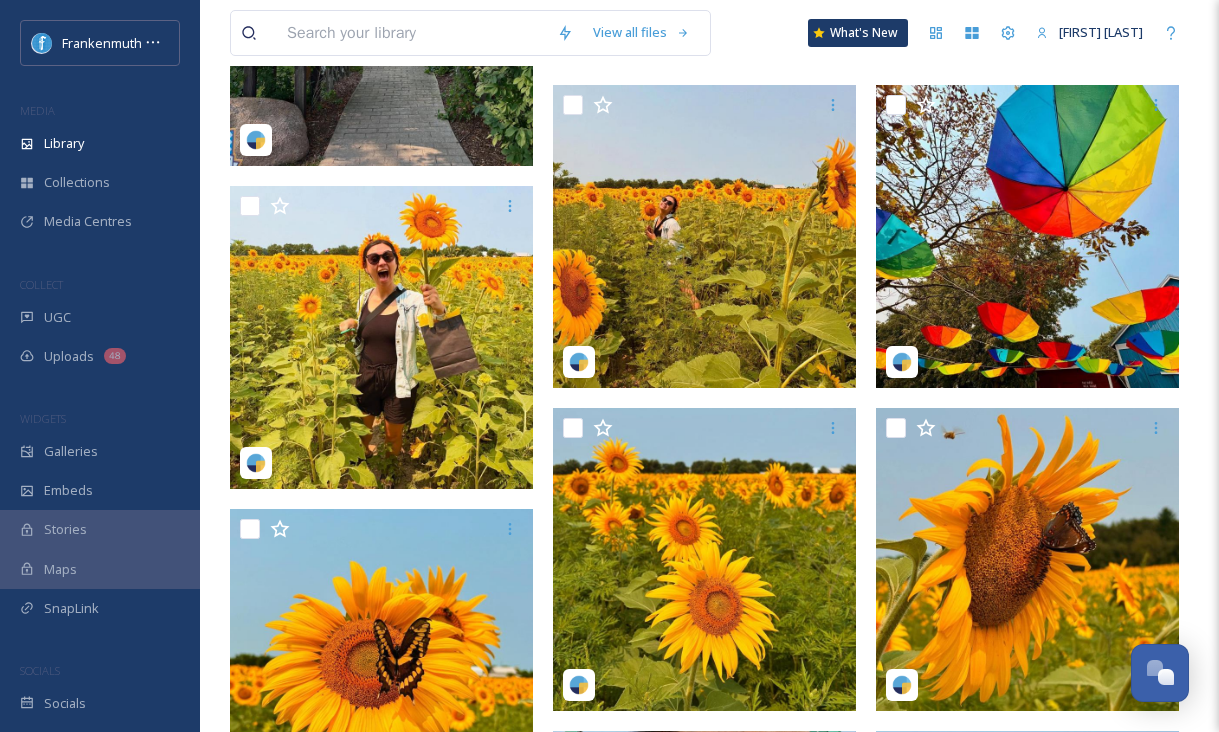 scroll, scrollTop: 3298, scrollLeft: 0, axis: vertical 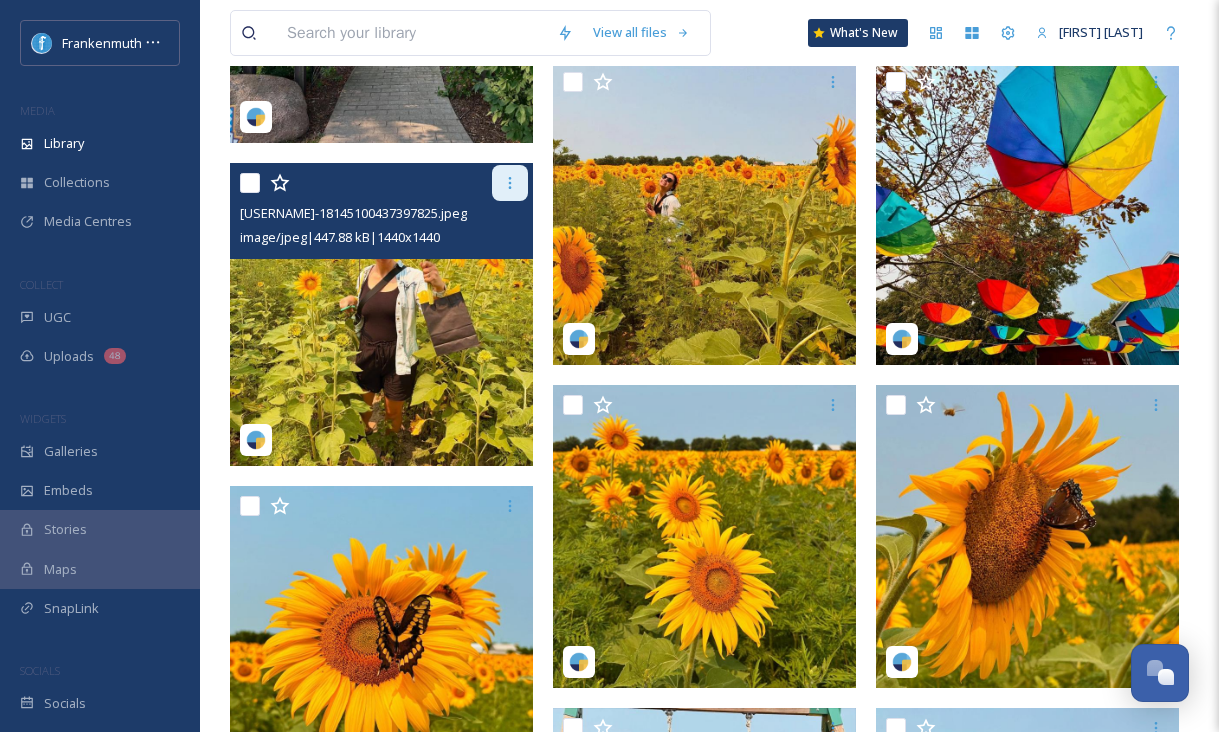 click 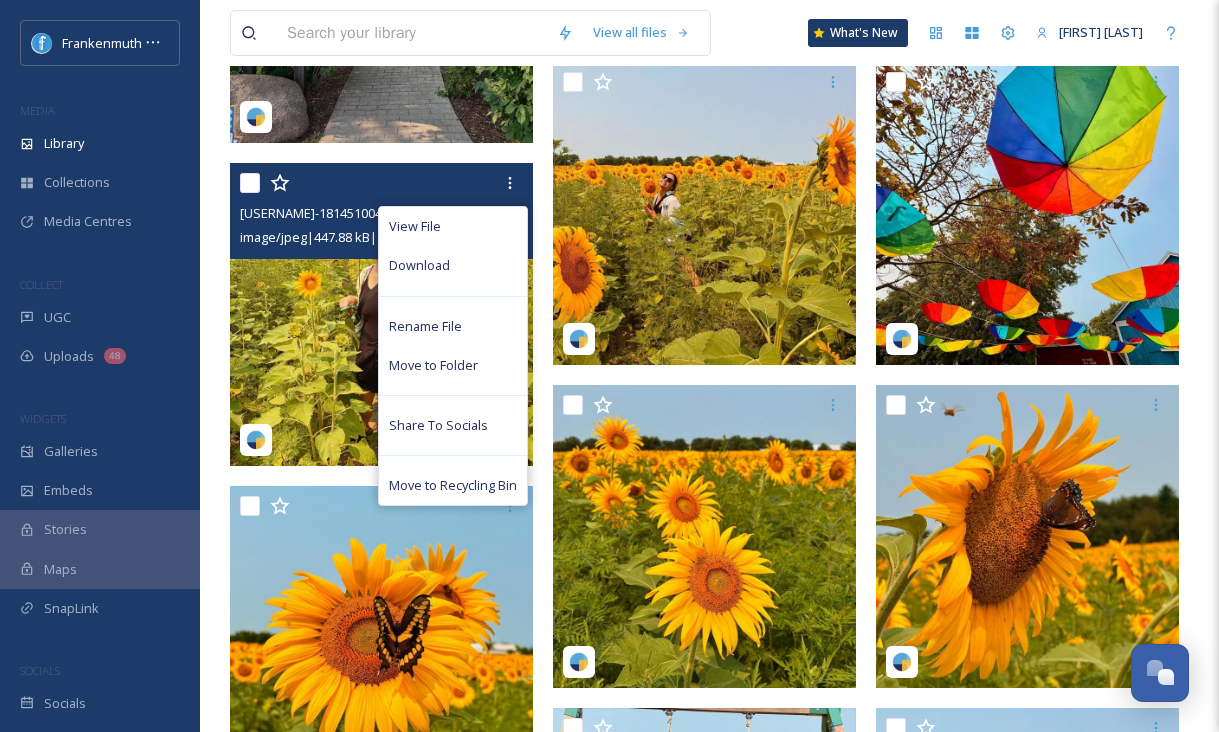 click on "Download" at bounding box center [453, 265] 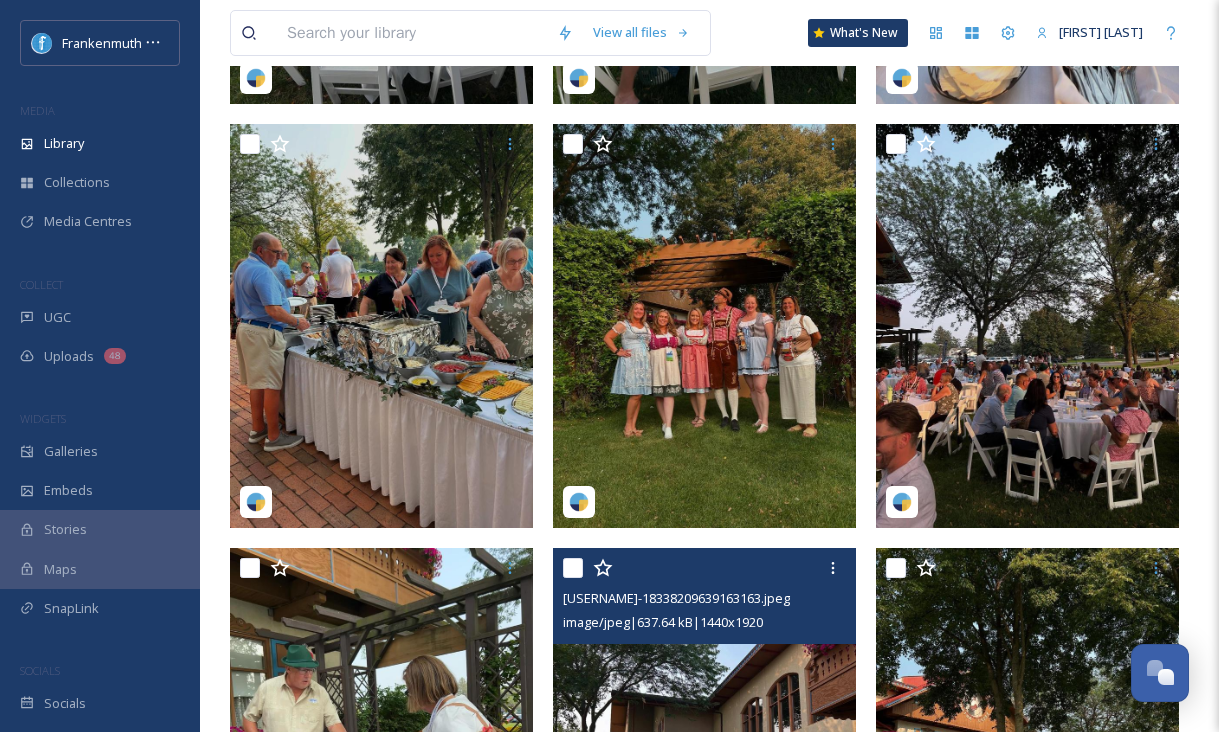 scroll, scrollTop: 1964, scrollLeft: 0, axis: vertical 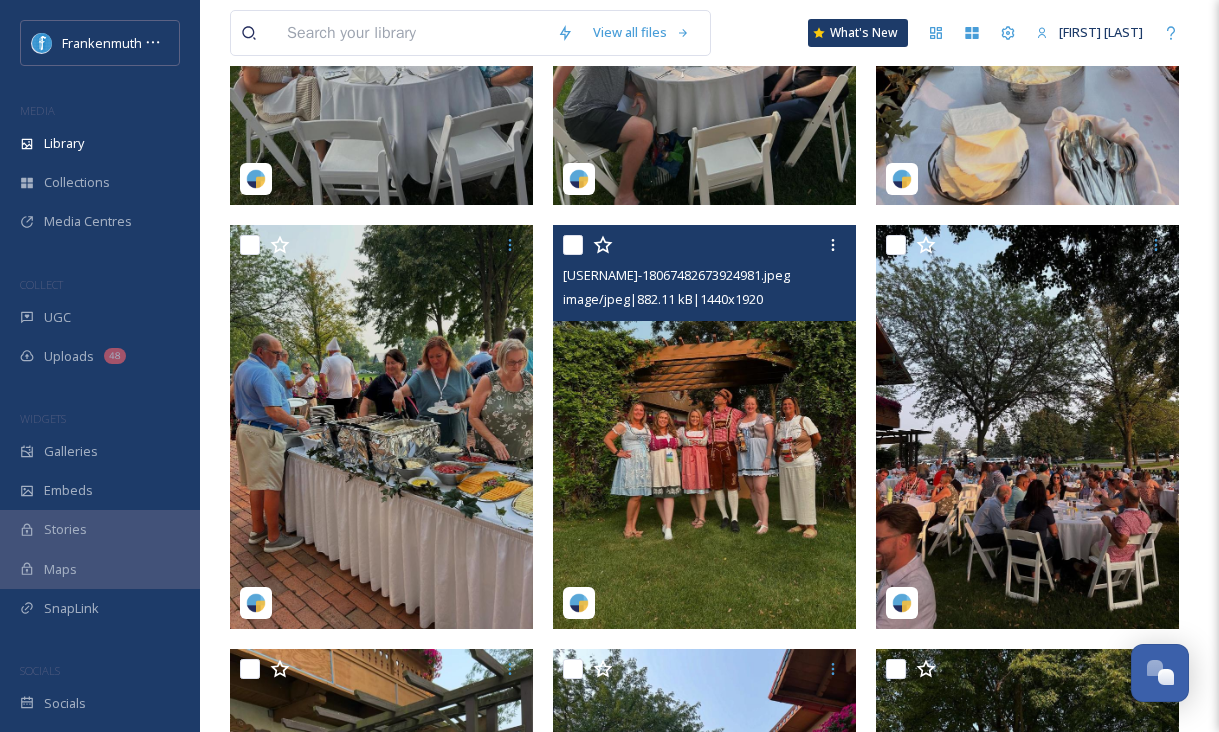 click at bounding box center (704, 427) 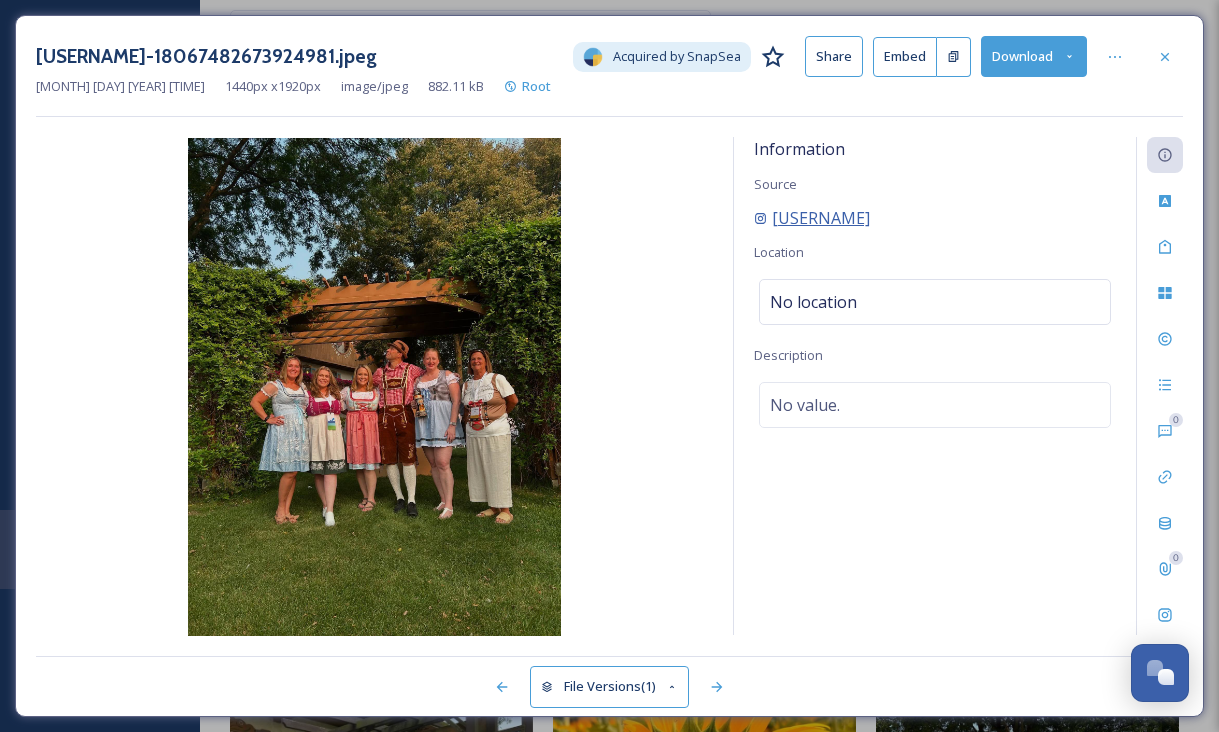 drag, startPoint x: 984, startPoint y: 217, endPoint x: 773, endPoint y: 221, distance: 211.03792 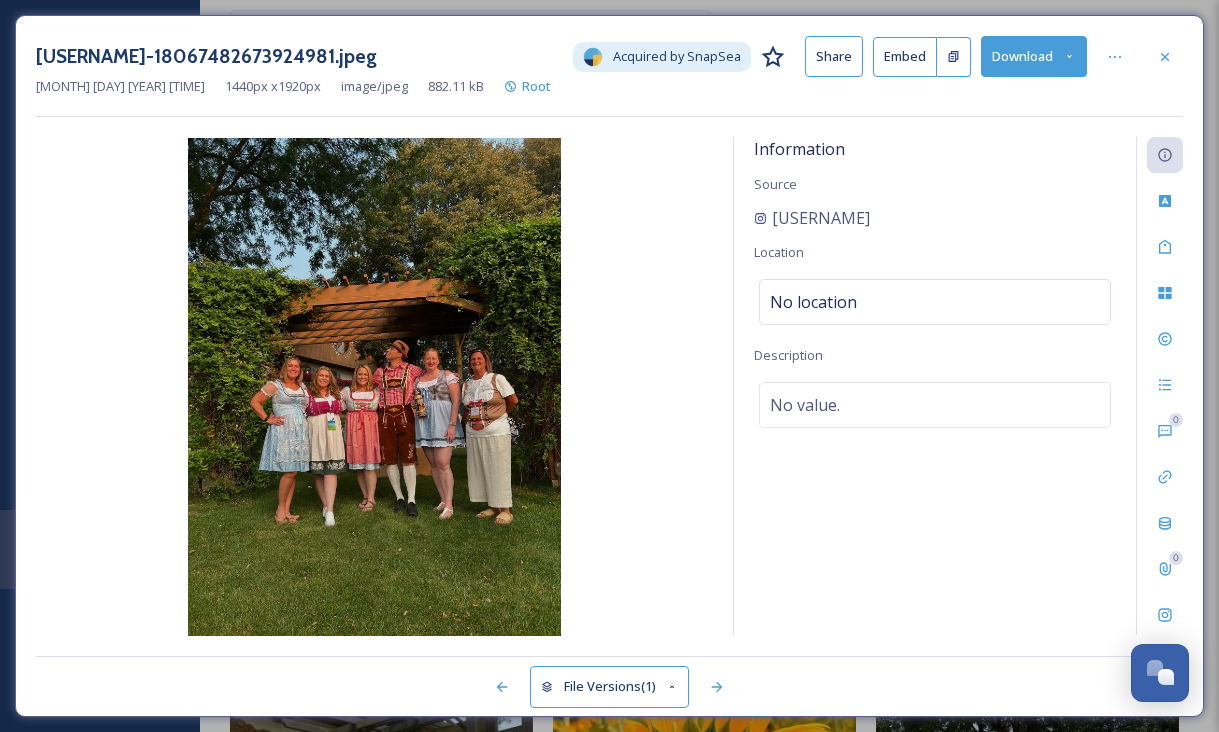 click on "Download" at bounding box center [1034, 56] 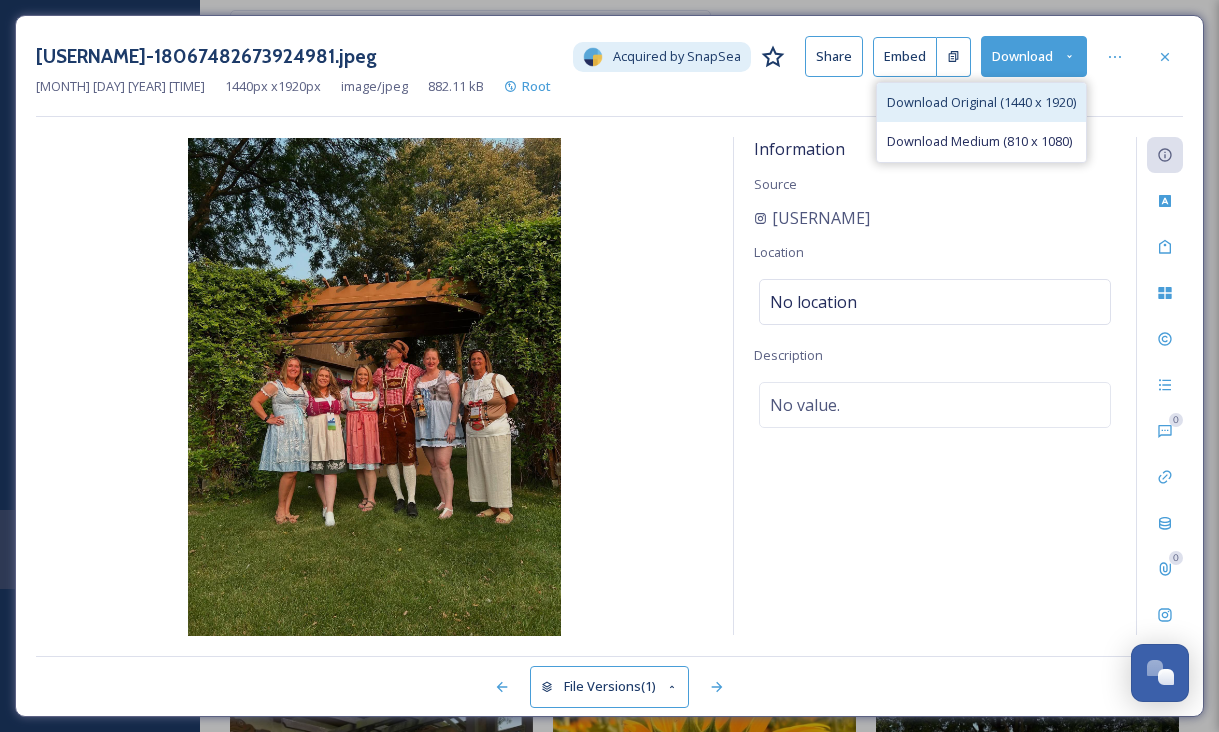 click on "Download Original (1440 x 1920)" at bounding box center [981, 102] 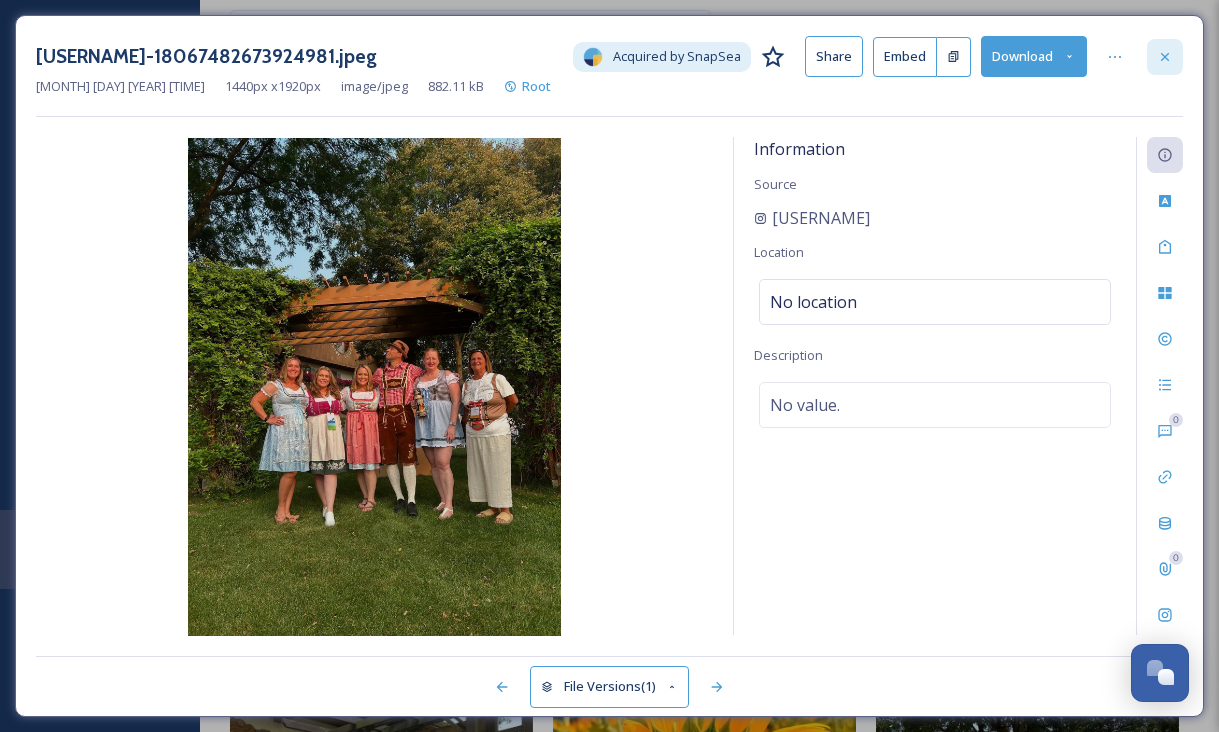 click at bounding box center [1165, 57] 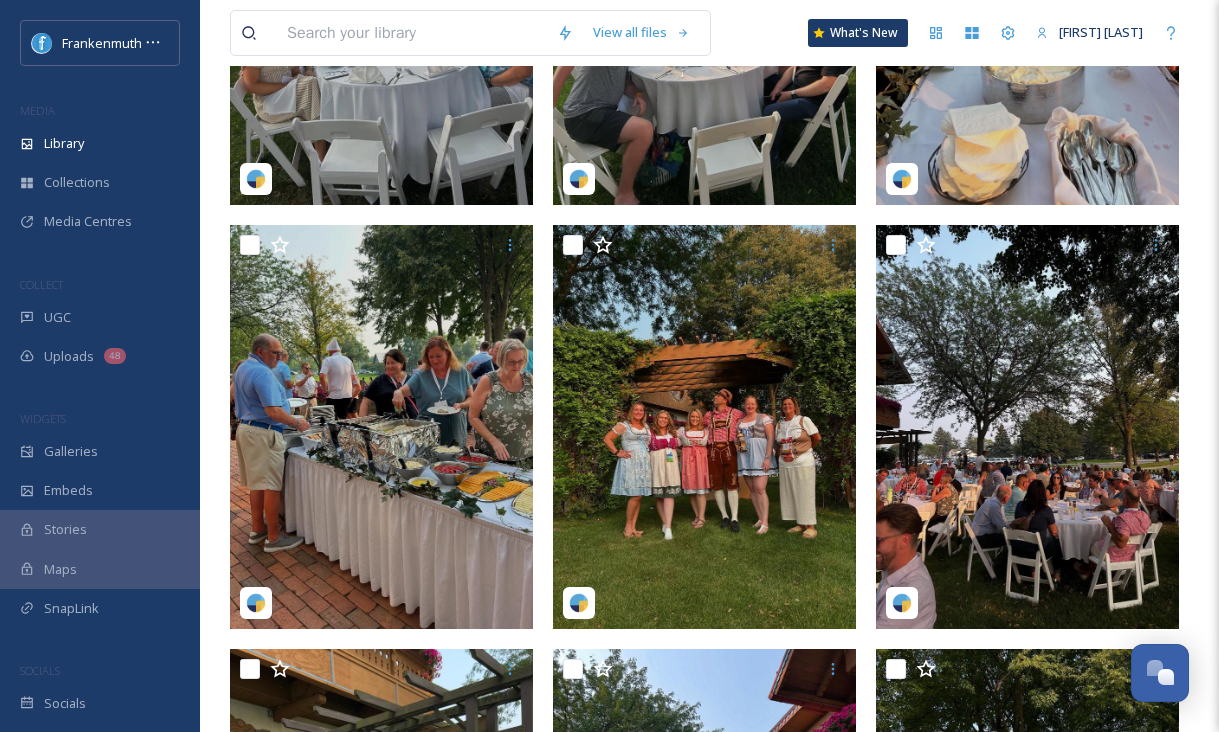 click on "[USERNAME]-18014020670716531.jpeg image/jpeg  |  [SIZE]  |  [DIMENSIONS] [USERNAME]-17855784570473345.jpeg image/jpeg  |  [SIZE]  |  [DIMENSIONS] [USERNAME]-17911056942152253.jpeg image/jpeg  |  [SIZE]  |  [DIMENSIONS] [USERNAME]-17977185398719708.jpeg image/jpeg  |  [SIZE]  |  [DIMENSIONS] [USERNAME]-18068695699979698.jpeg image/jpeg  |  [SIZE]  |  [DIMENSIONS] [FILENAME].jpg image/jpeg  |  [SIZE]  |  [DIMENSIONS] © [USERNAME] [HOLIDAY] [NUMBER].HEIC image/heic  |  [SIZE]  |  [DIMENSIONS]" at bounding box center [386, 33662] 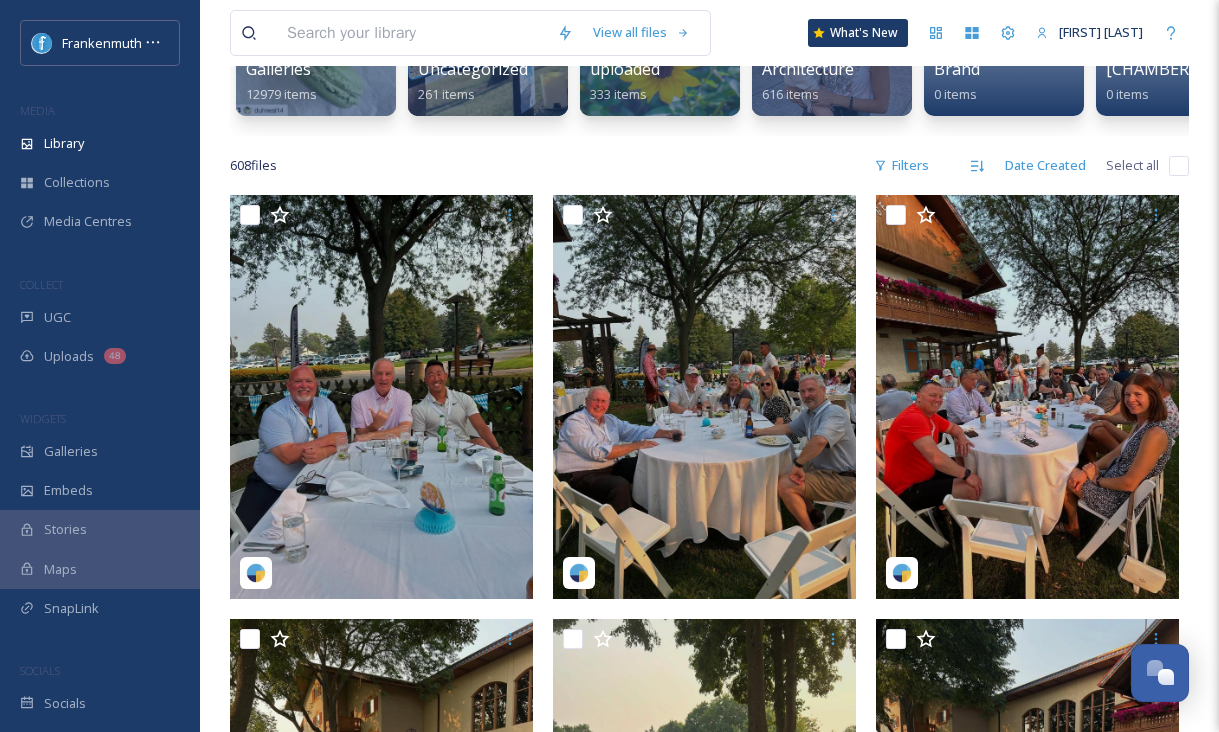 scroll, scrollTop: 303, scrollLeft: 0, axis: vertical 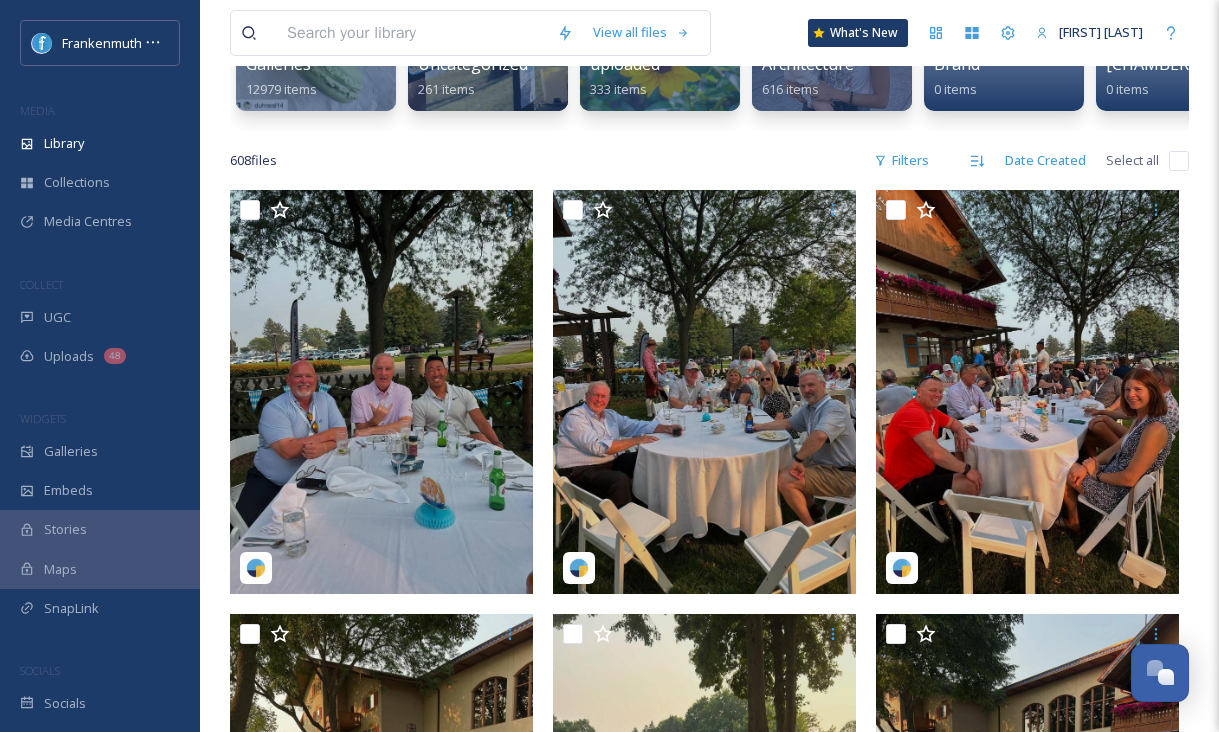 click on "[USERNAME]-18014020670716531.jpeg image/jpeg  |  [SIZE]  |  [DIMENSIONS] [USERNAME]-17855784570473345.jpeg image/jpeg  |  [SIZE]  |  [DIMENSIONS] [USERNAME]-17911056942152253.jpeg image/jpeg  |  [SIZE]  |  [DIMENSIONS] [USERNAME]-17977185398719708.jpeg image/jpeg  |  [SIZE]  |  [DIMENSIONS] [USERNAME]-18068695699979698.jpeg image/jpeg  |  [SIZE]  |  [DIMENSIONS] [FILENAME].jpg image/jpeg  |  [SIZE]  |  [DIMENSIONS] © [USERNAME] [HOLIDAY] [NUMBER].HEIC image/heic  |  [SIZE]  |  [DIMENSIONS]" at bounding box center [386, 35323] 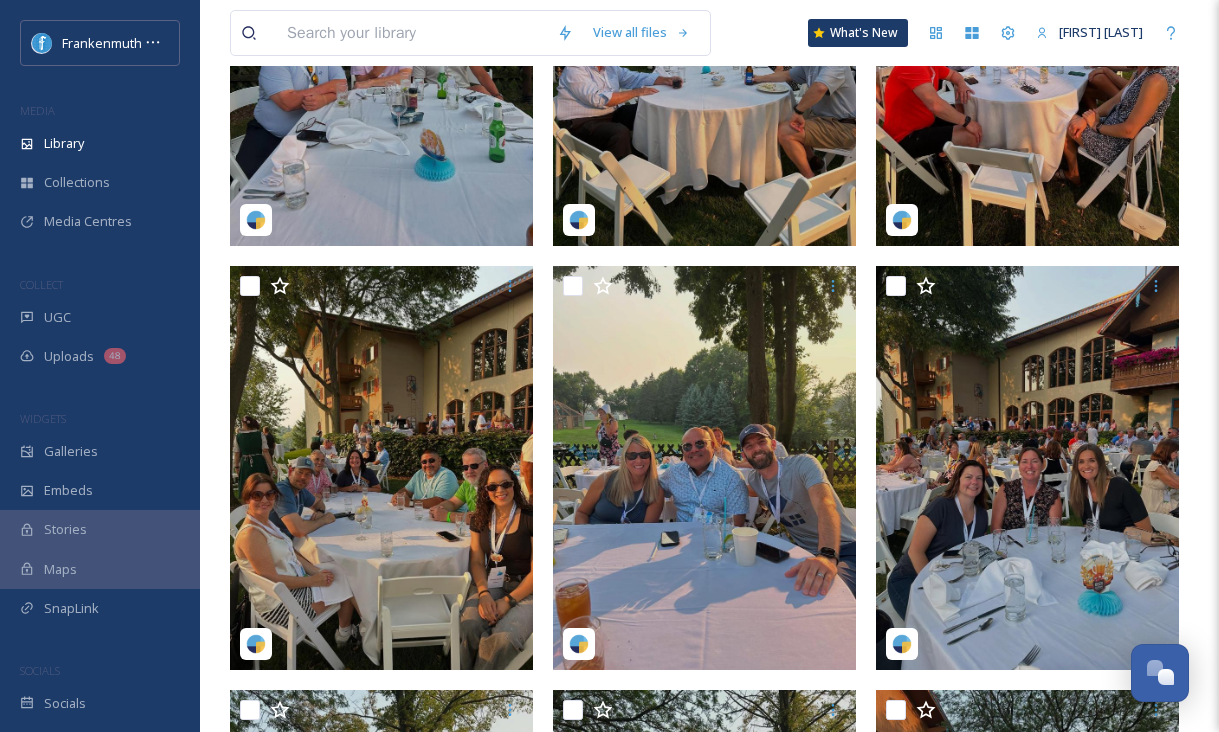 scroll, scrollTop: 0, scrollLeft: 0, axis: both 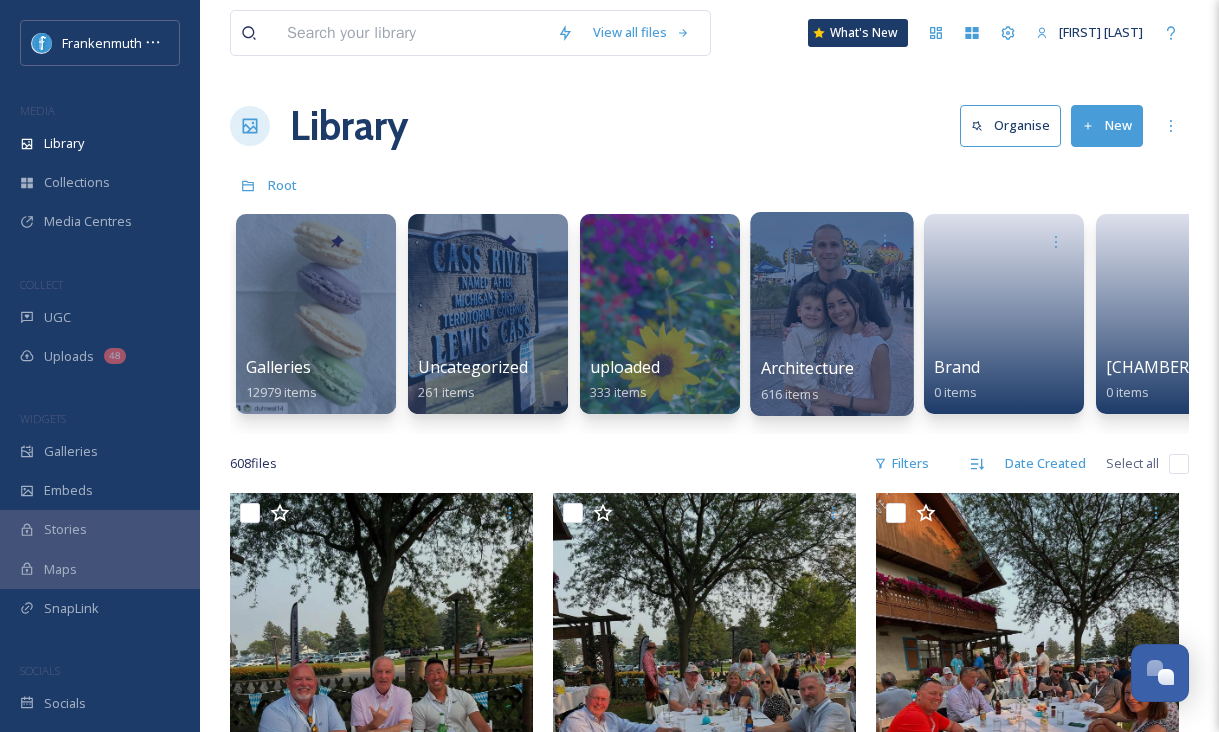 click at bounding box center (831, 314) 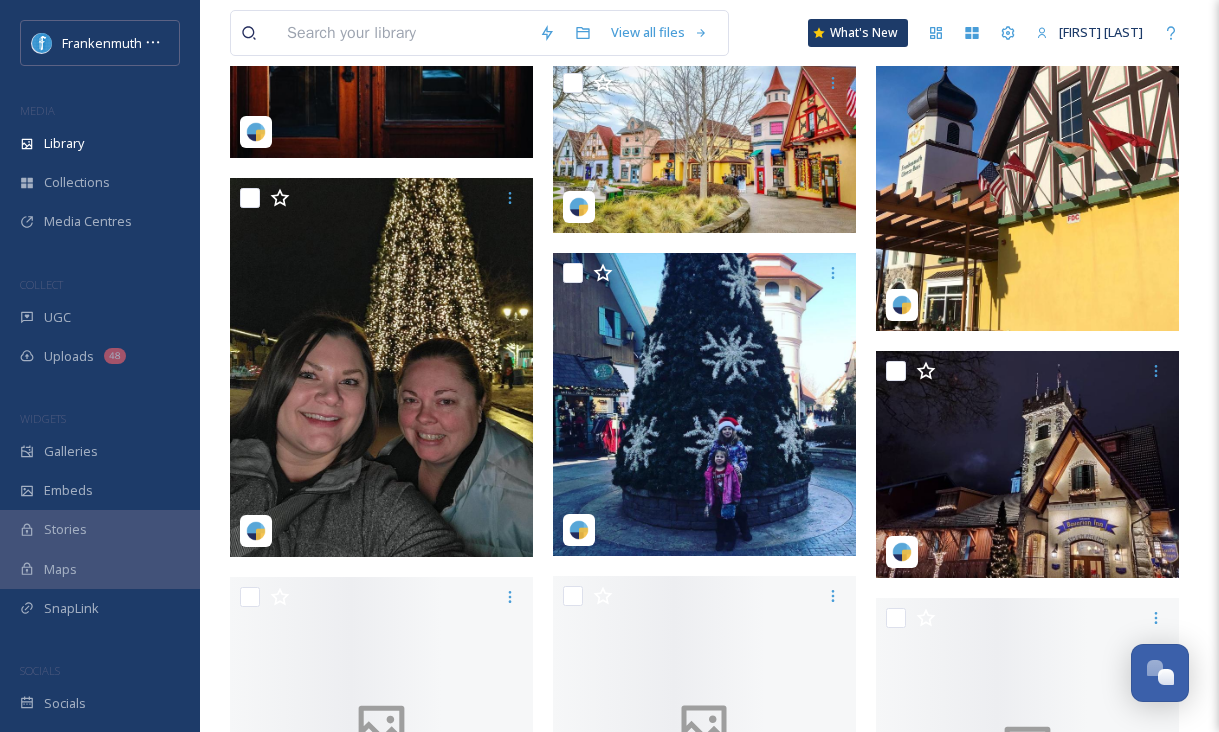 scroll, scrollTop: 5332, scrollLeft: 0, axis: vertical 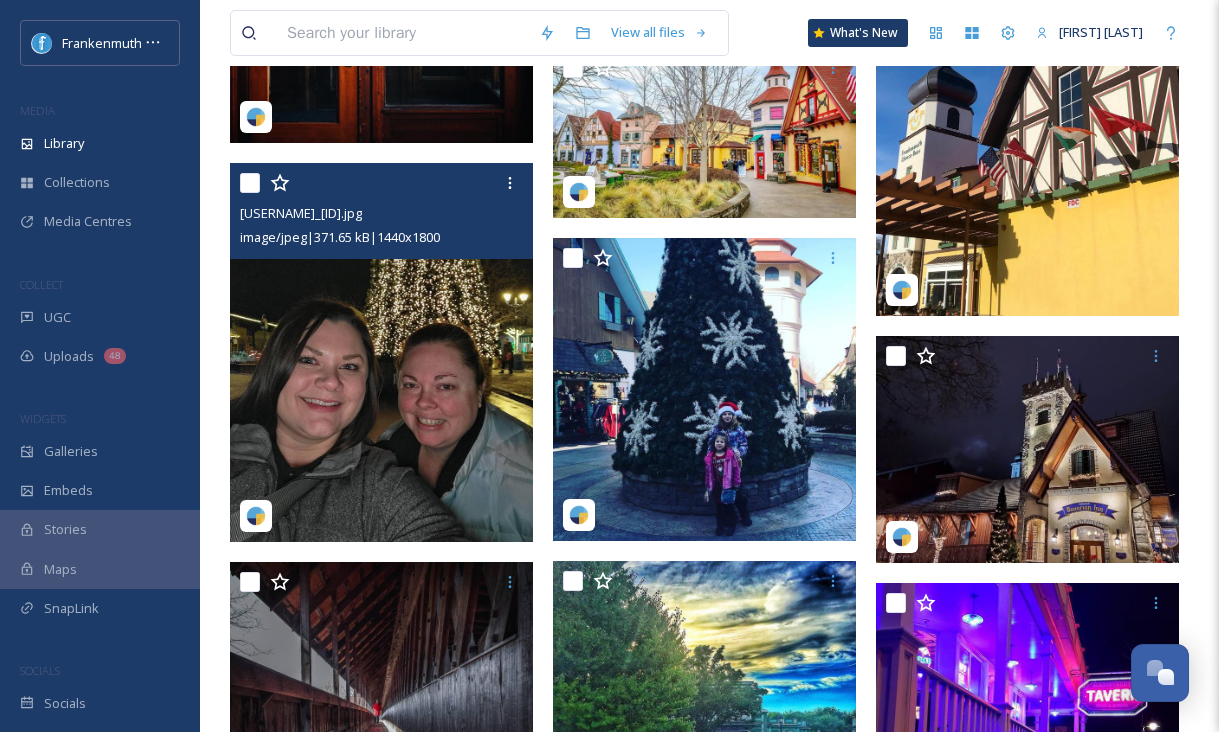 click at bounding box center [381, 352] 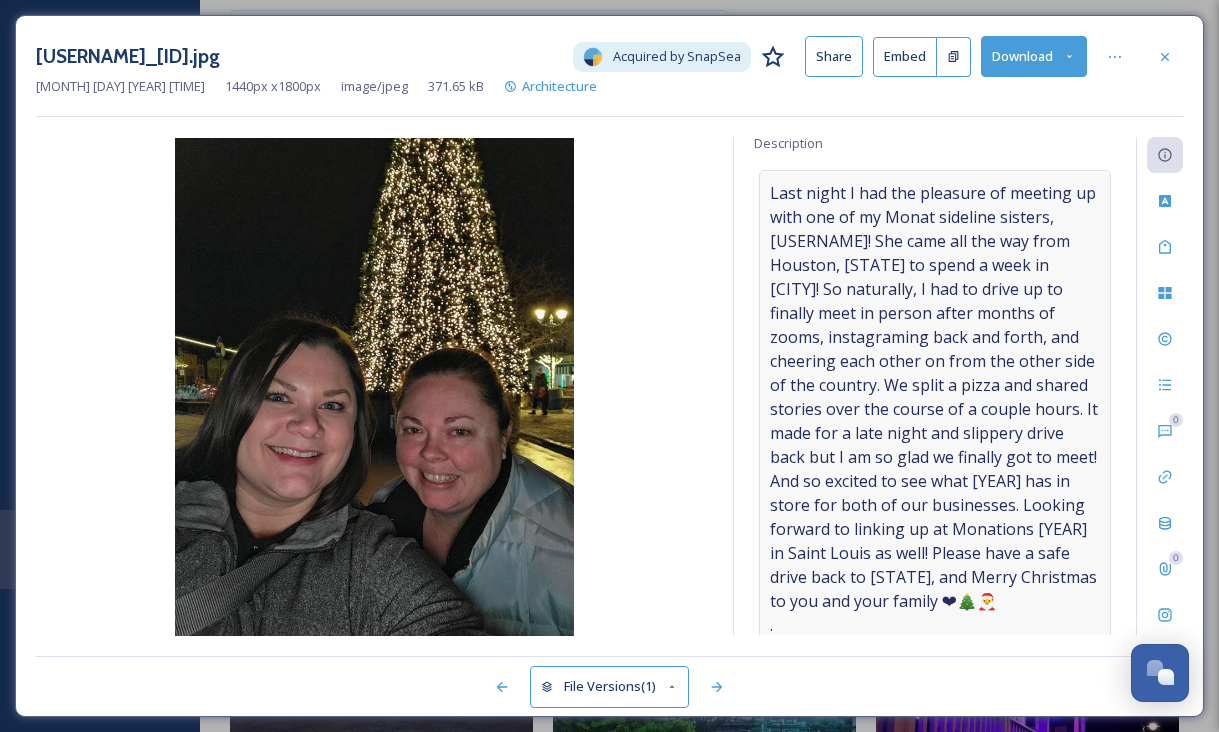 scroll, scrollTop: 0, scrollLeft: 0, axis: both 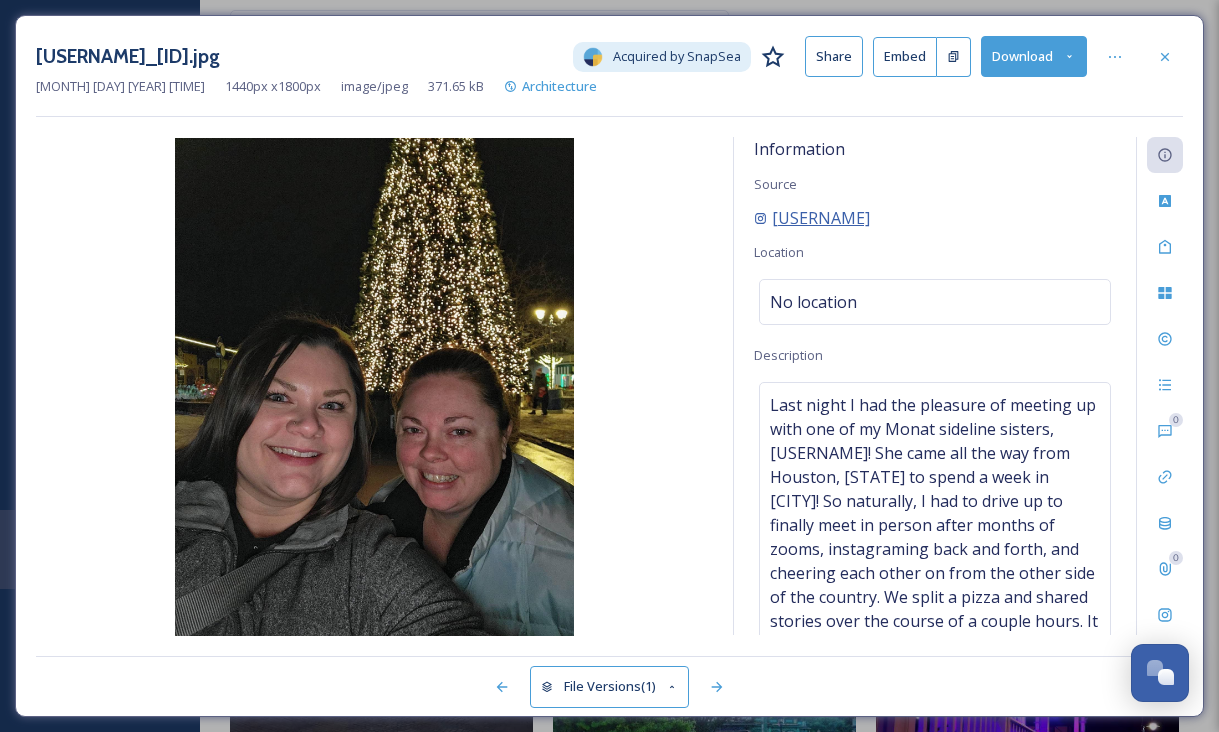 drag, startPoint x: 876, startPoint y: 218, endPoint x: 773, endPoint y: 218, distance: 103 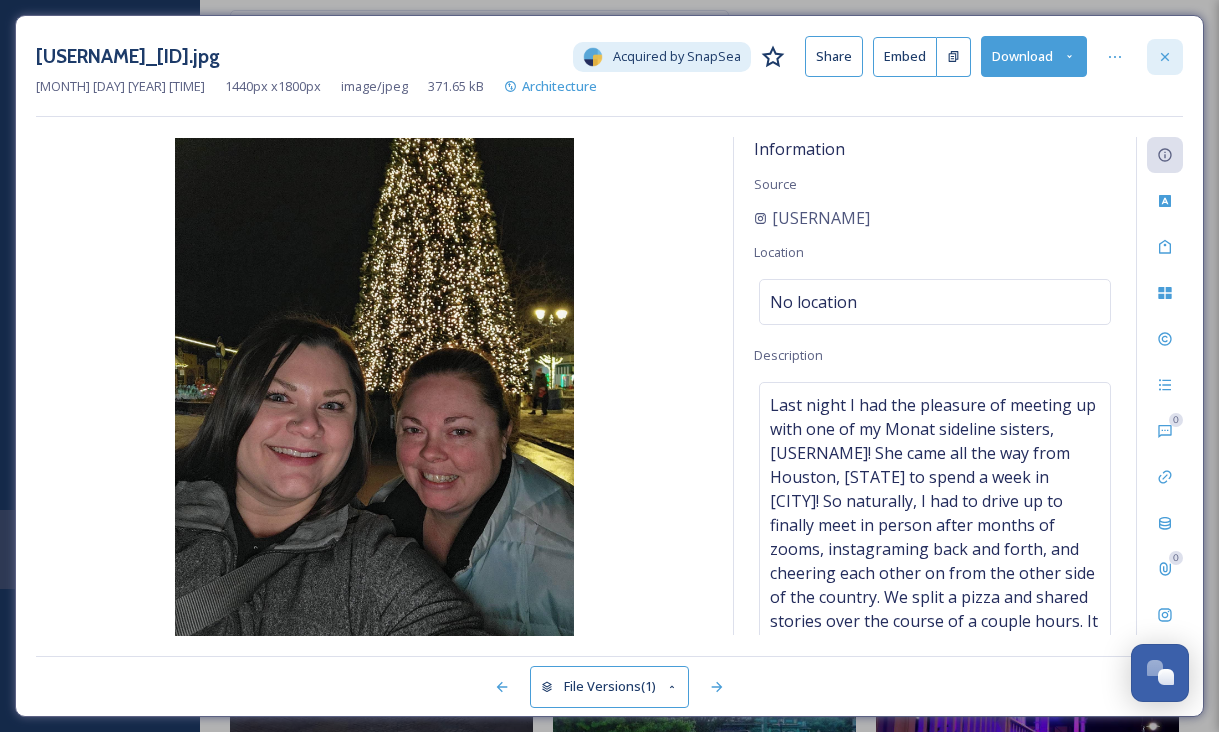 click 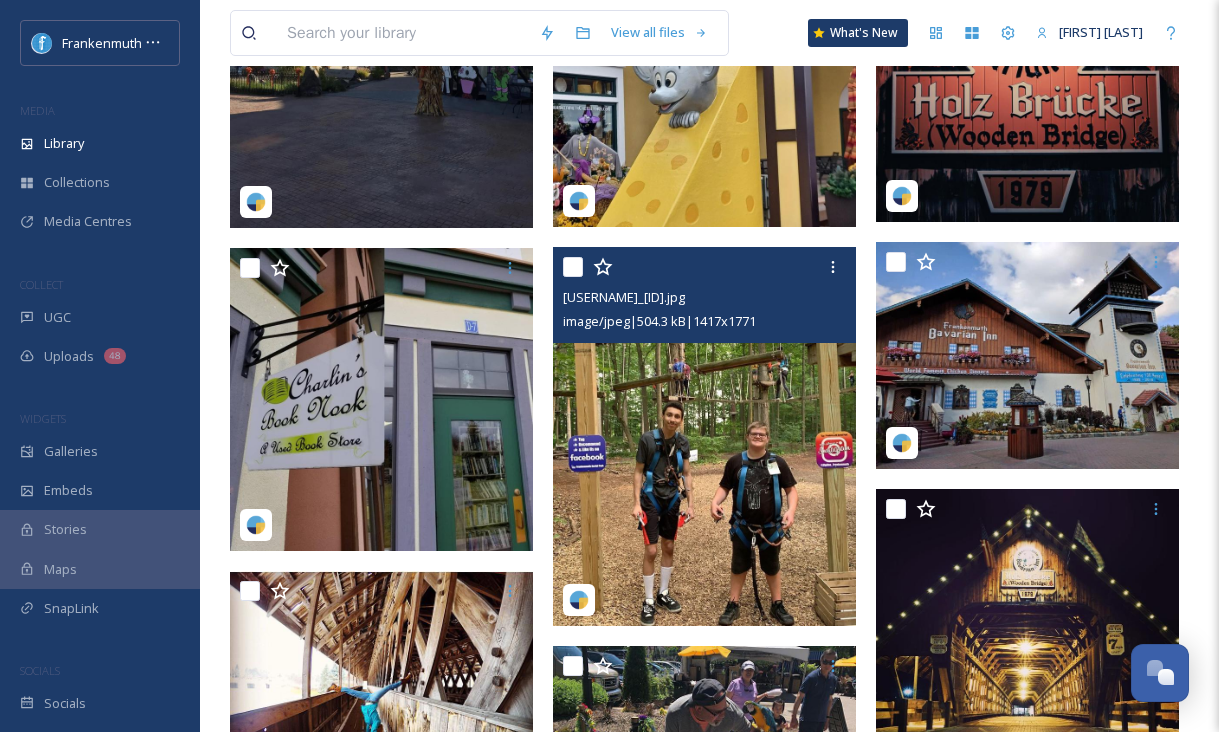 scroll, scrollTop: 6305, scrollLeft: 0, axis: vertical 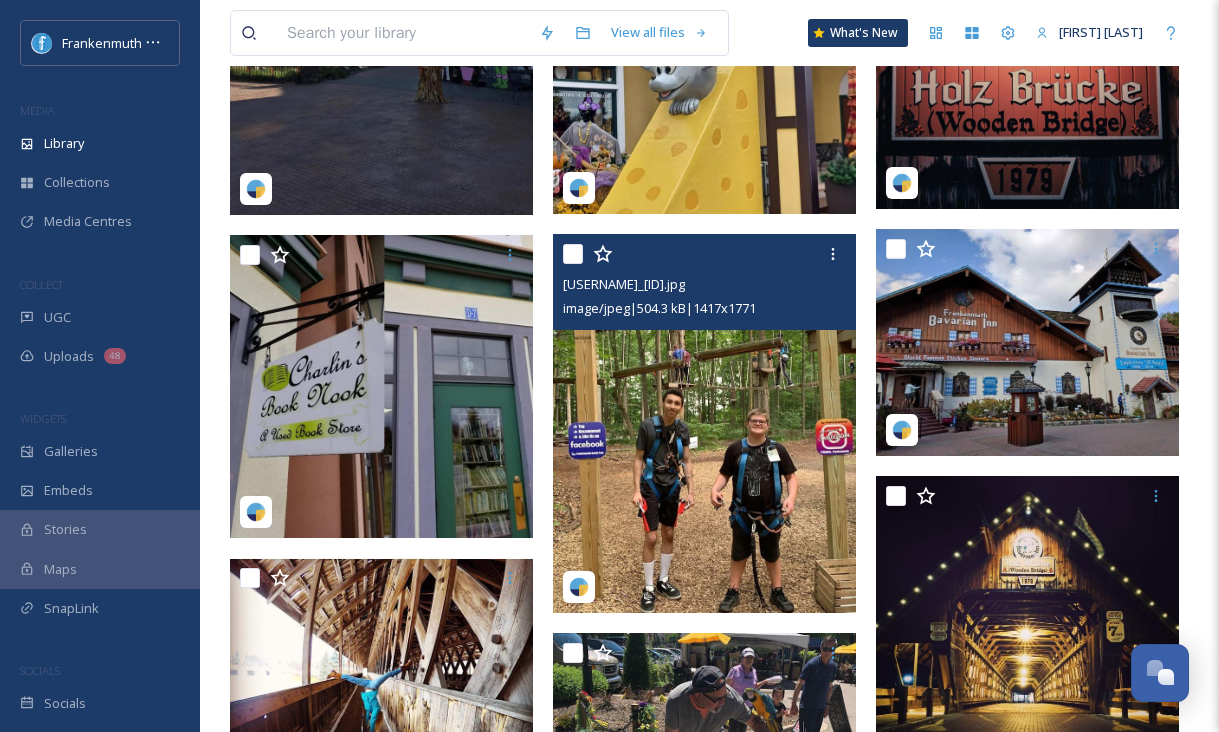 click at bounding box center [704, 423] 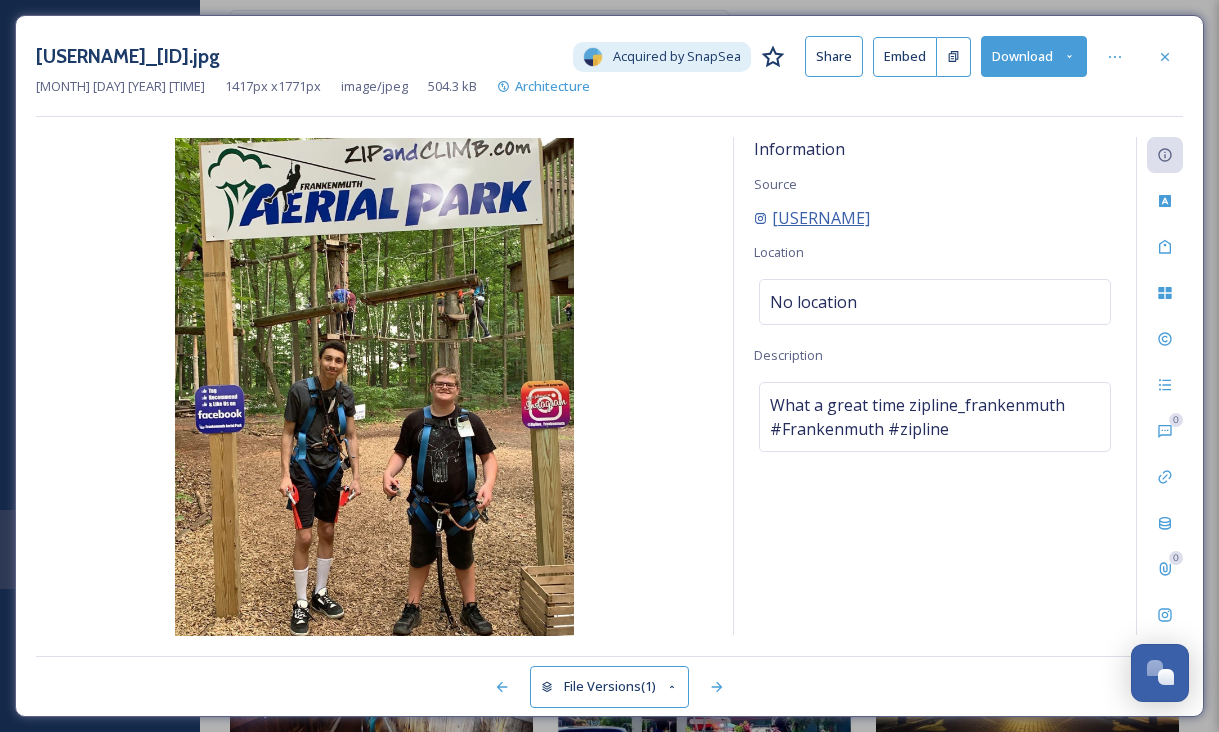 drag, startPoint x: 894, startPoint y: 221, endPoint x: 773, endPoint y: 217, distance: 121.0661 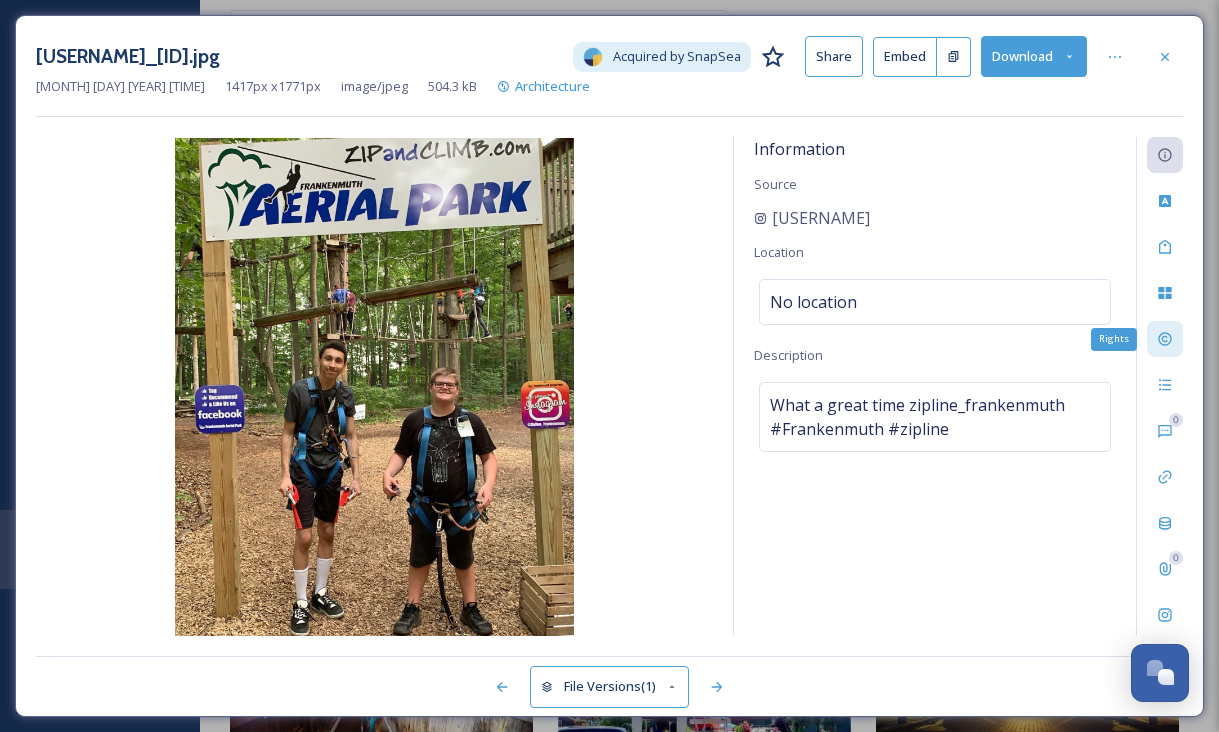 click 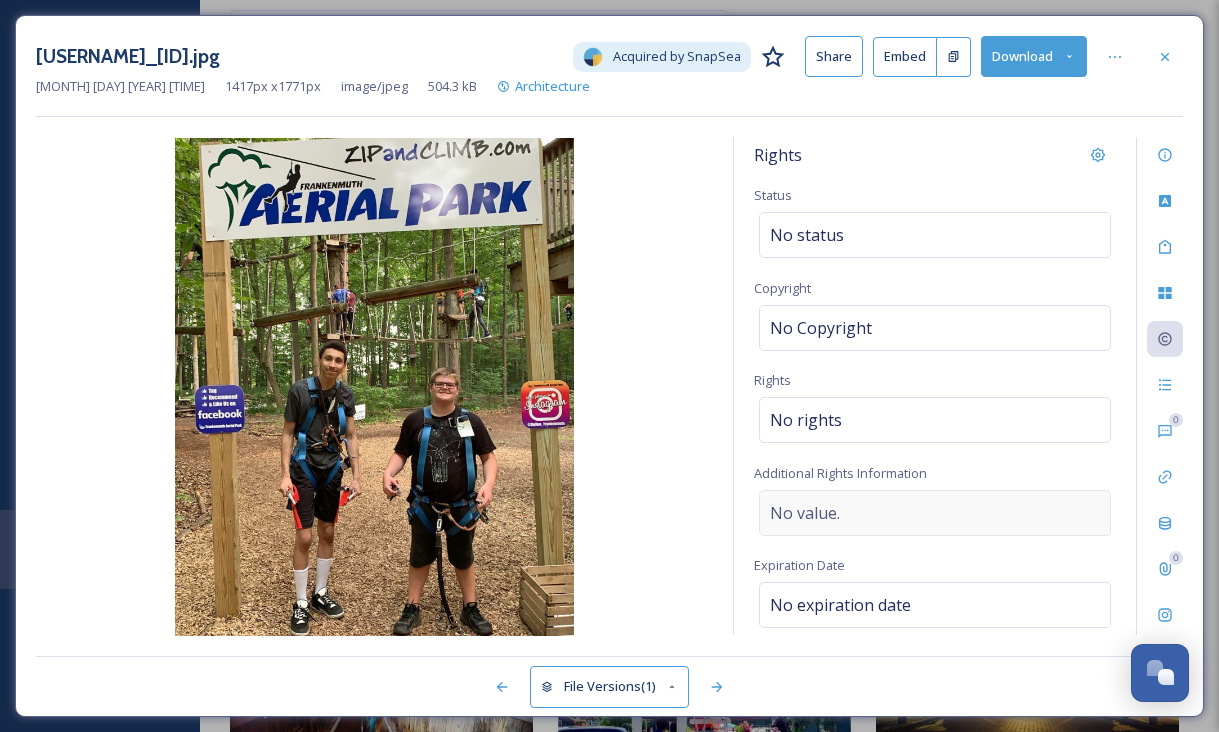 scroll, scrollTop: 113, scrollLeft: 0, axis: vertical 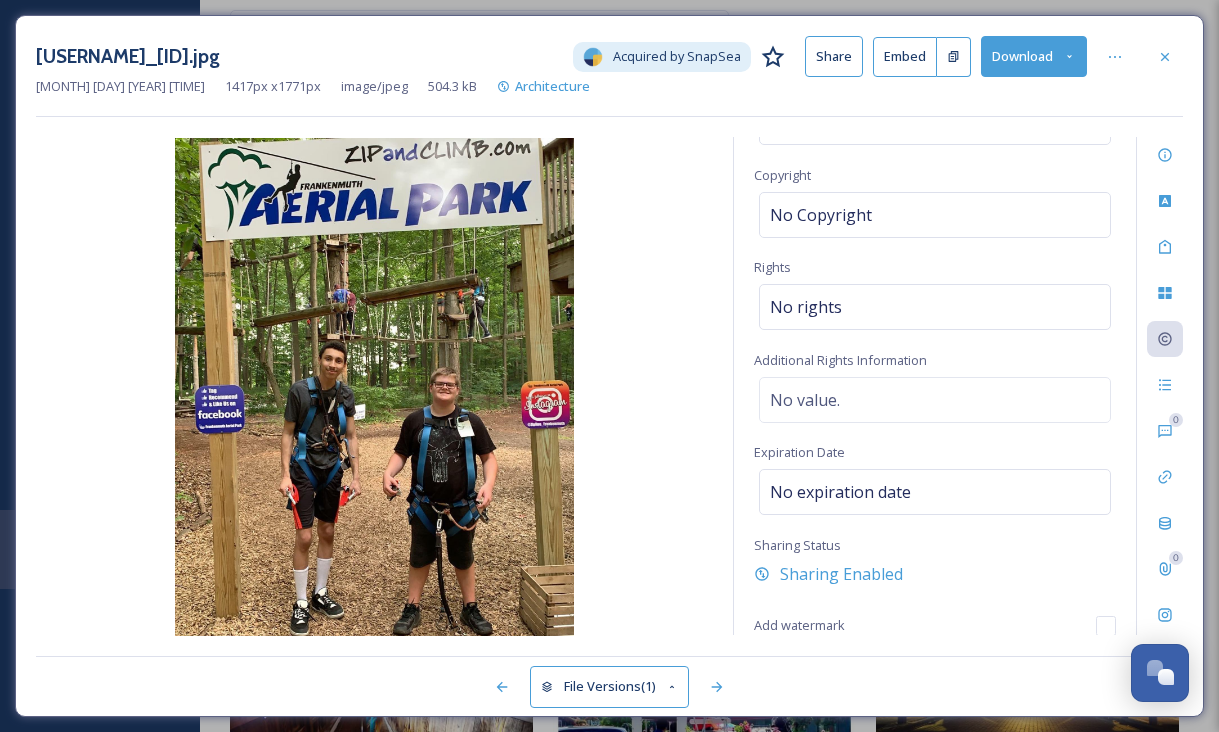 click on "Download" at bounding box center (1034, 56) 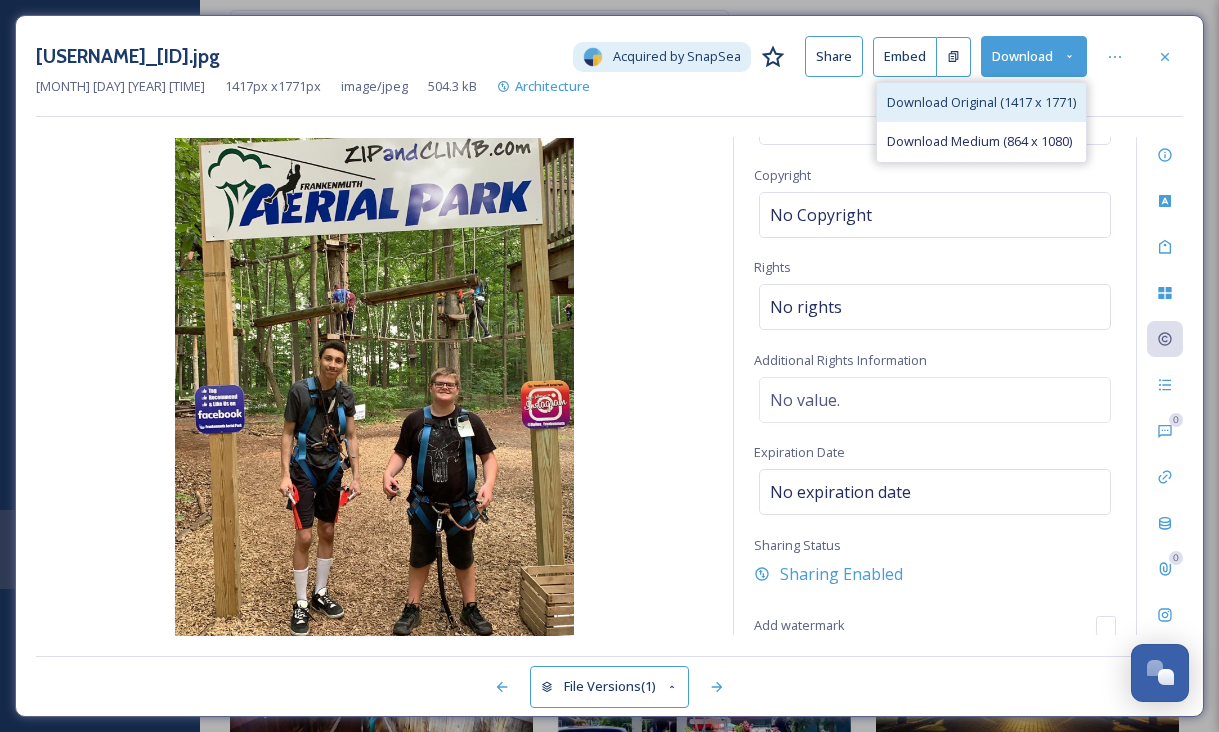 click on "Download Original (1417 x 1771)" at bounding box center (981, 102) 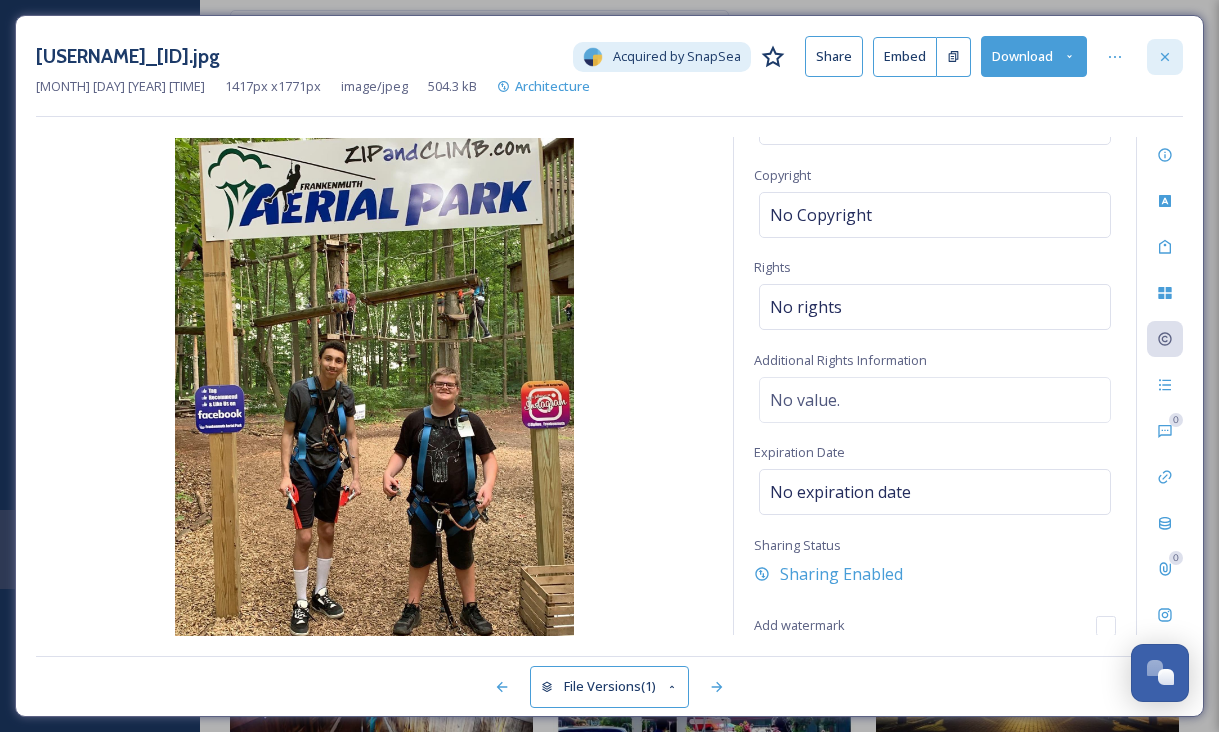 click at bounding box center (1165, 57) 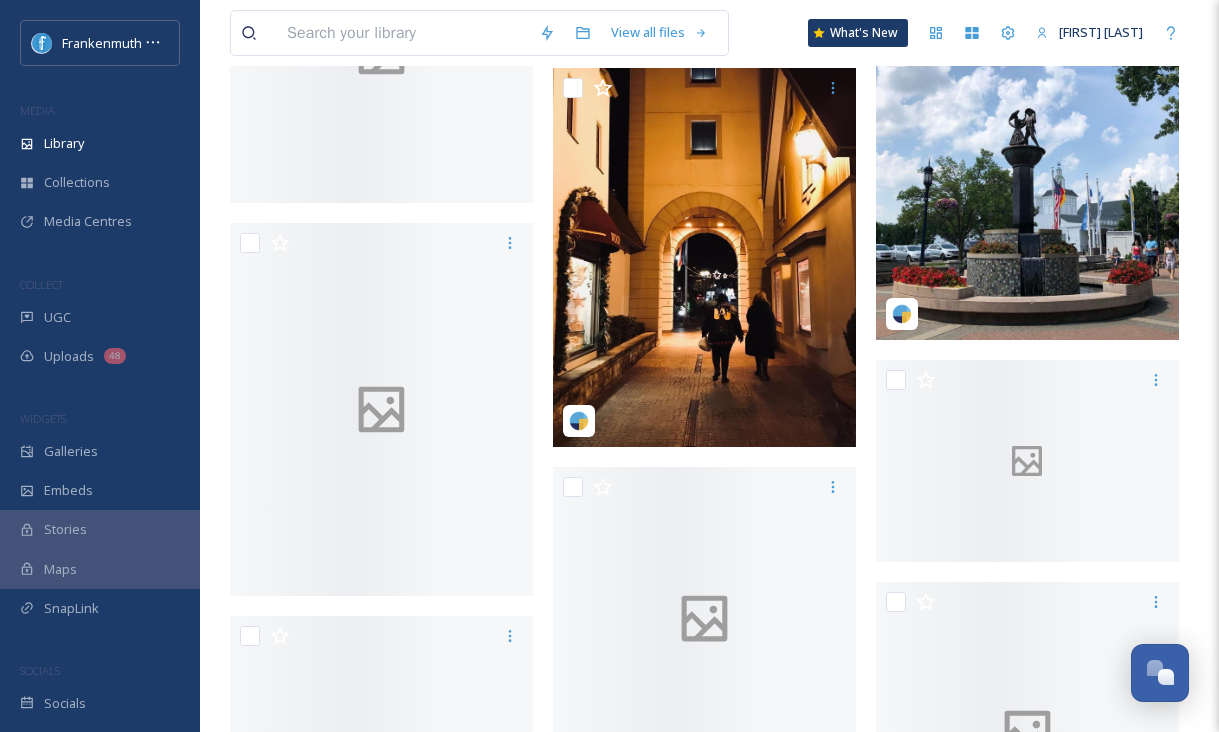 scroll, scrollTop: 30250, scrollLeft: 0, axis: vertical 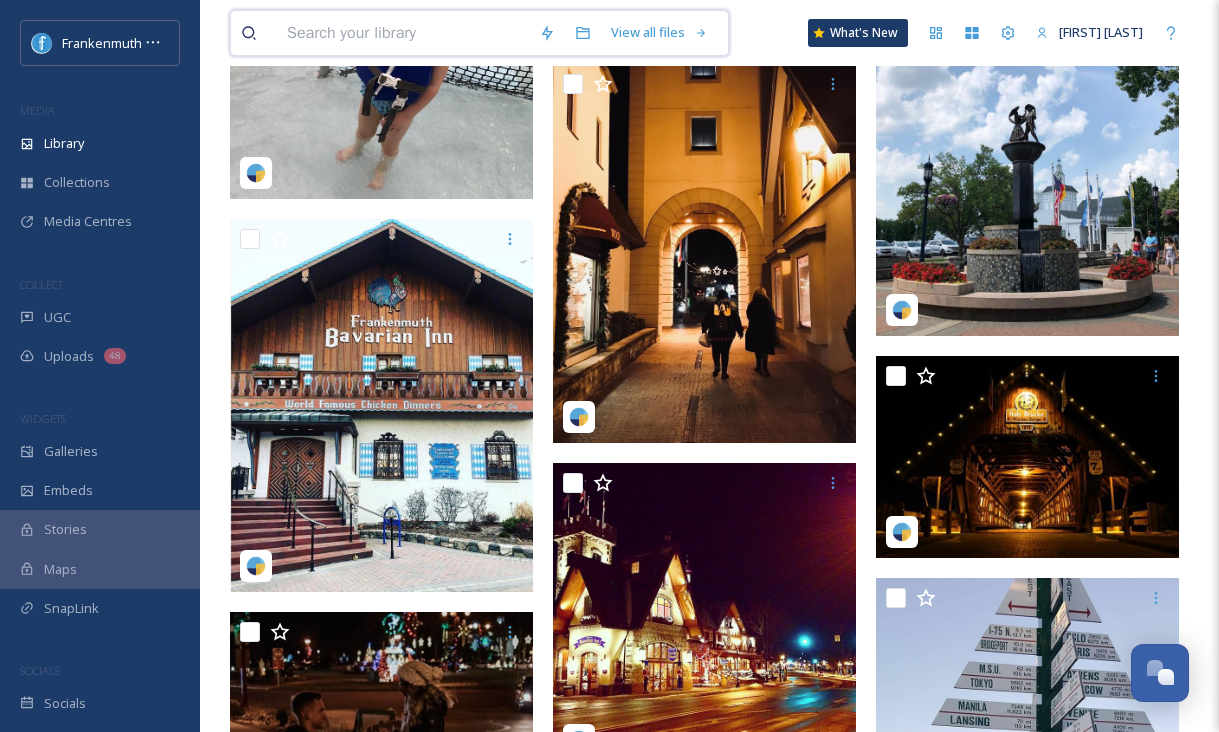click at bounding box center (403, 33) 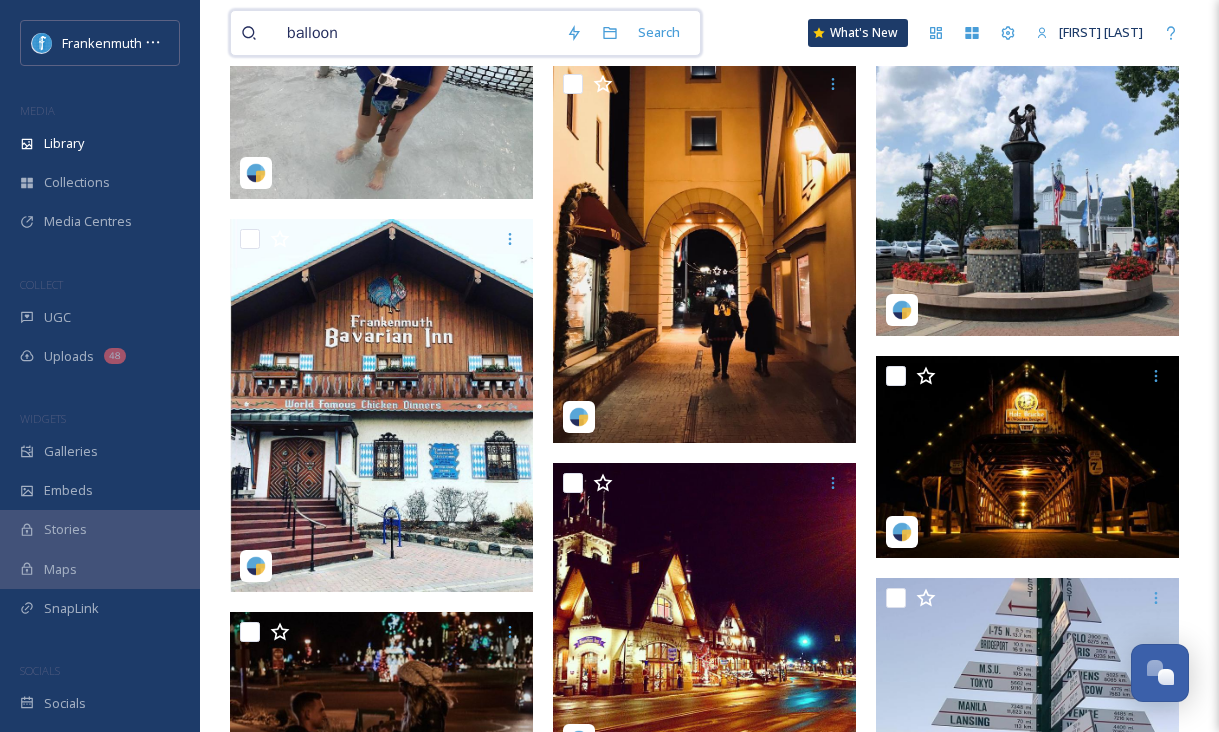 type on "balloons" 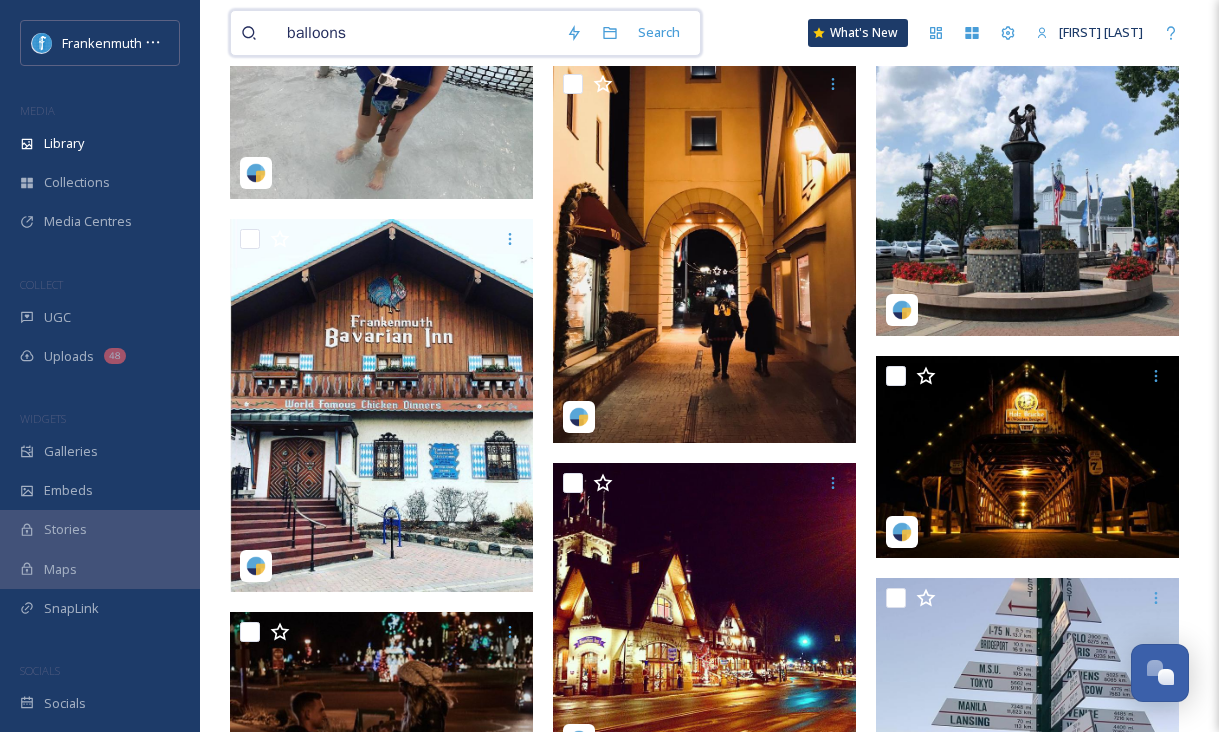type 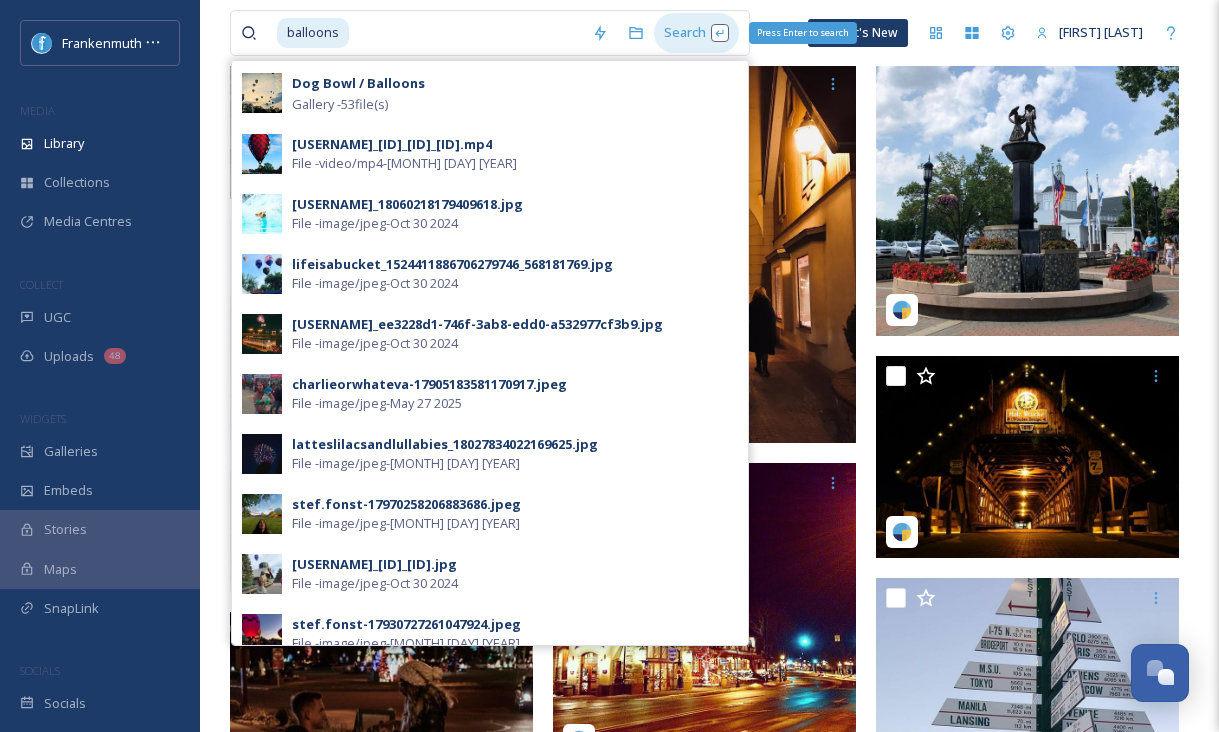 click on "Search Press Enter to search" at bounding box center [696, 32] 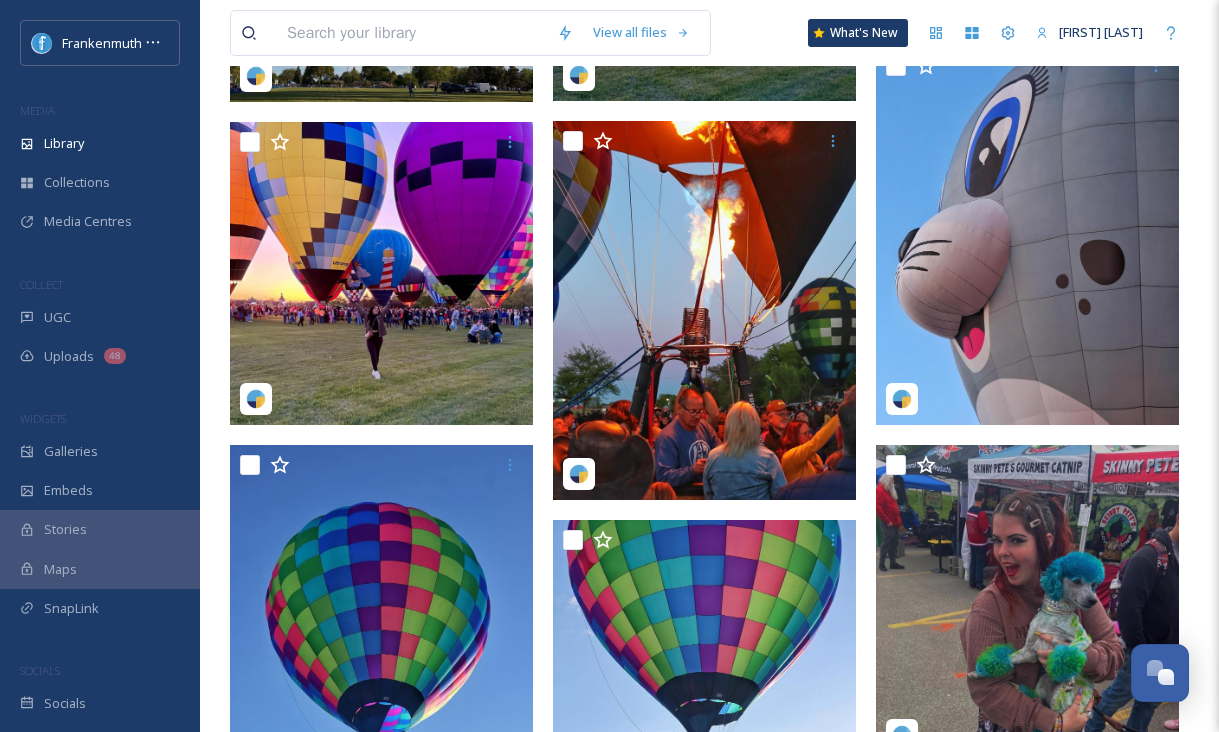 scroll, scrollTop: 2863, scrollLeft: 0, axis: vertical 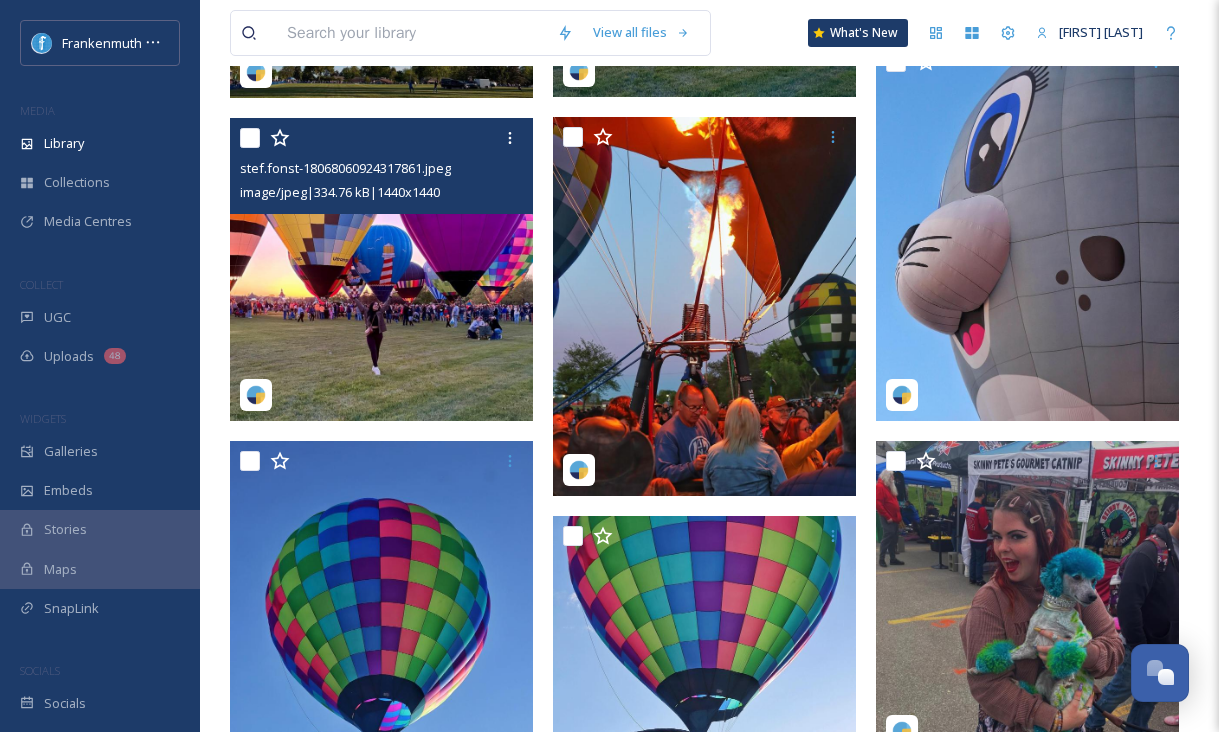 click at bounding box center [381, 269] 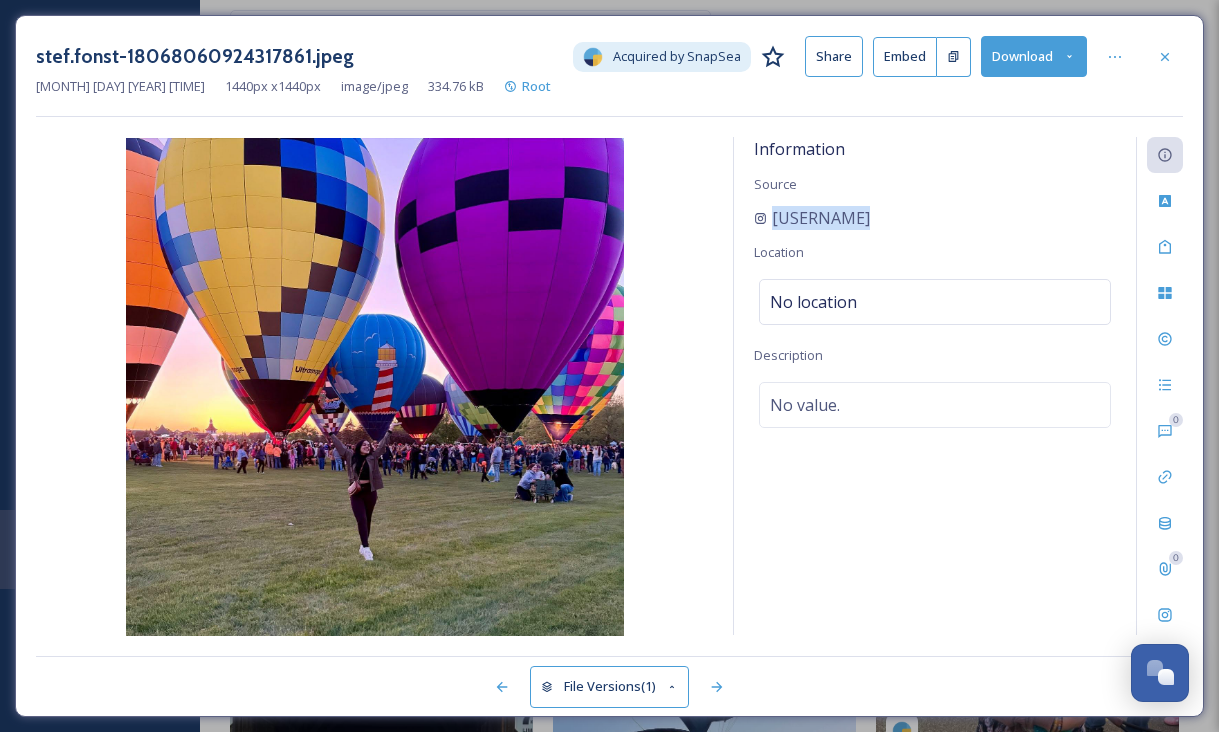 drag, startPoint x: 901, startPoint y: 202, endPoint x: 843, endPoint y: 218, distance: 60.166435 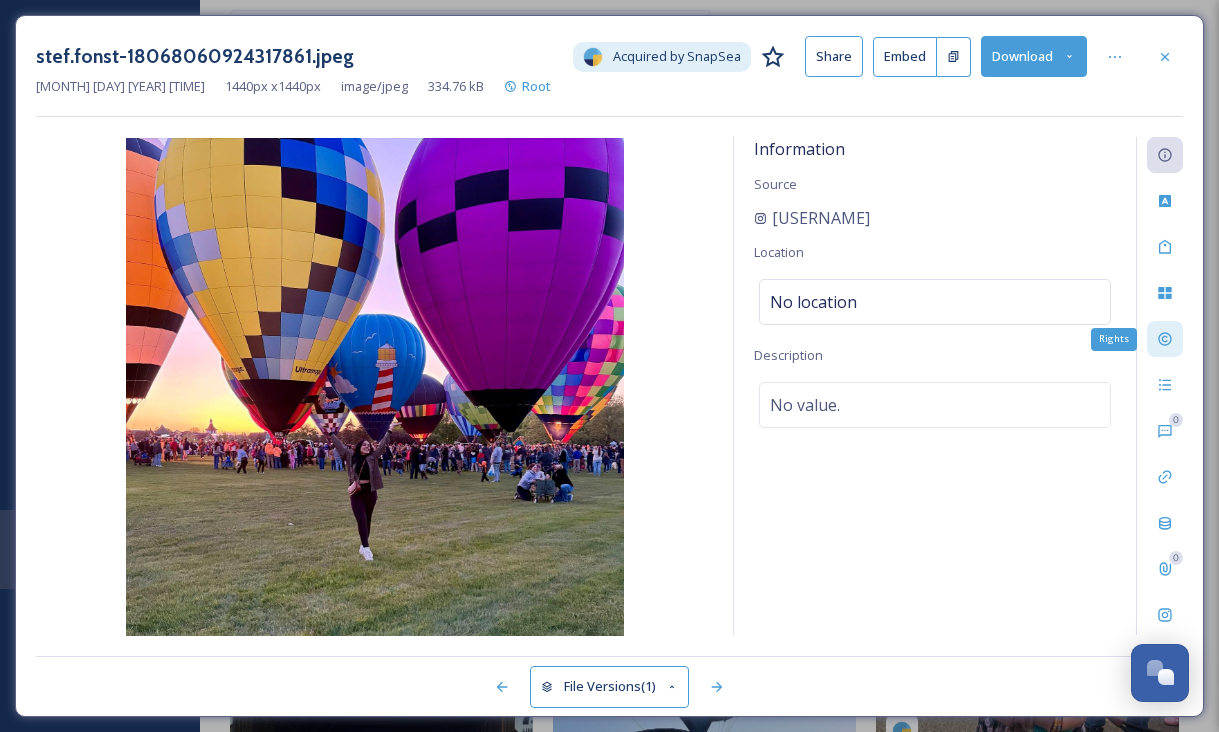 click on "Rights" at bounding box center (1165, 339) 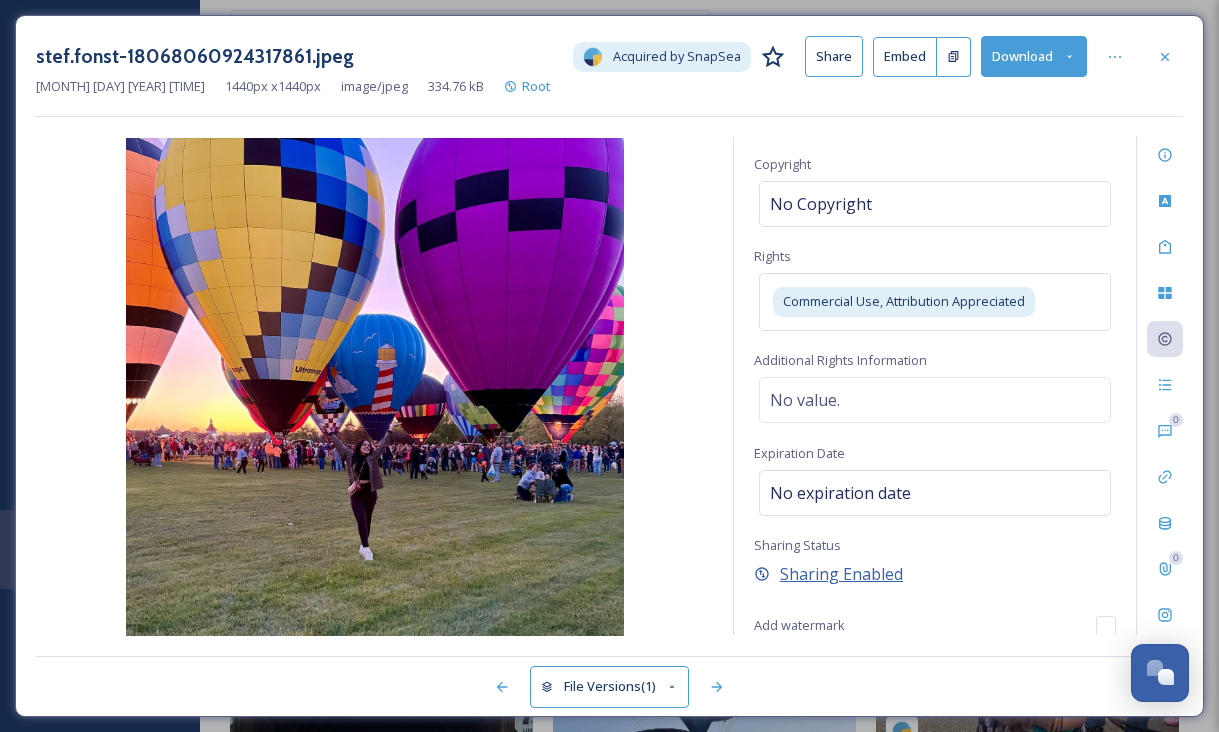 scroll, scrollTop: 0, scrollLeft: 0, axis: both 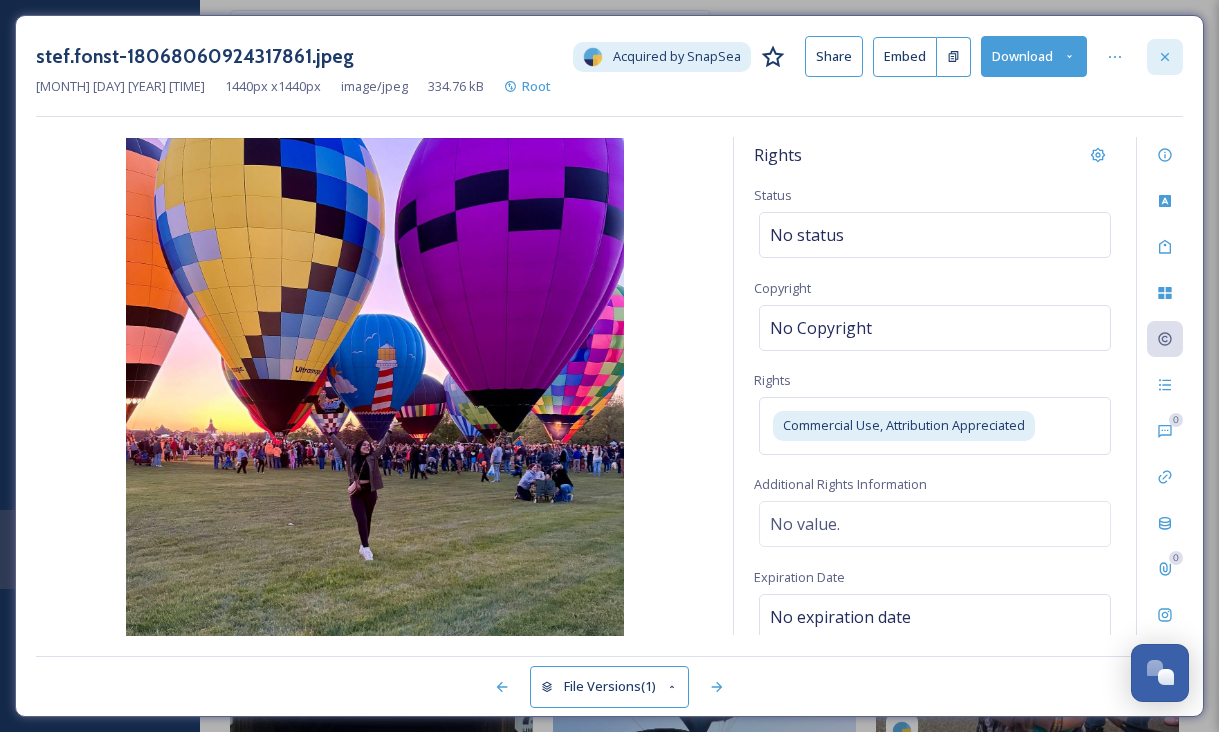 click 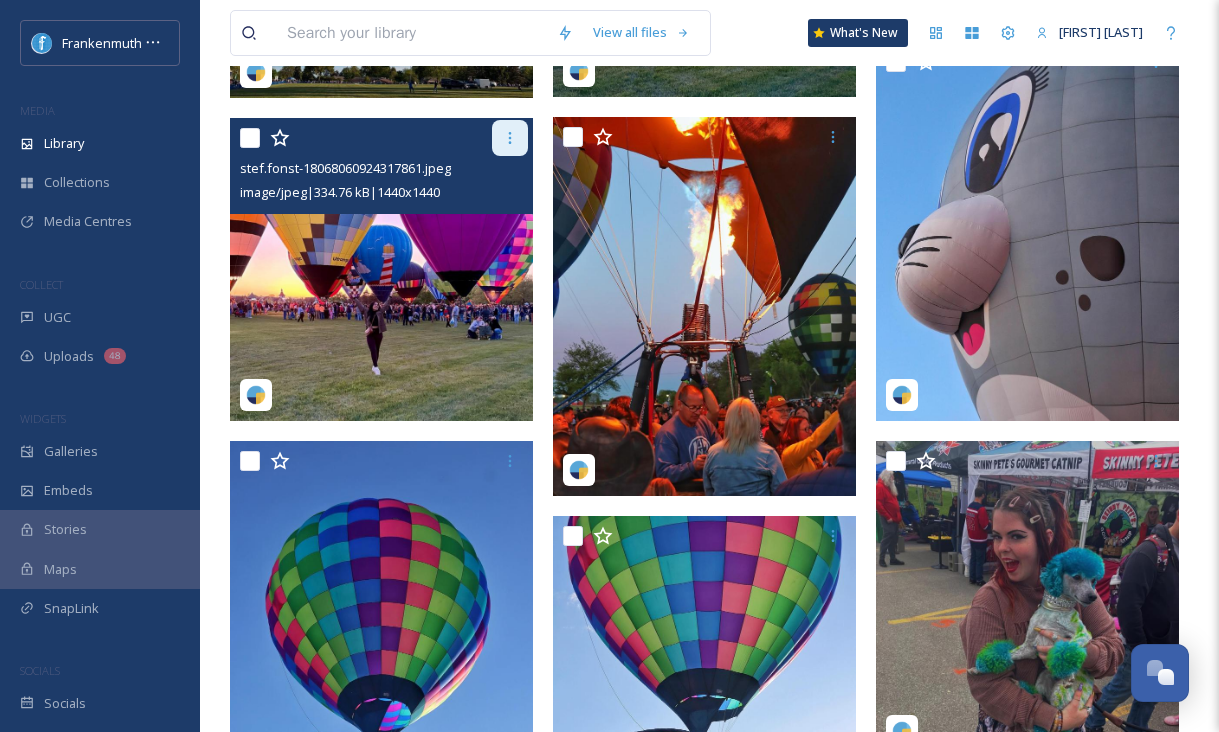 click at bounding box center (510, 138) 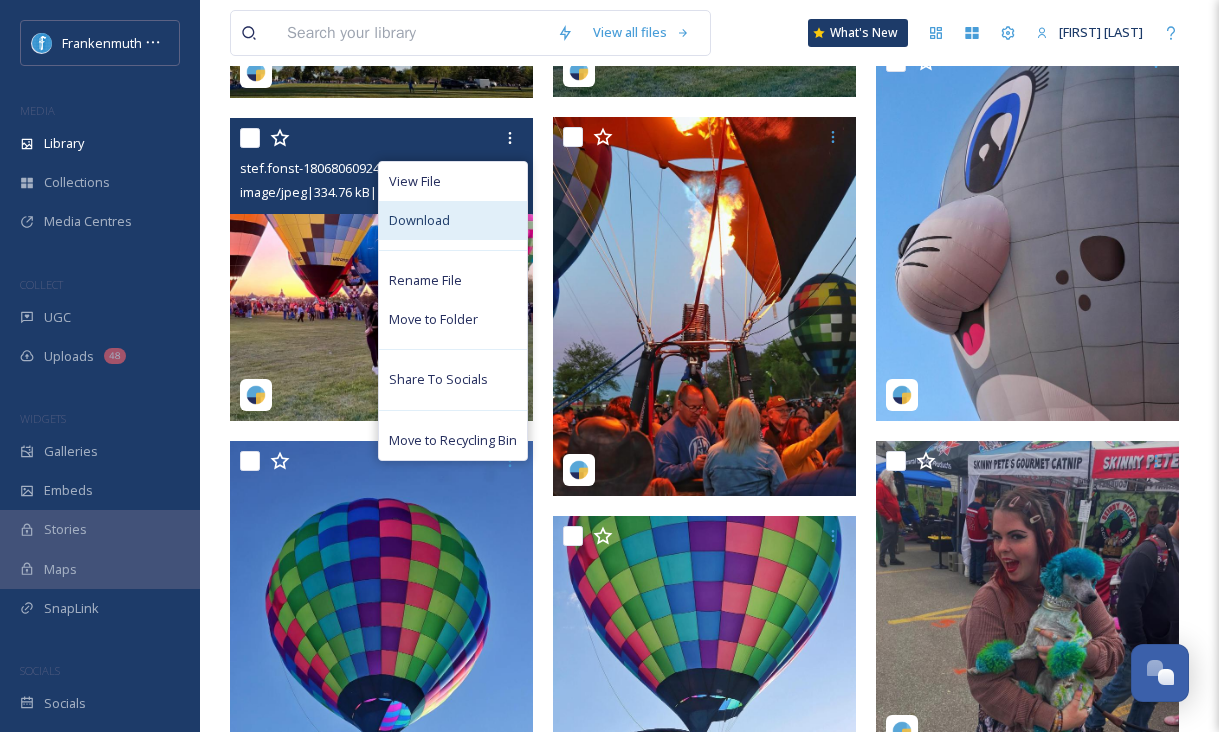 click on "Download" at bounding box center (453, 220) 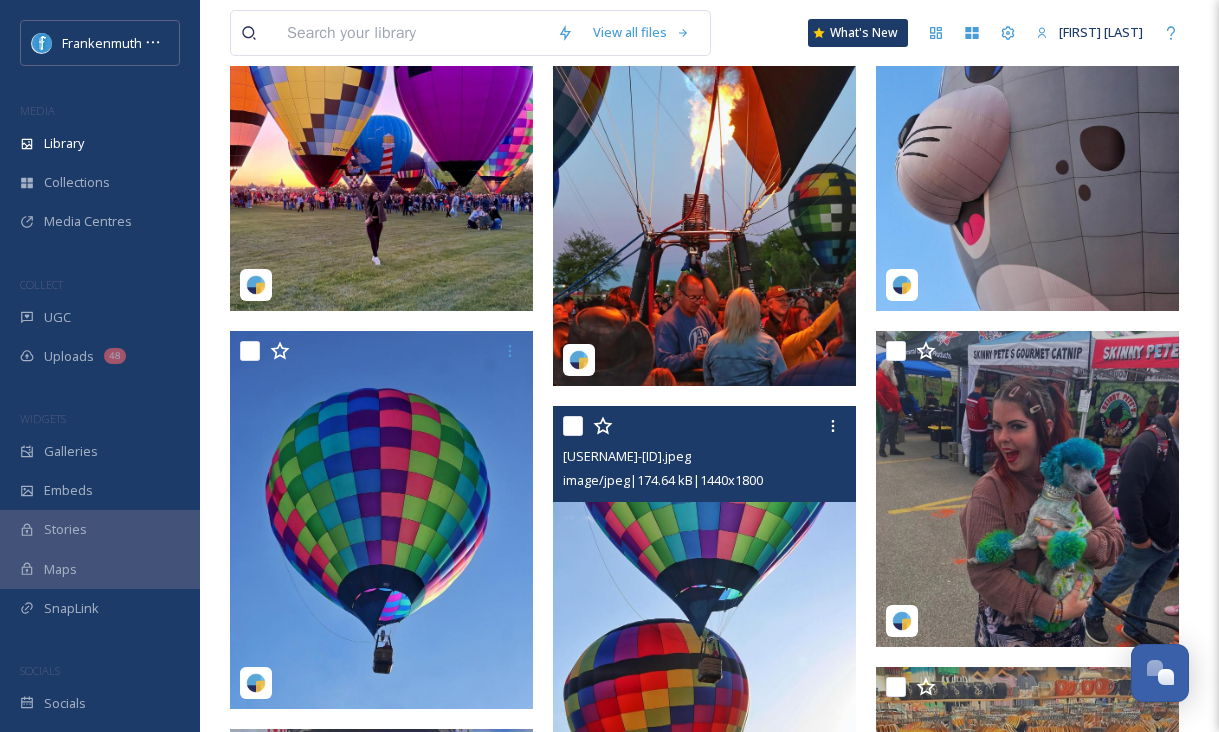 scroll, scrollTop: 2976, scrollLeft: 0, axis: vertical 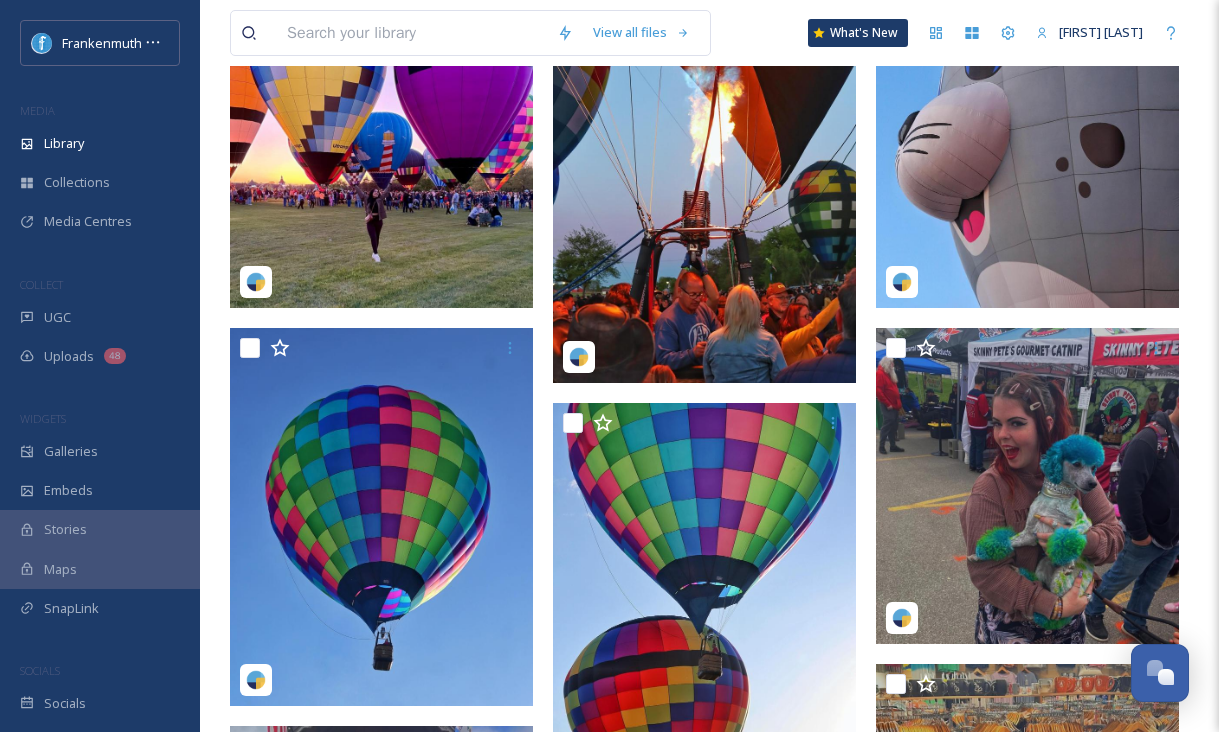 click at bounding box center (709, 6981) 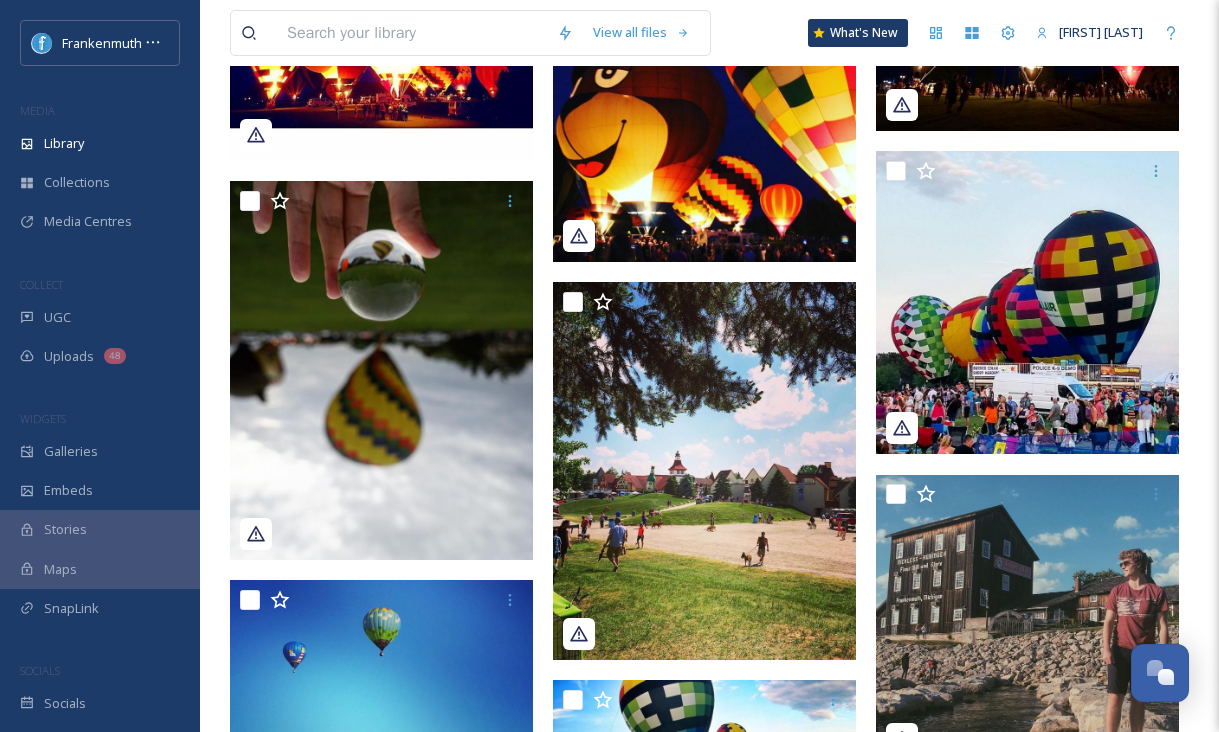 scroll, scrollTop: 11096, scrollLeft: 0, axis: vertical 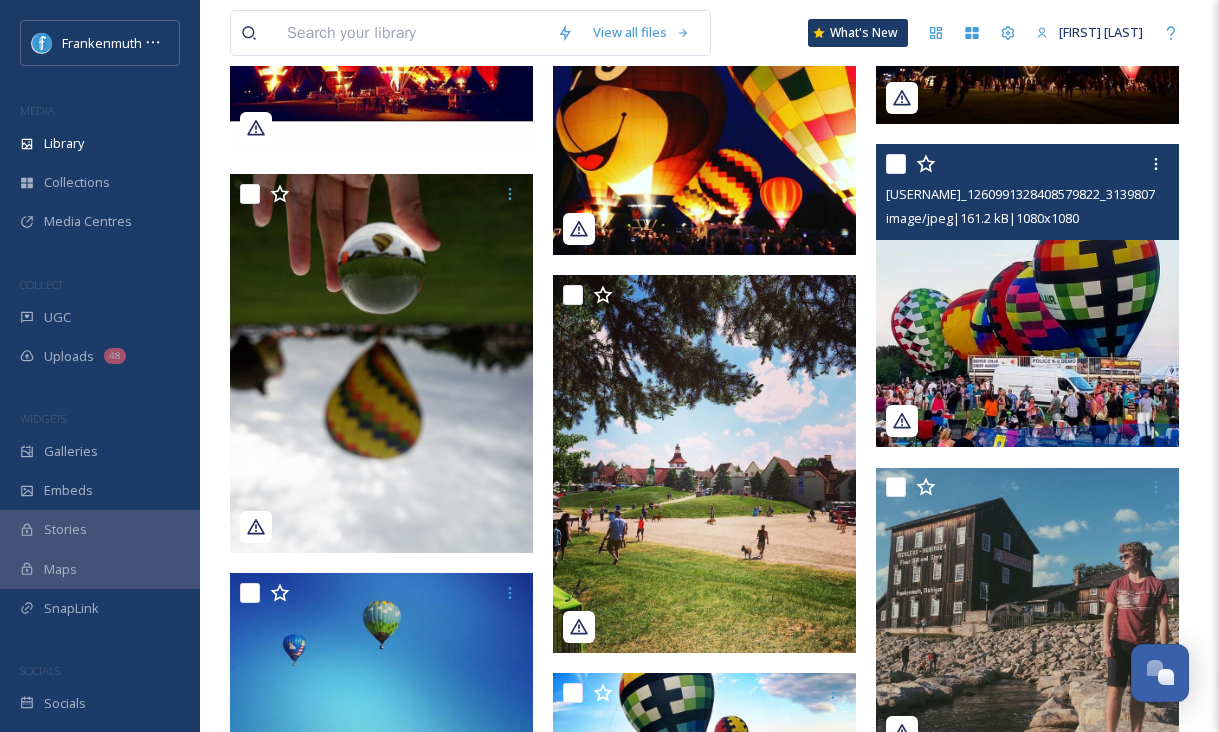 click at bounding box center (1027, 295) 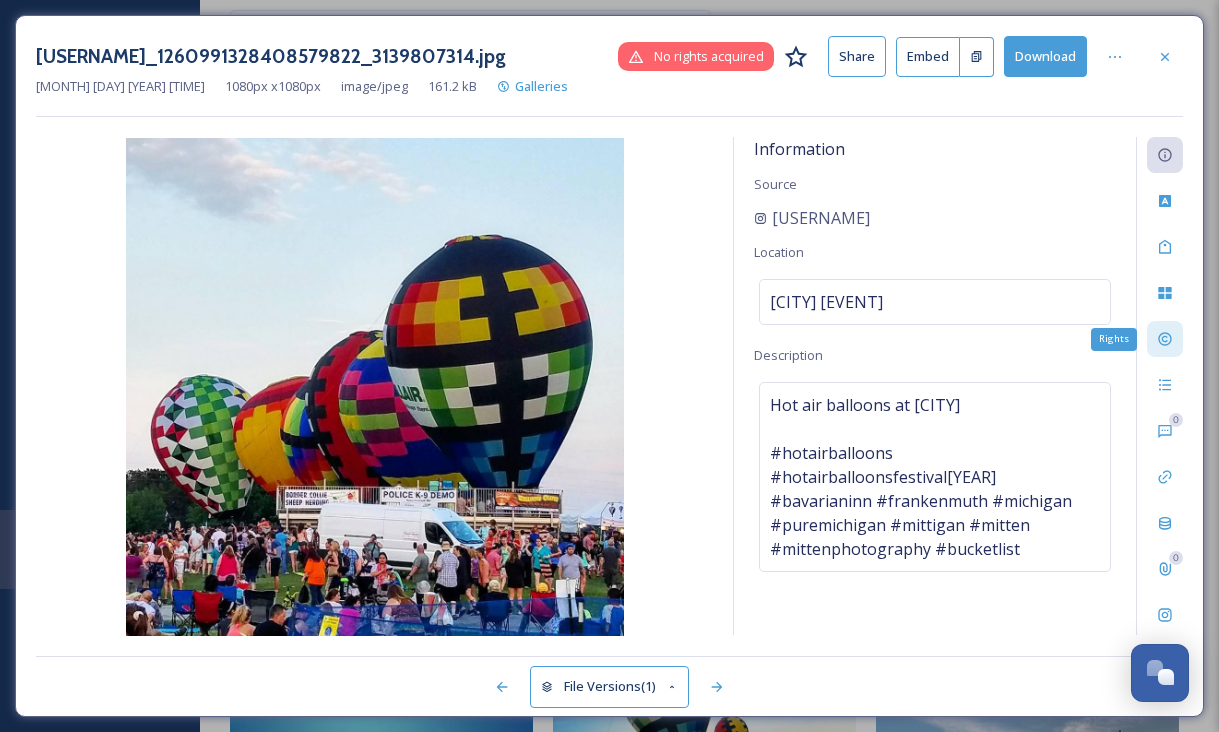 click 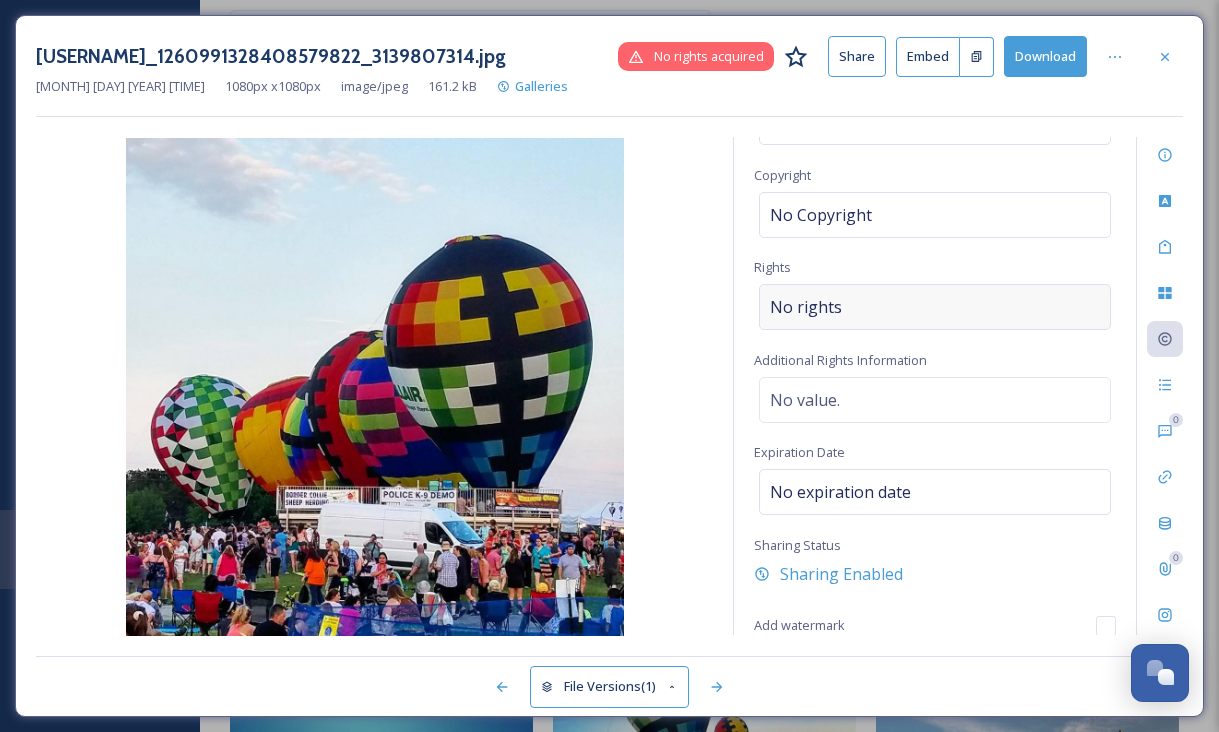 scroll, scrollTop: 0, scrollLeft: 0, axis: both 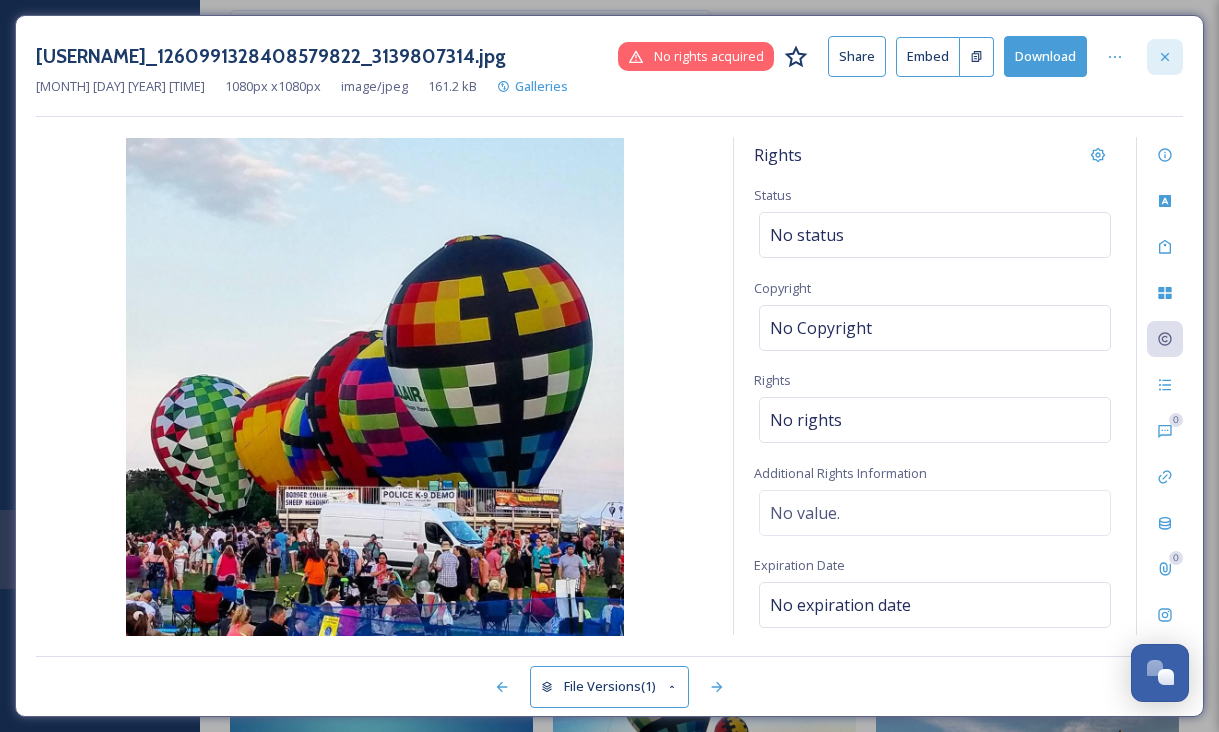 click at bounding box center [1165, 57] 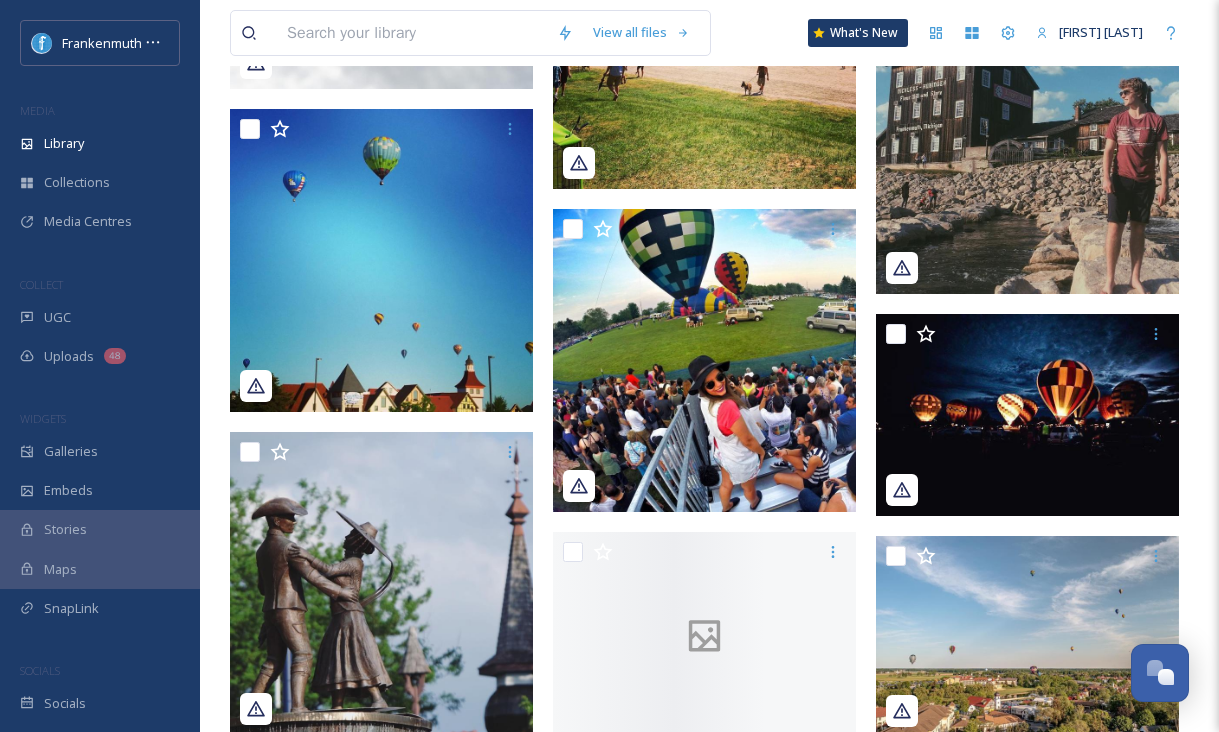 scroll, scrollTop: 11570, scrollLeft: 0, axis: vertical 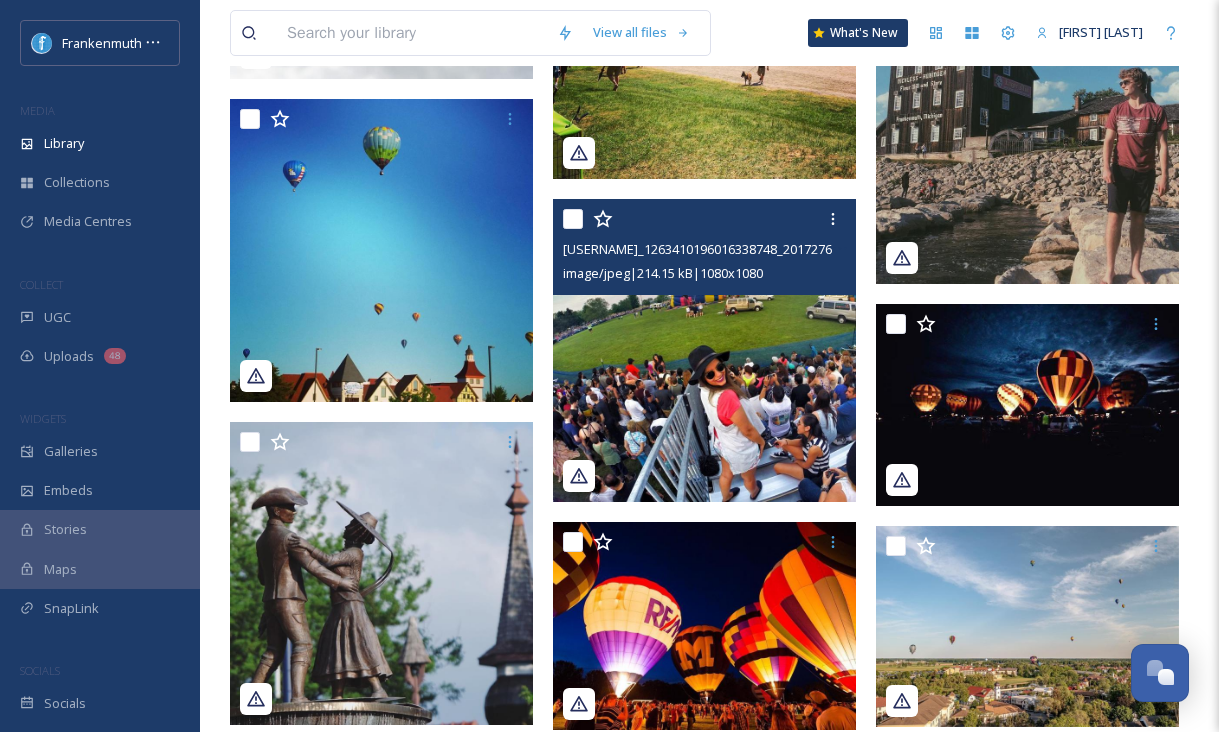 click at bounding box center [704, 350] 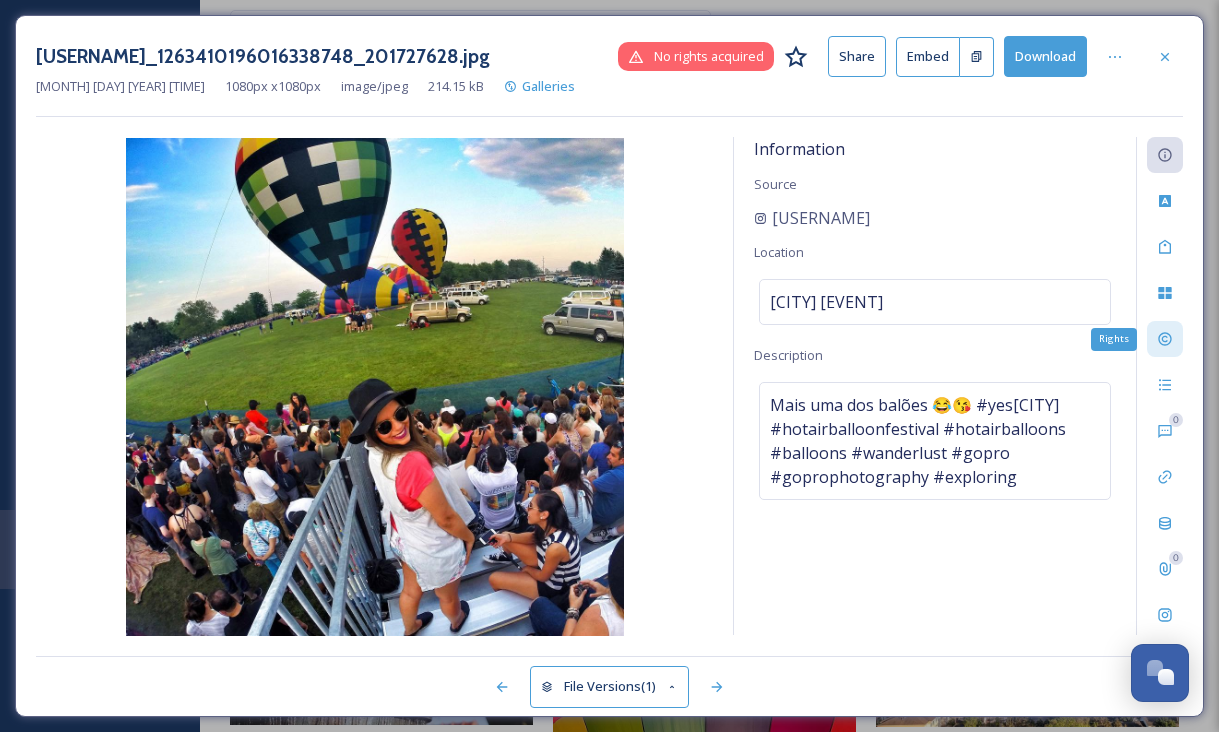 click 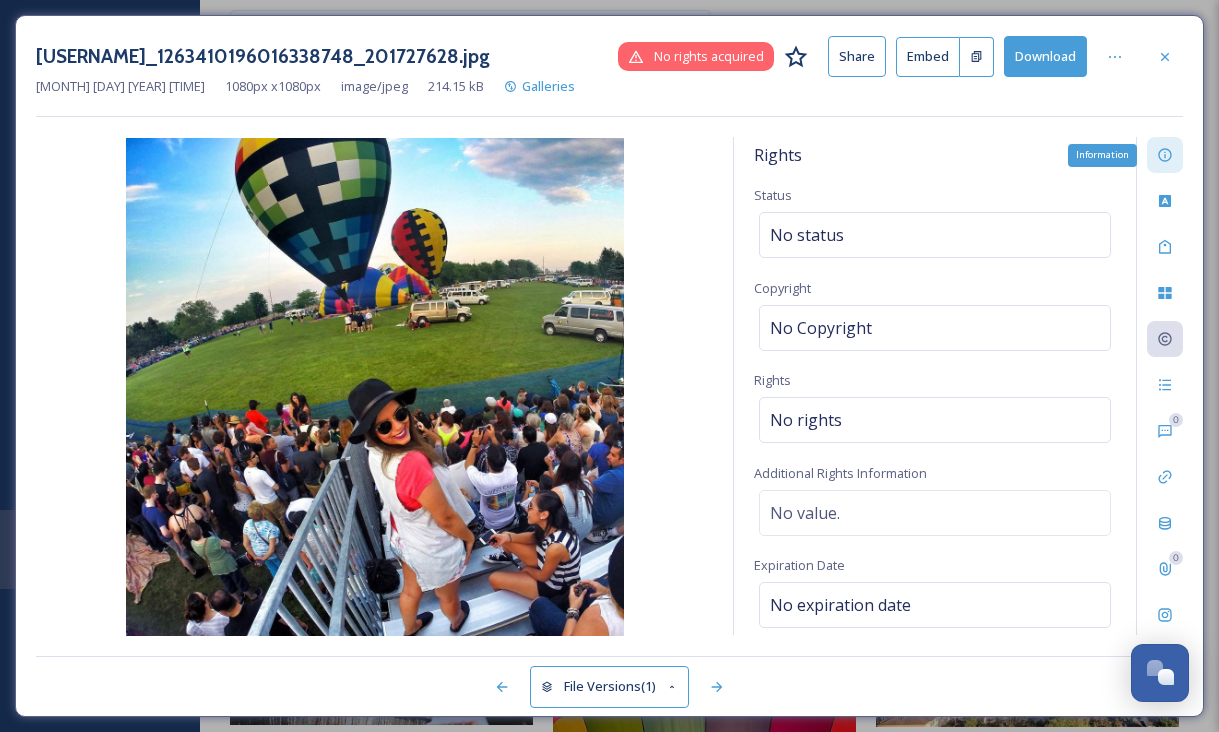 click 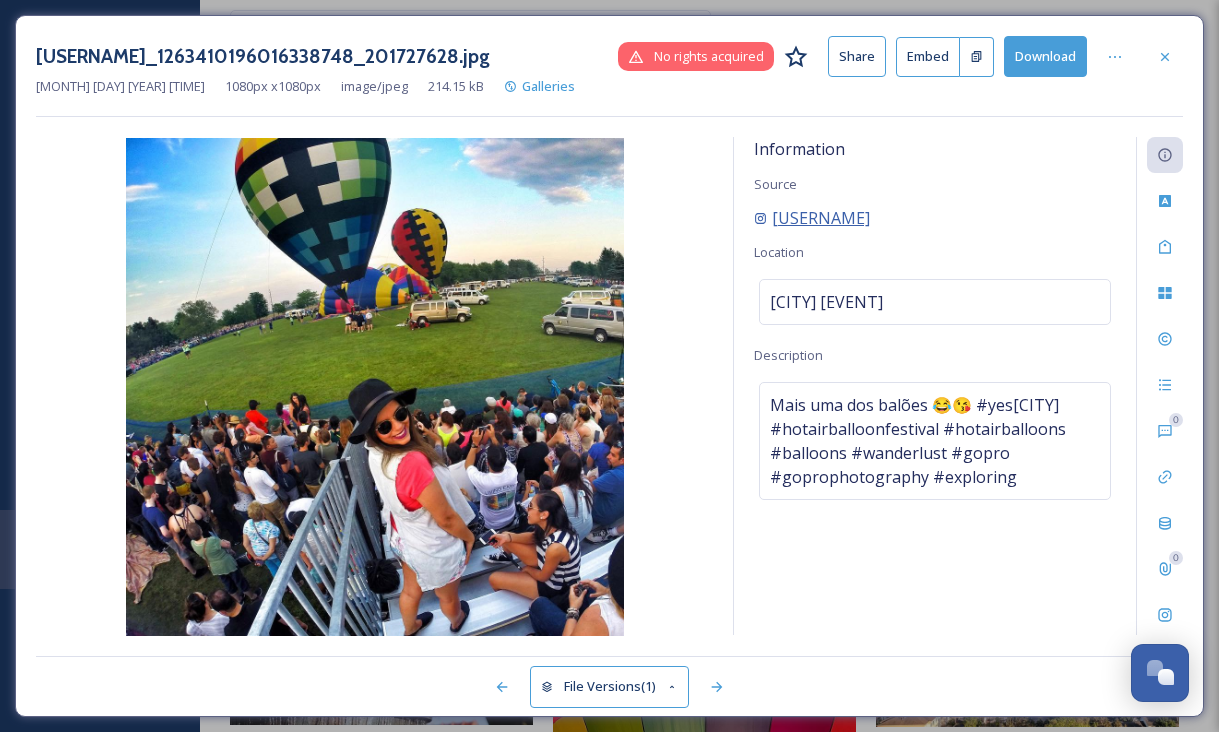 drag, startPoint x: 923, startPoint y: 221, endPoint x: 763, endPoint y: 225, distance: 160.04999 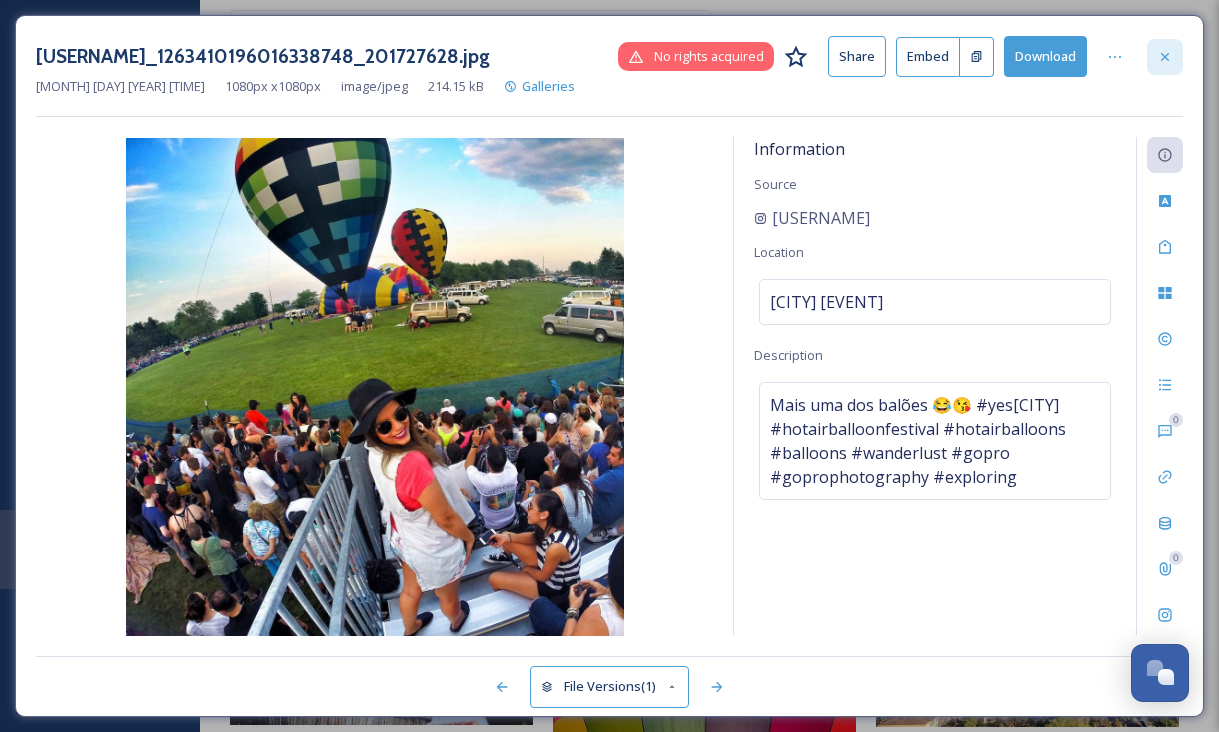 click 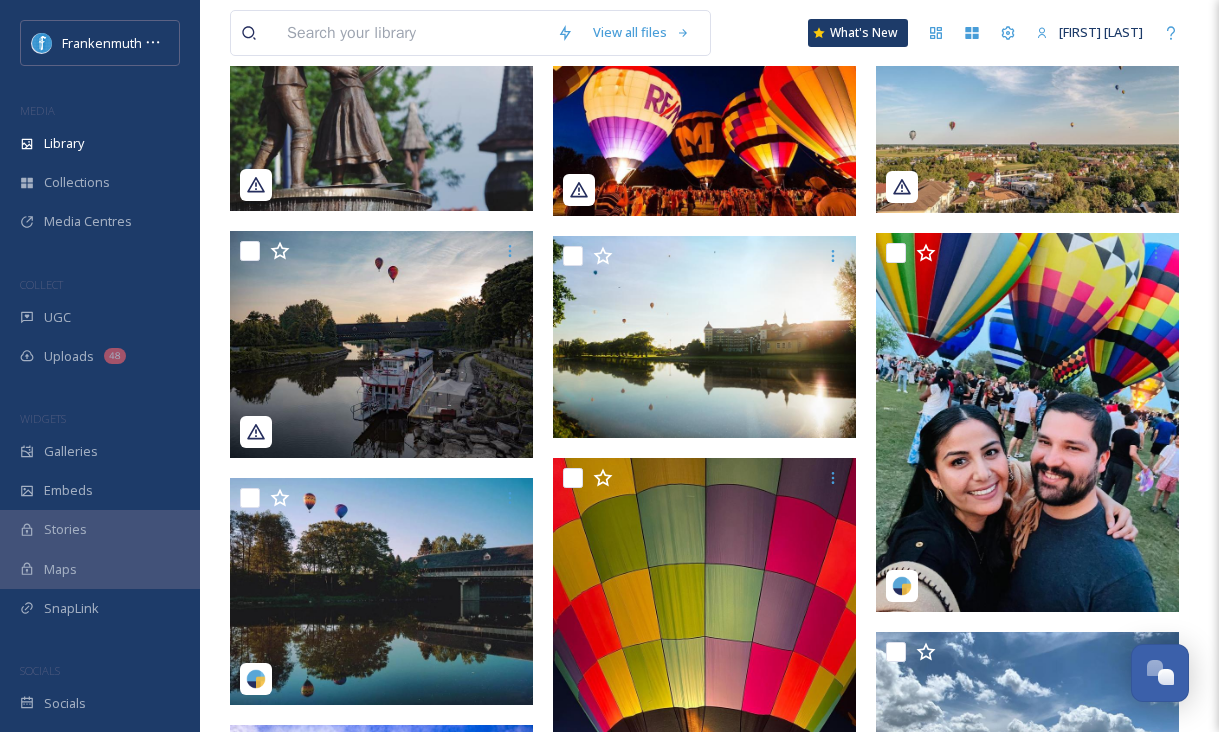 scroll, scrollTop: 12092, scrollLeft: 0, axis: vertical 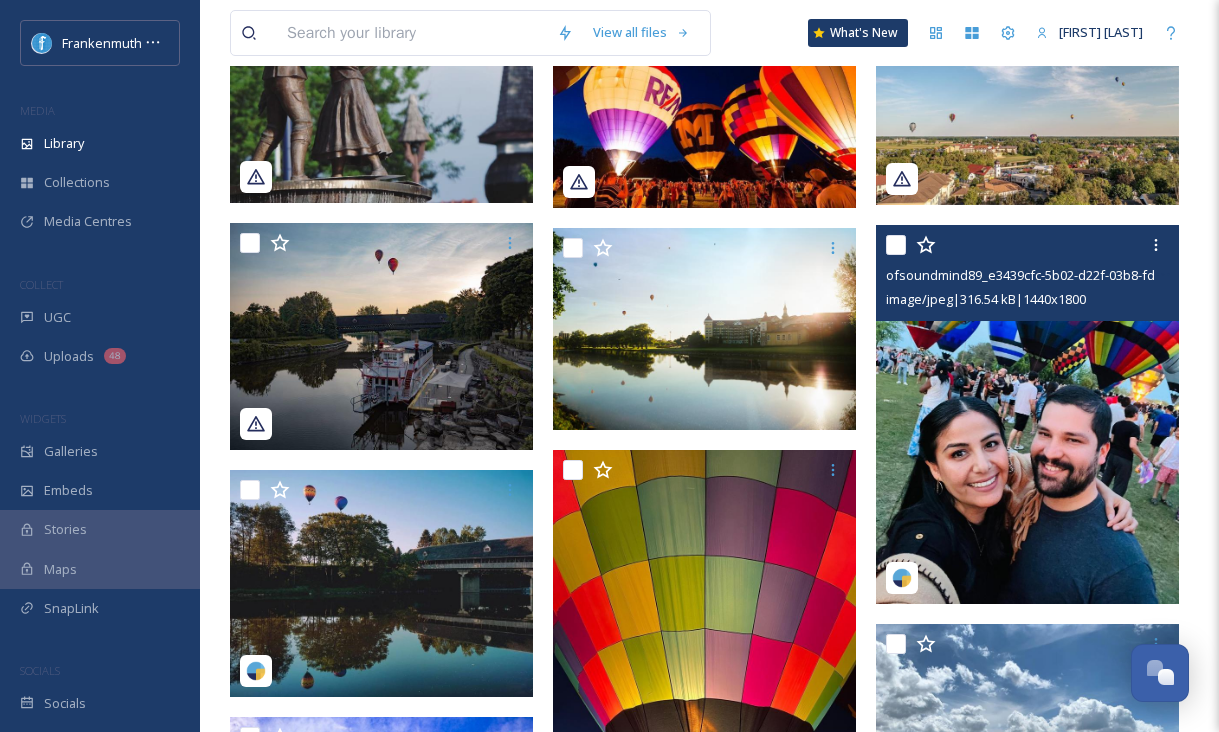 click at bounding box center [1027, 414] 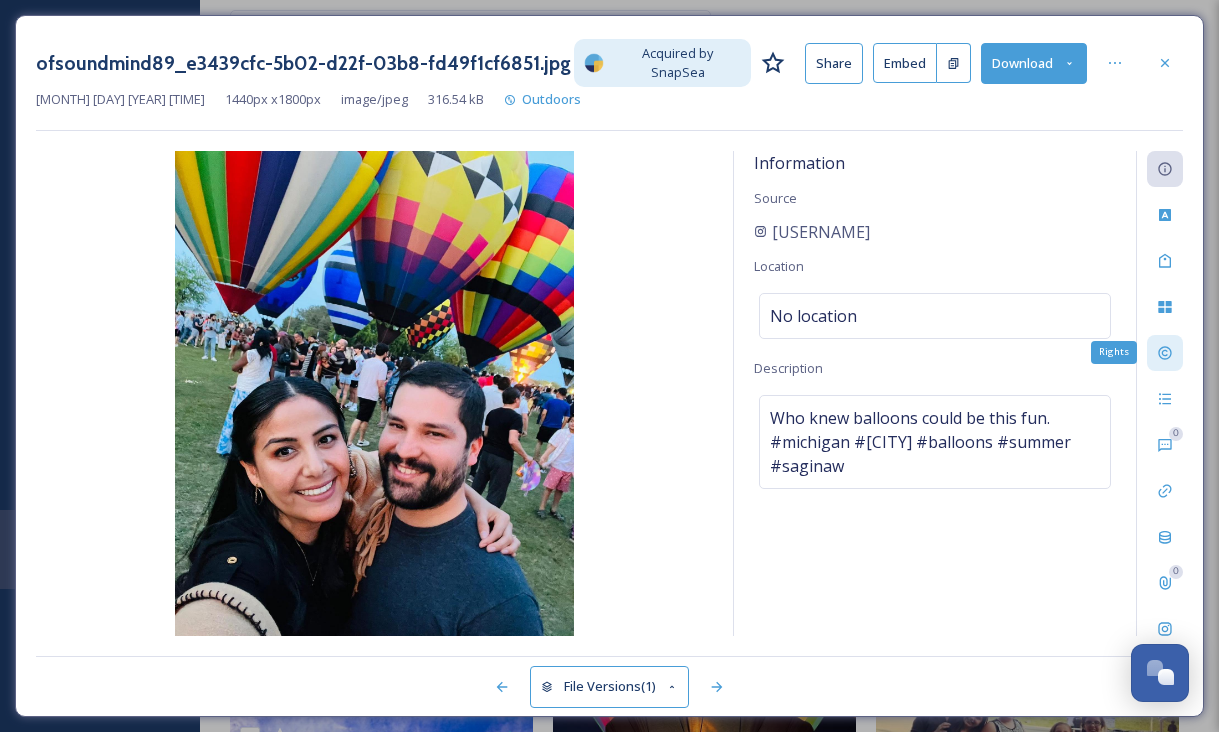 click 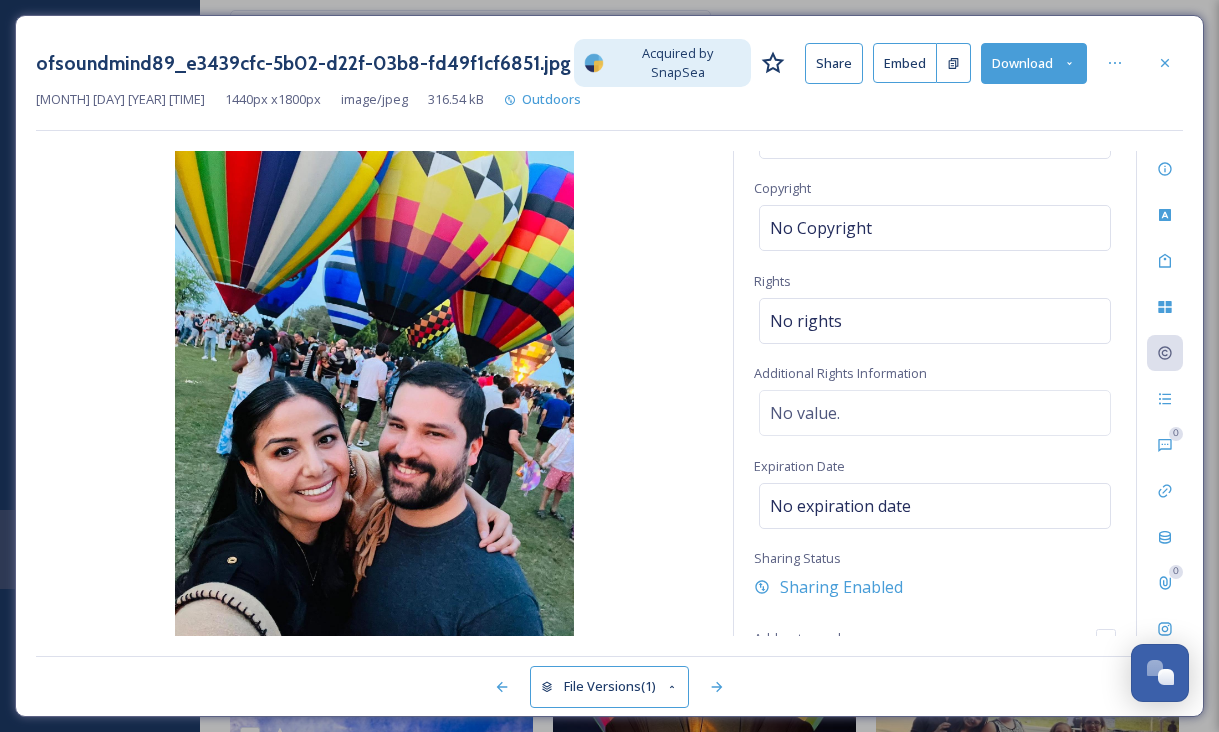 scroll, scrollTop: 0, scrollLeft: 0, axis: both 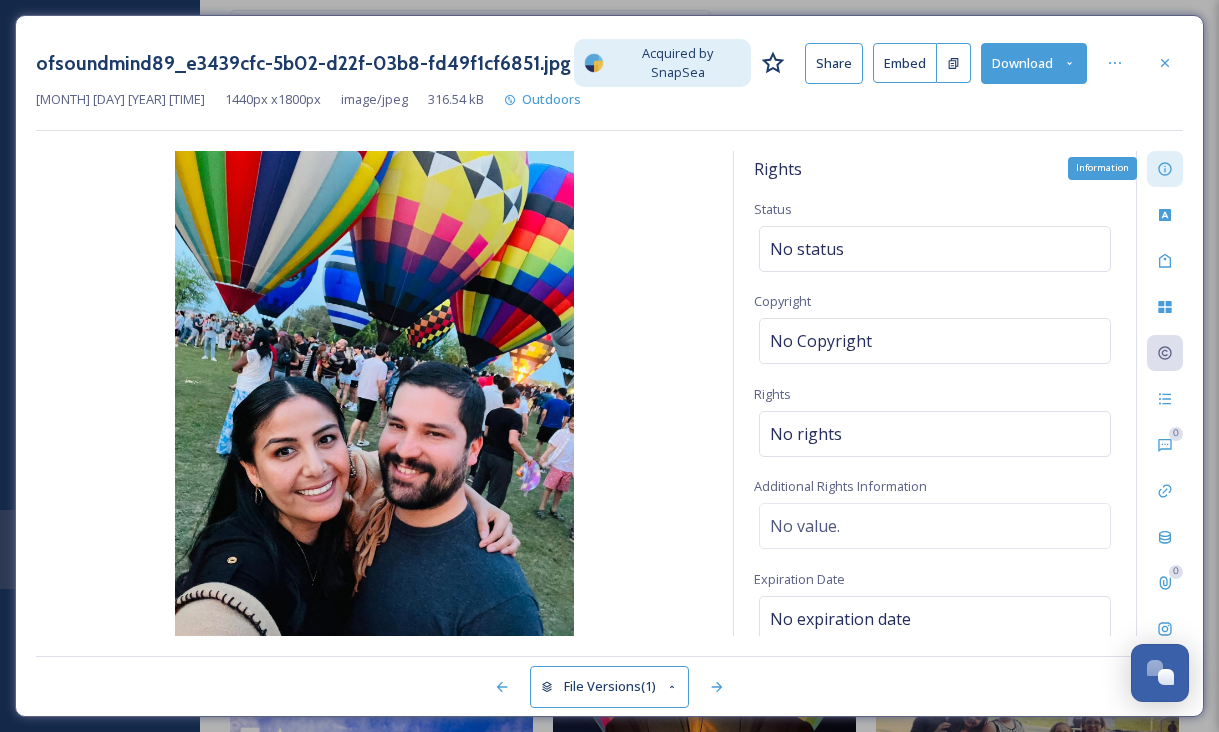 click 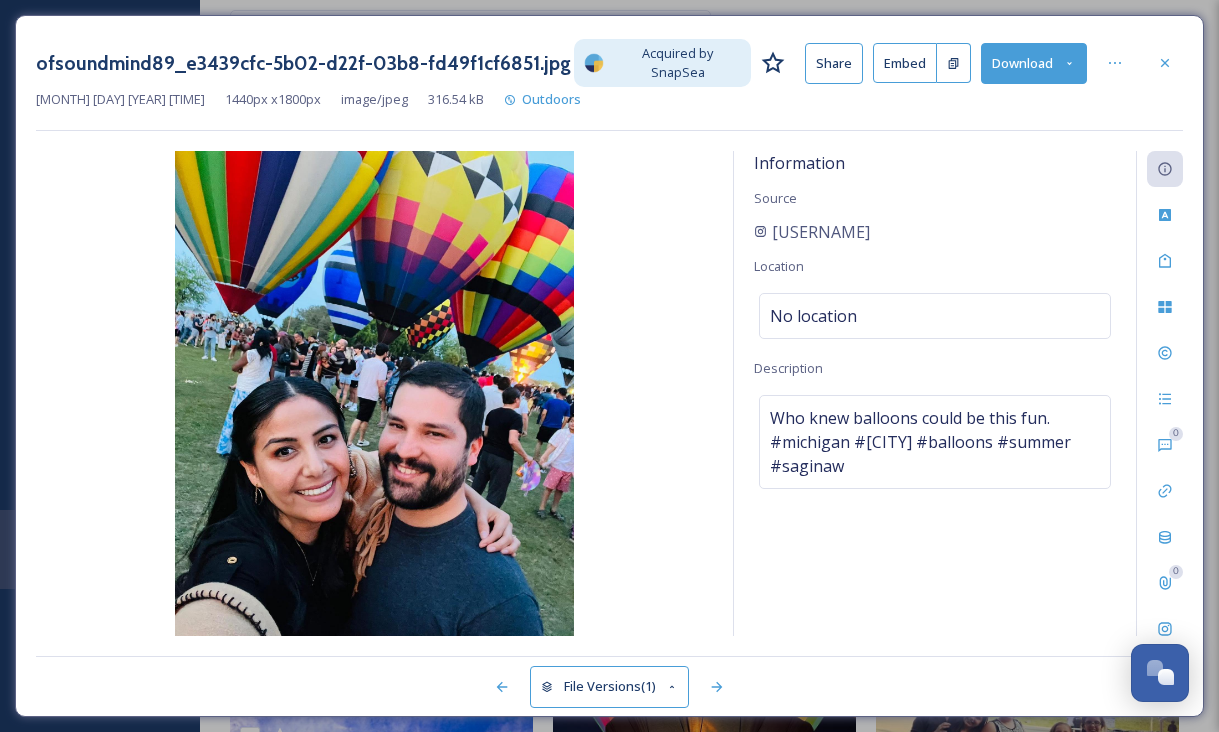 drag, startPoint x: 903, startPoint y: 222, endPoint x: 748, endPoint y: 221, distance: 155.00322 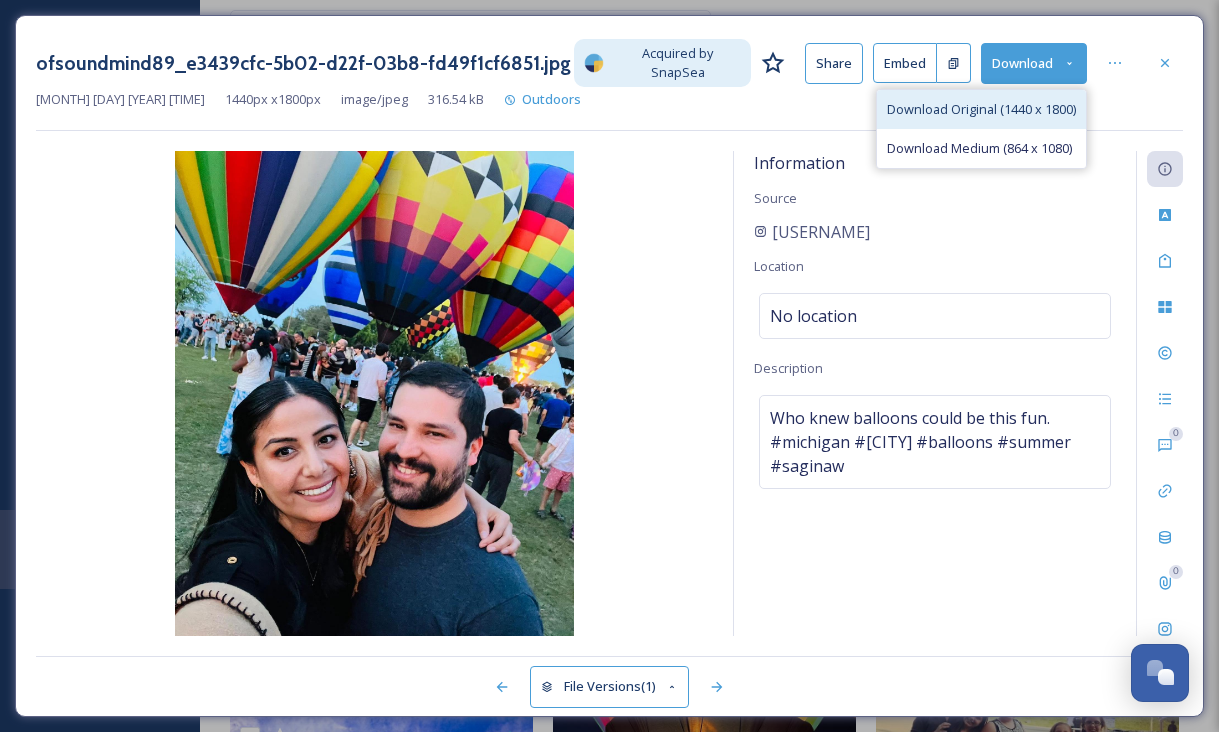 click on "Download Original (1440 x 1800)" at bounding box center (981, 109) 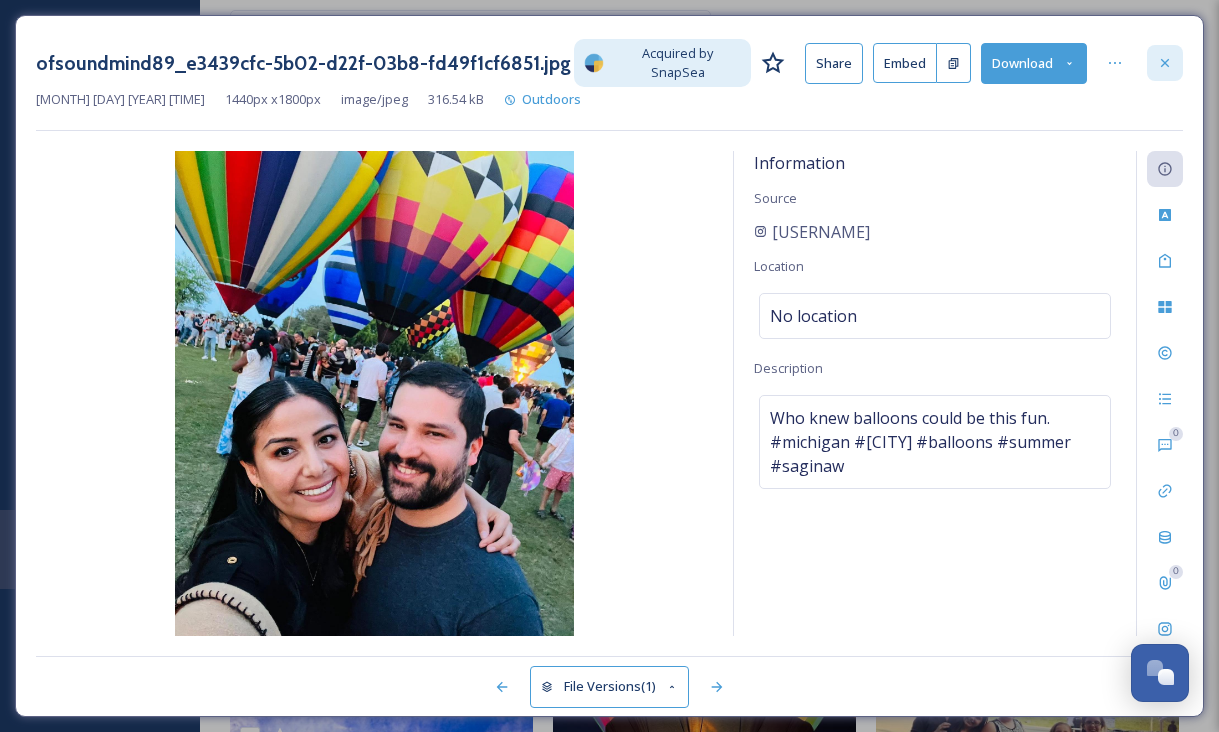 click 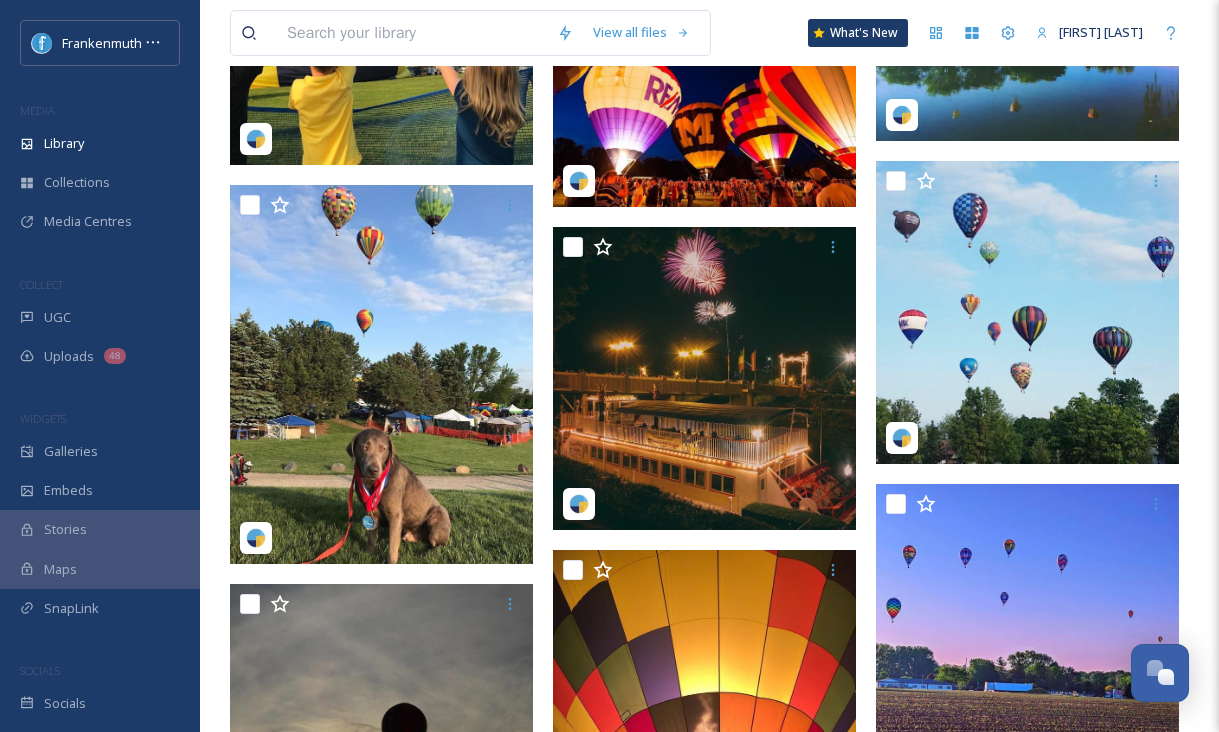 scroll, scrollTop: 15977, scrollLeft: 0, axis: vertical 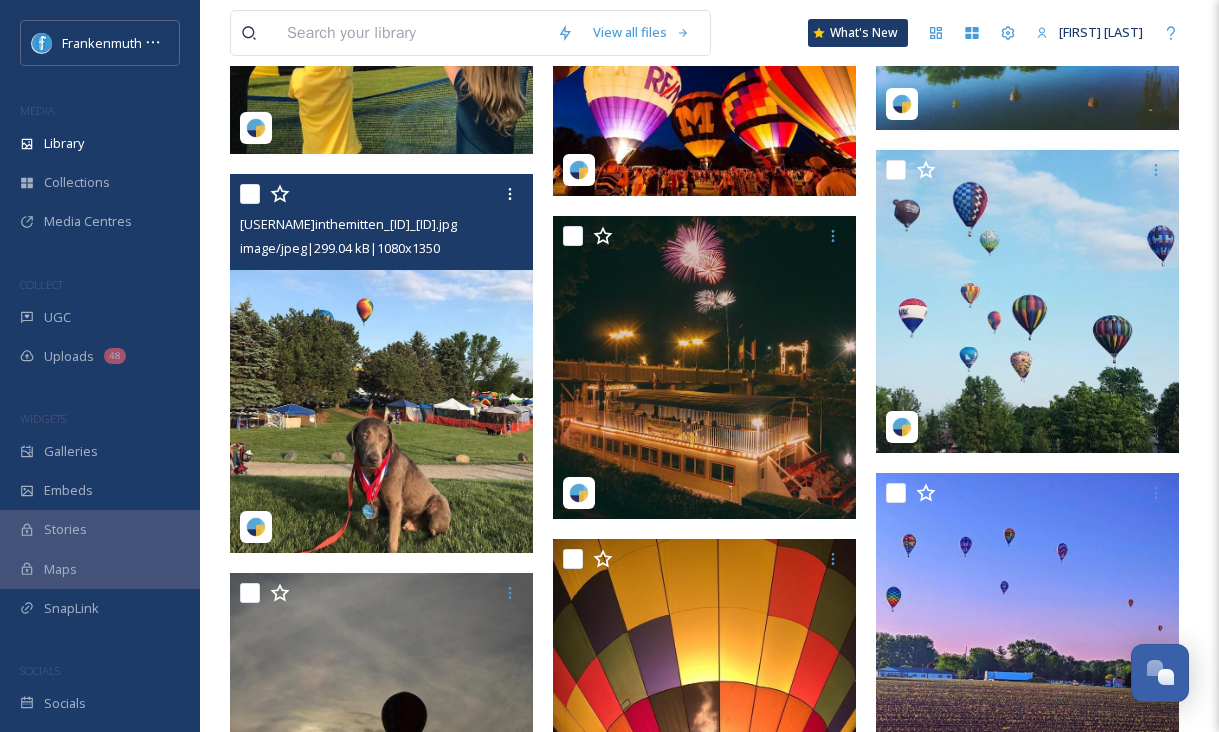 click at bounding box center [381, 363] 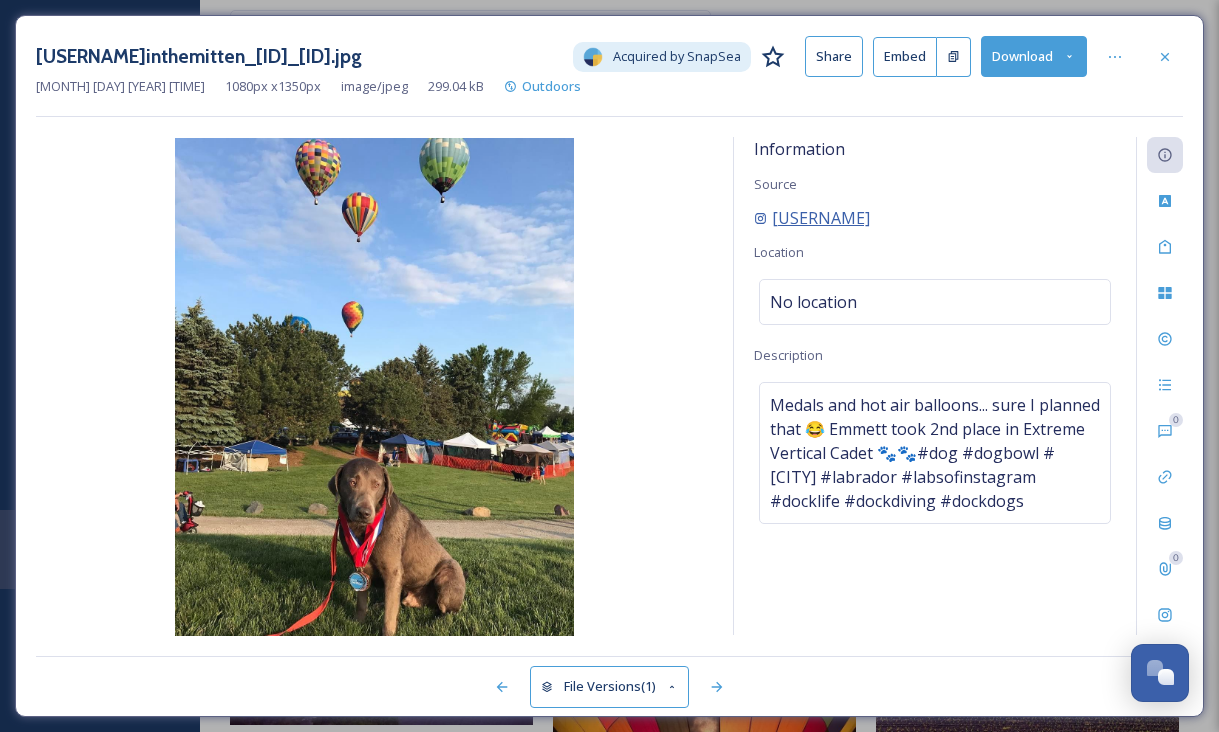 drag, startPoint x: 897, startPoint y: 225, endPoint x: 768, endPoint y: 213, distance: 129.55693 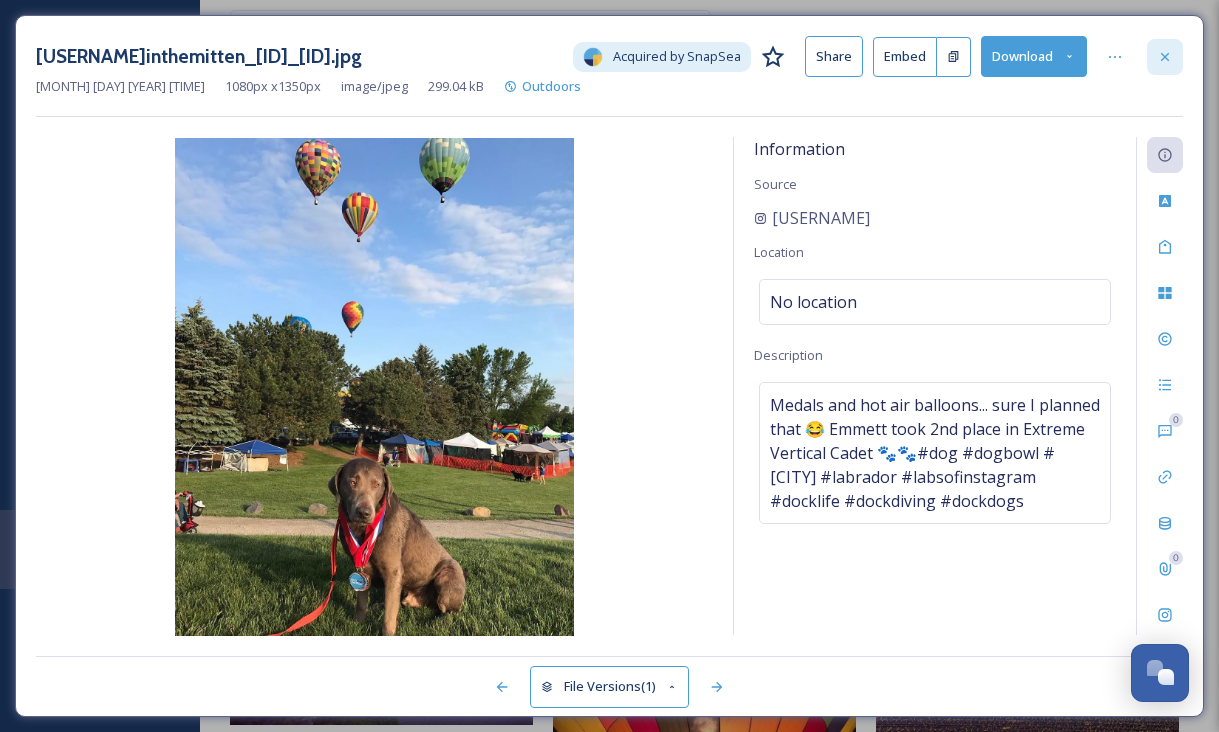 click 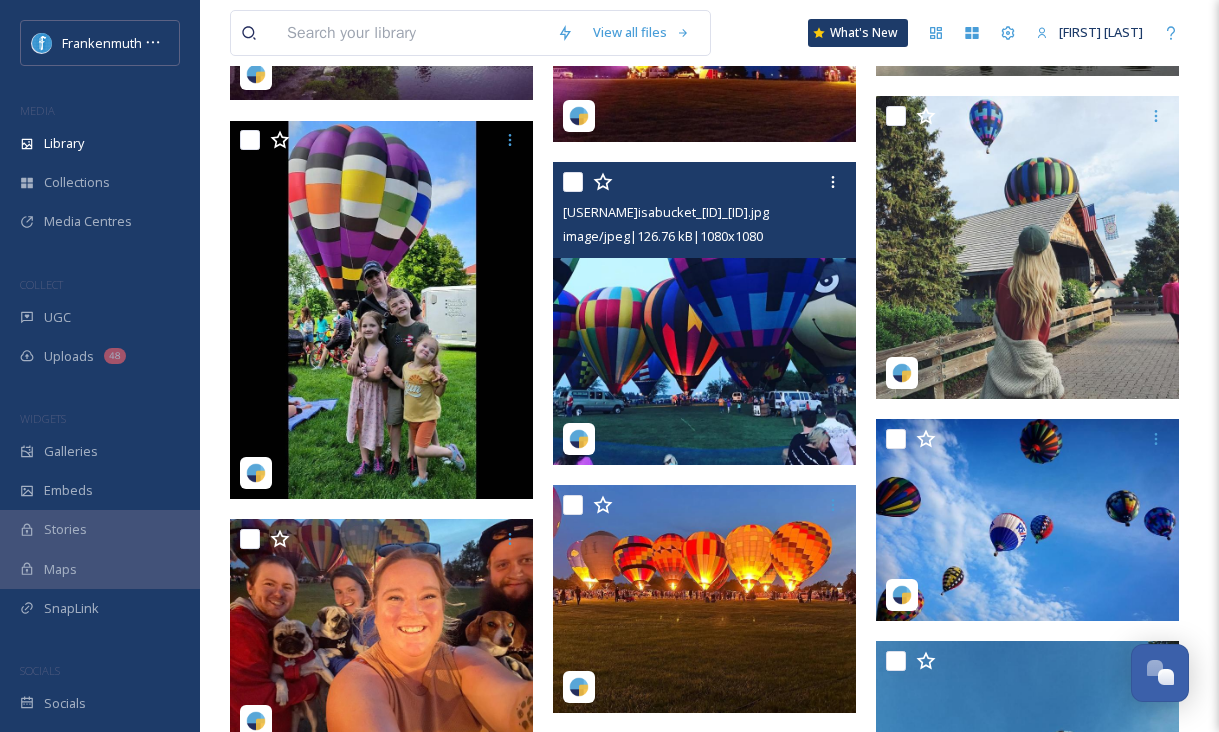 scroll, scrollTop: 17008, scrollLeft: 0, axis: vertical 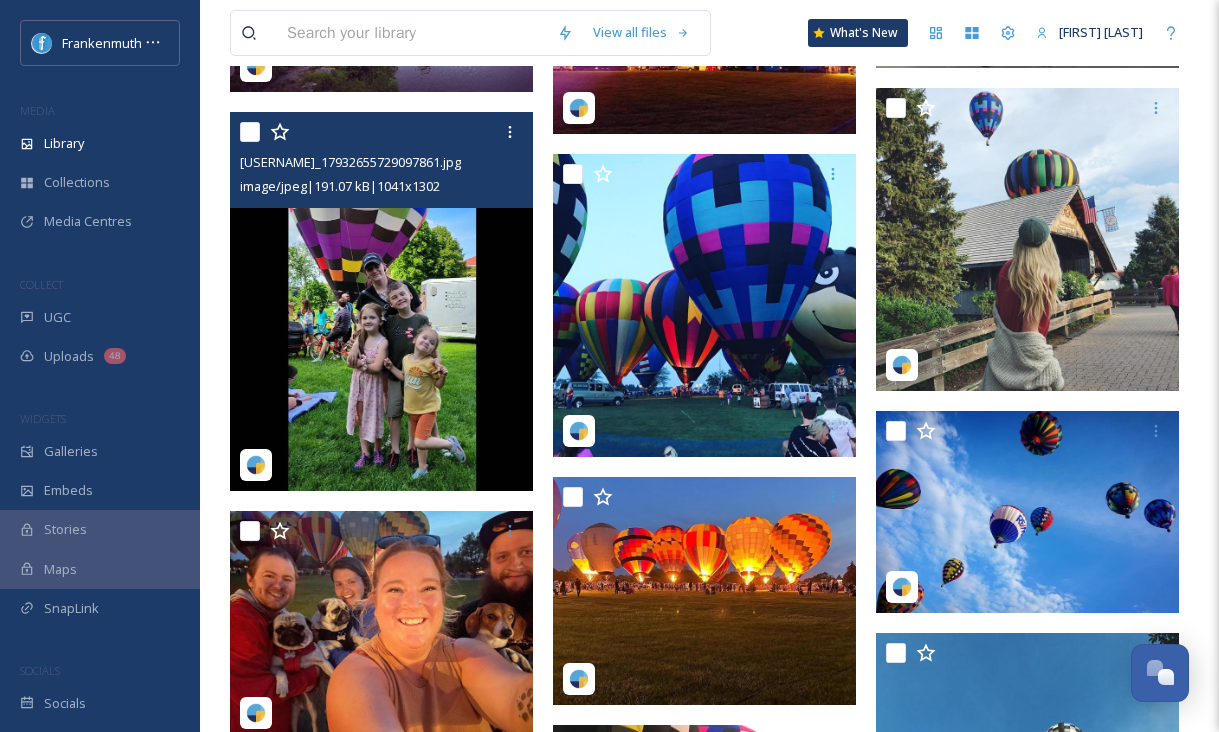 click at bounding box center (381, 302) 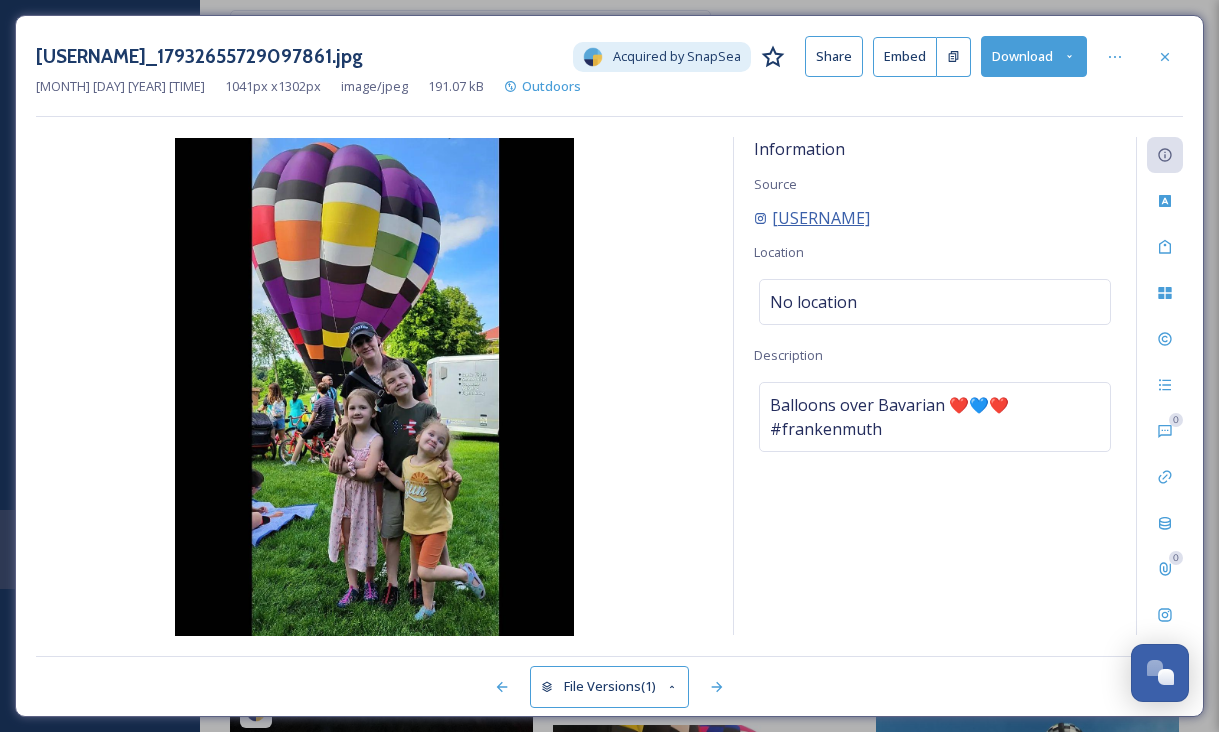 drag, startPoint x: 902, startPoint y: 224, endPoint x: 771, endPoint y: 218, distance: 131.13733 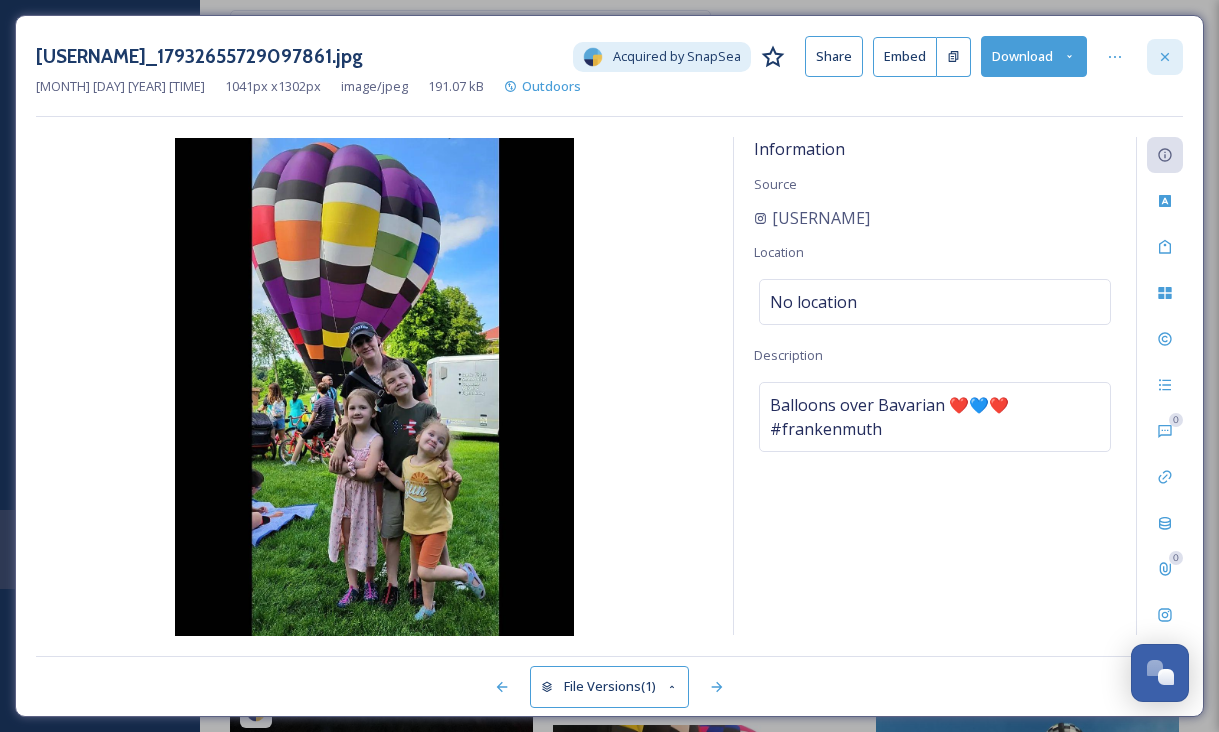 click 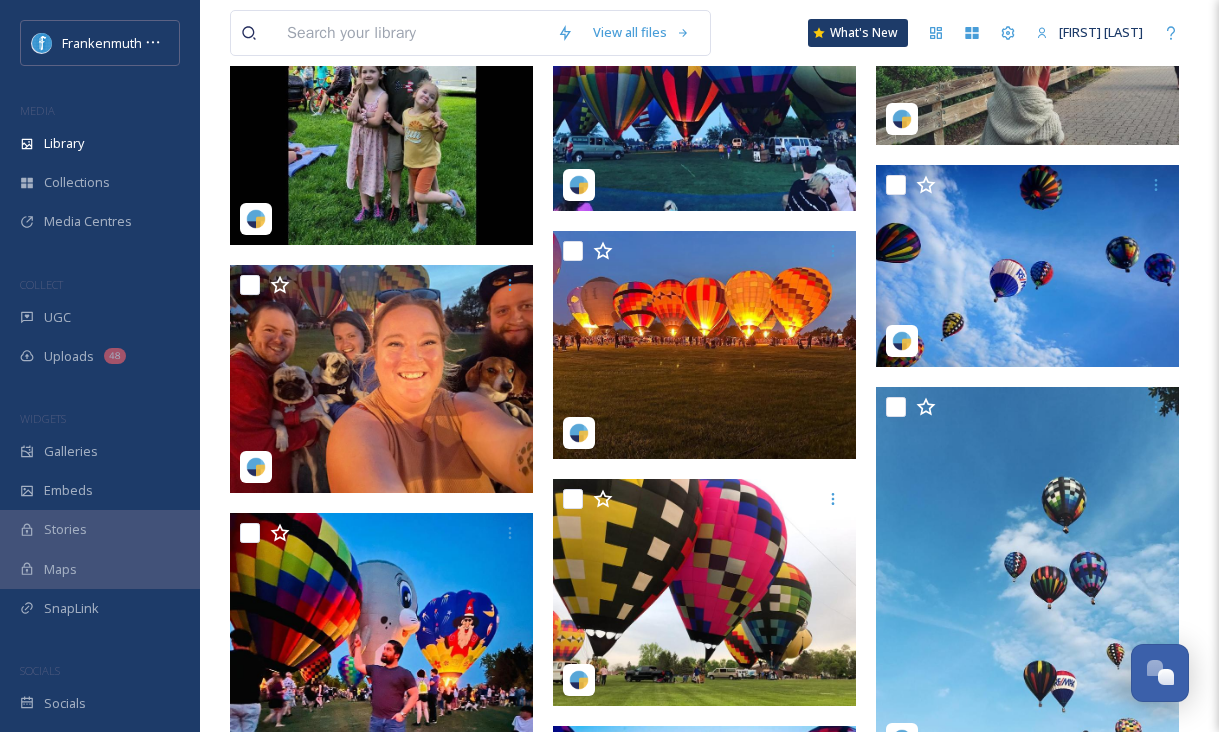 scroll, scrollTop: 16934, scrollLeft: 0, axis: vertical 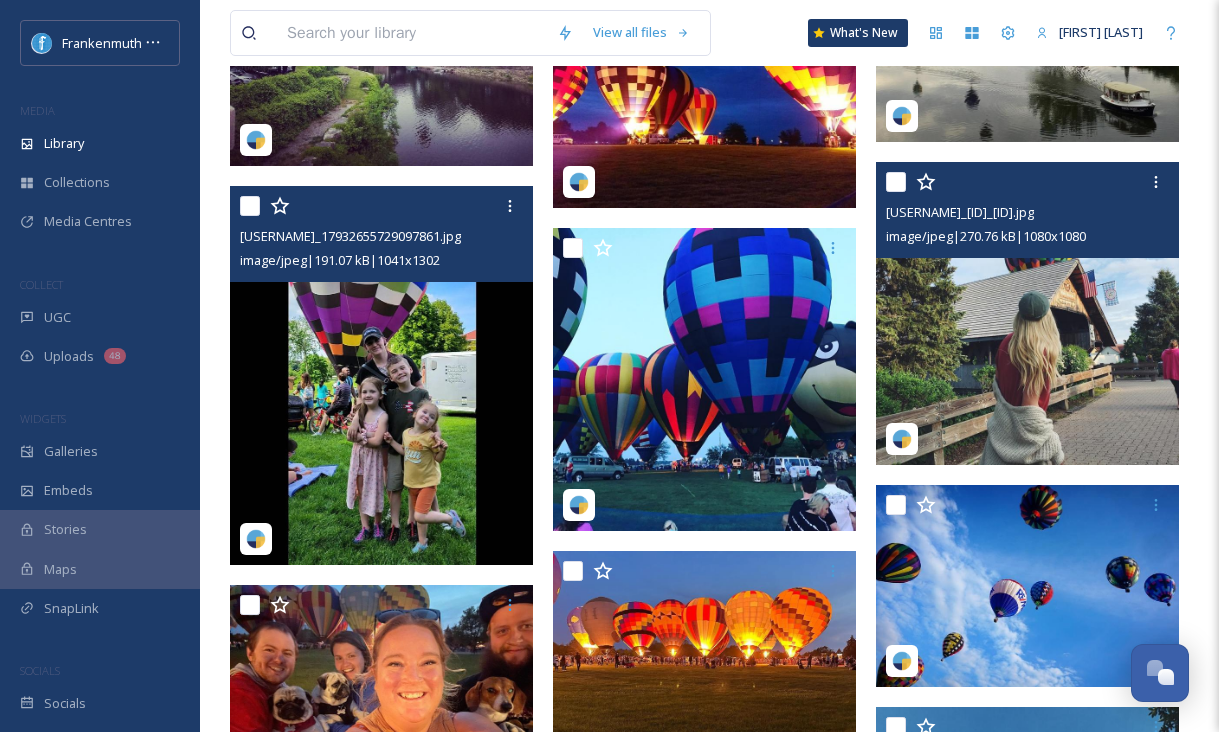 click at bounding box center [1027, 313] 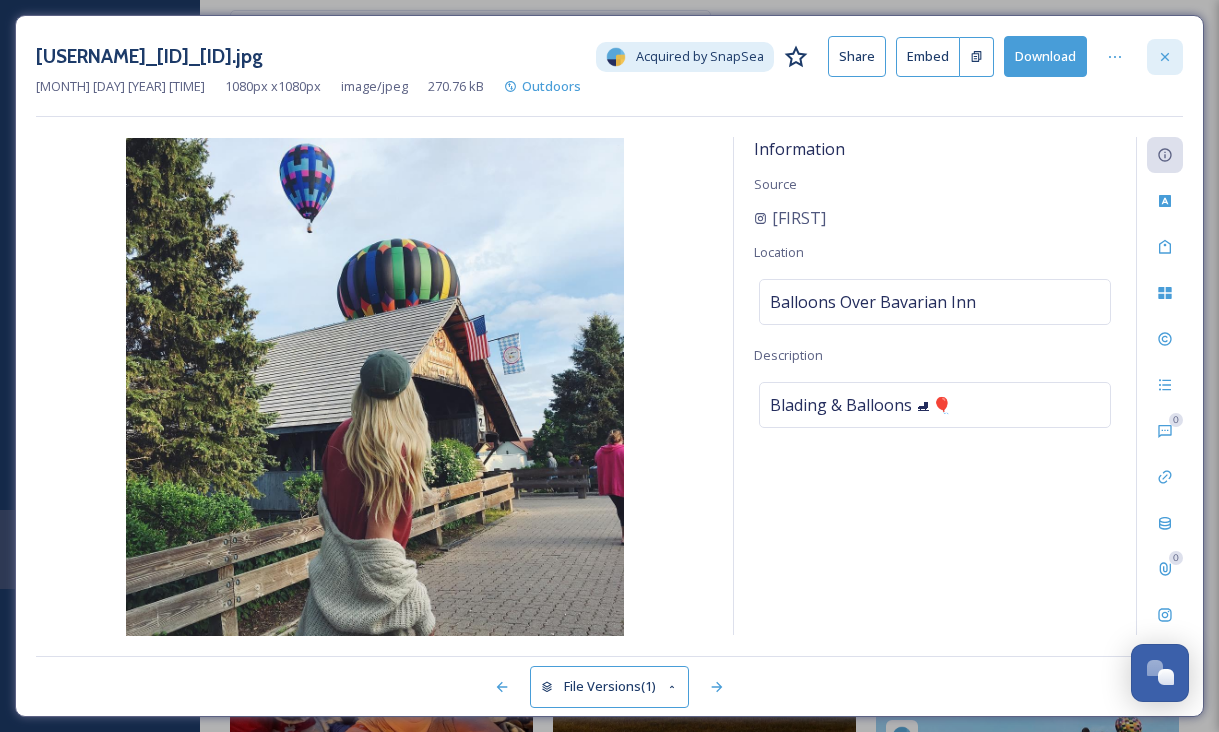 click at bounding box center [1165, 57] 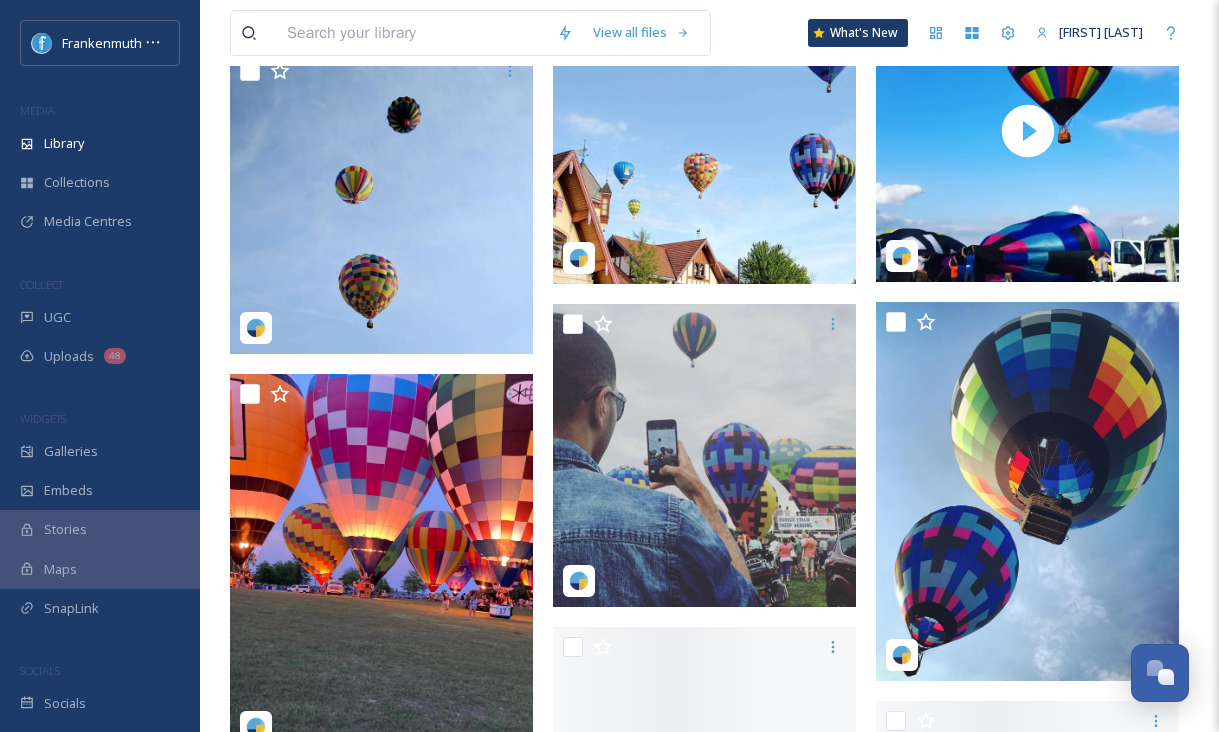 scroll, scrollTop: 23349, scrollLeft: 0, axis: vertical 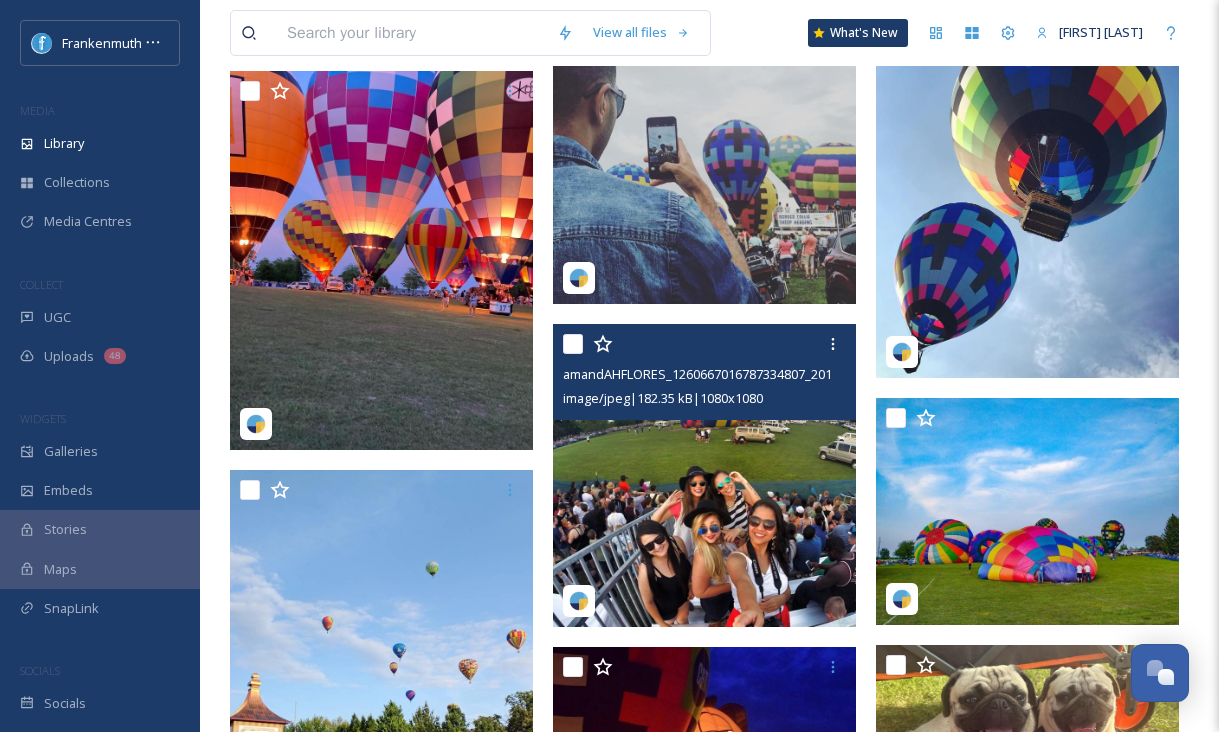 click at bounding box center [704, 475] 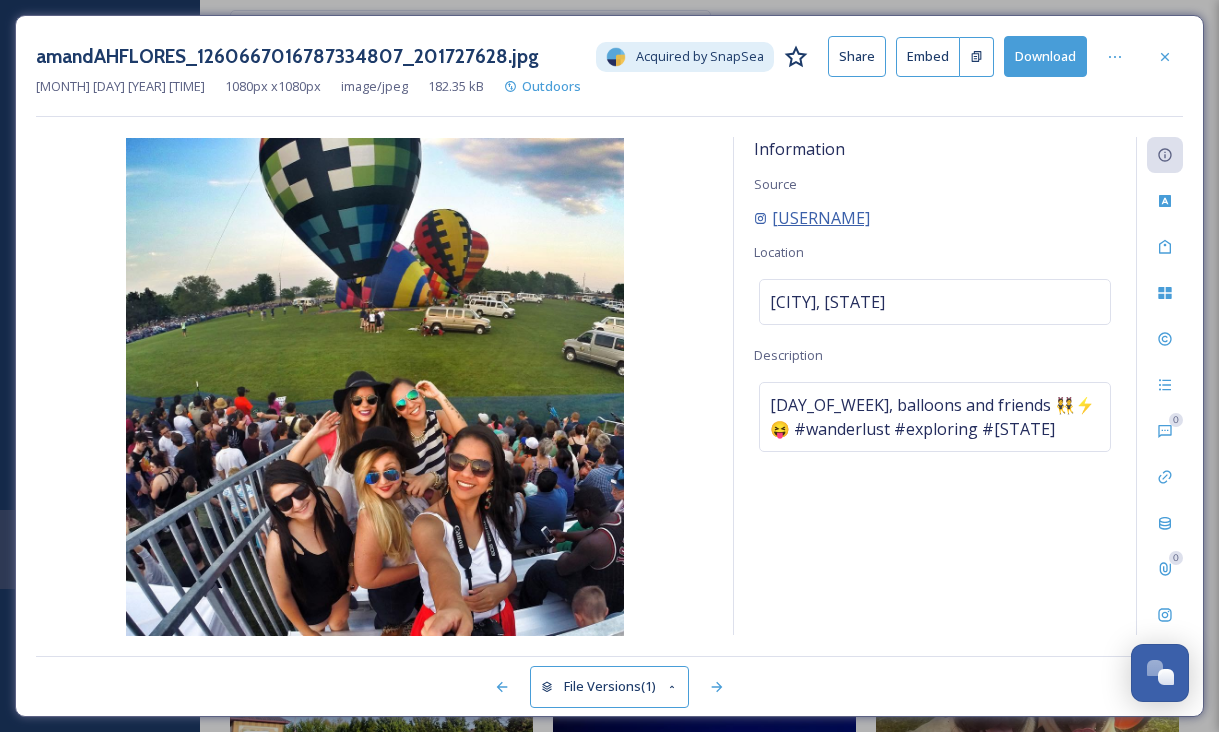 drag, startPoint x: 916, startPoint y: 218, endPoint x: 759, endPoint y: 223, distance: 157.0796 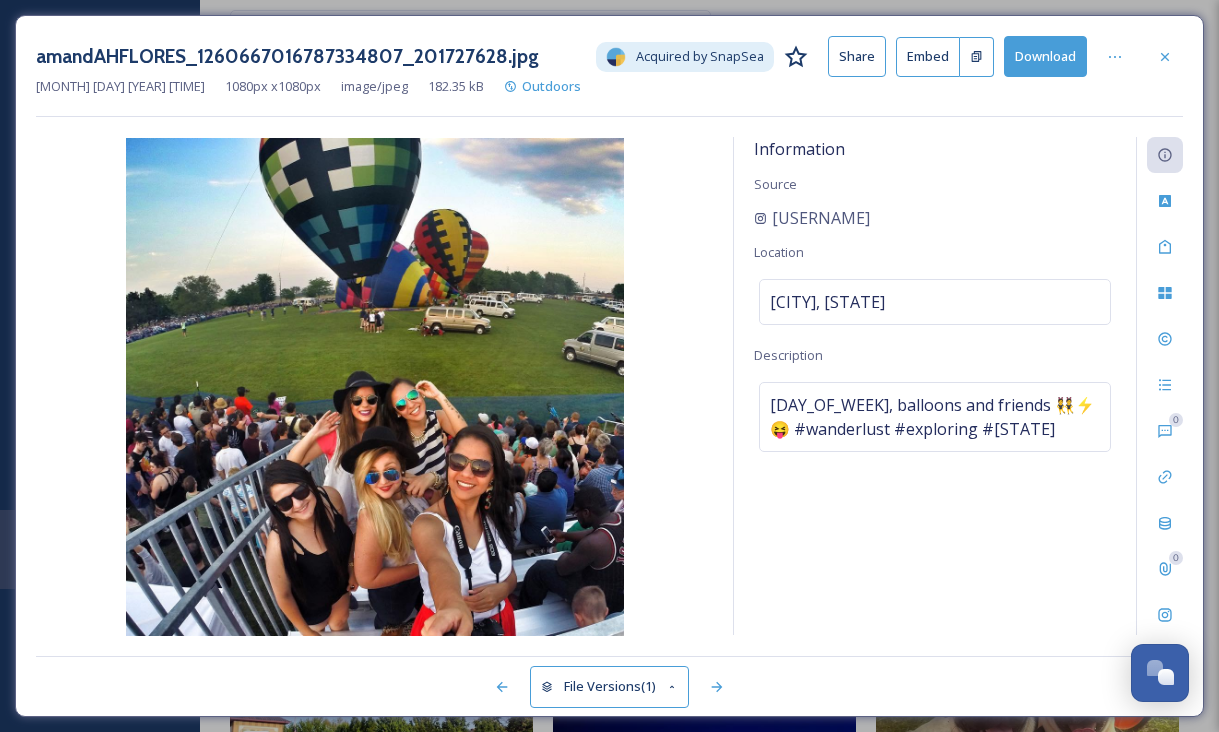 click on "Download" at bounding box center [1045, 56] 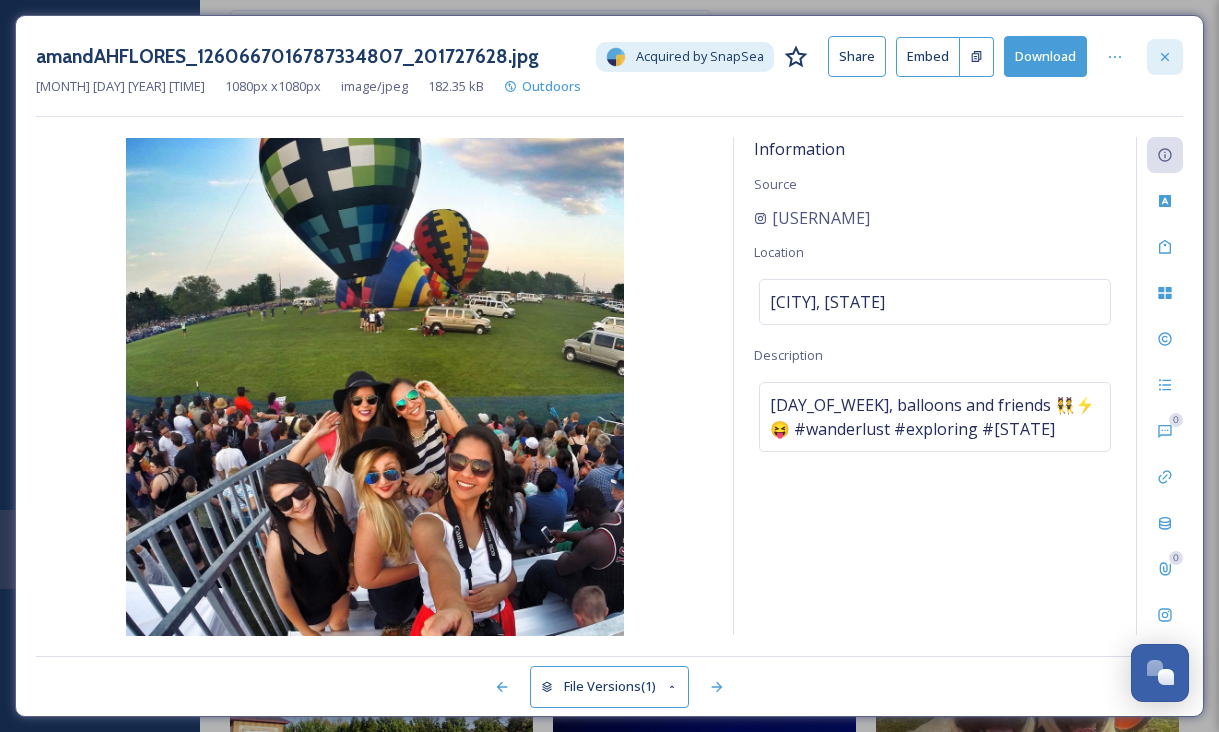 click 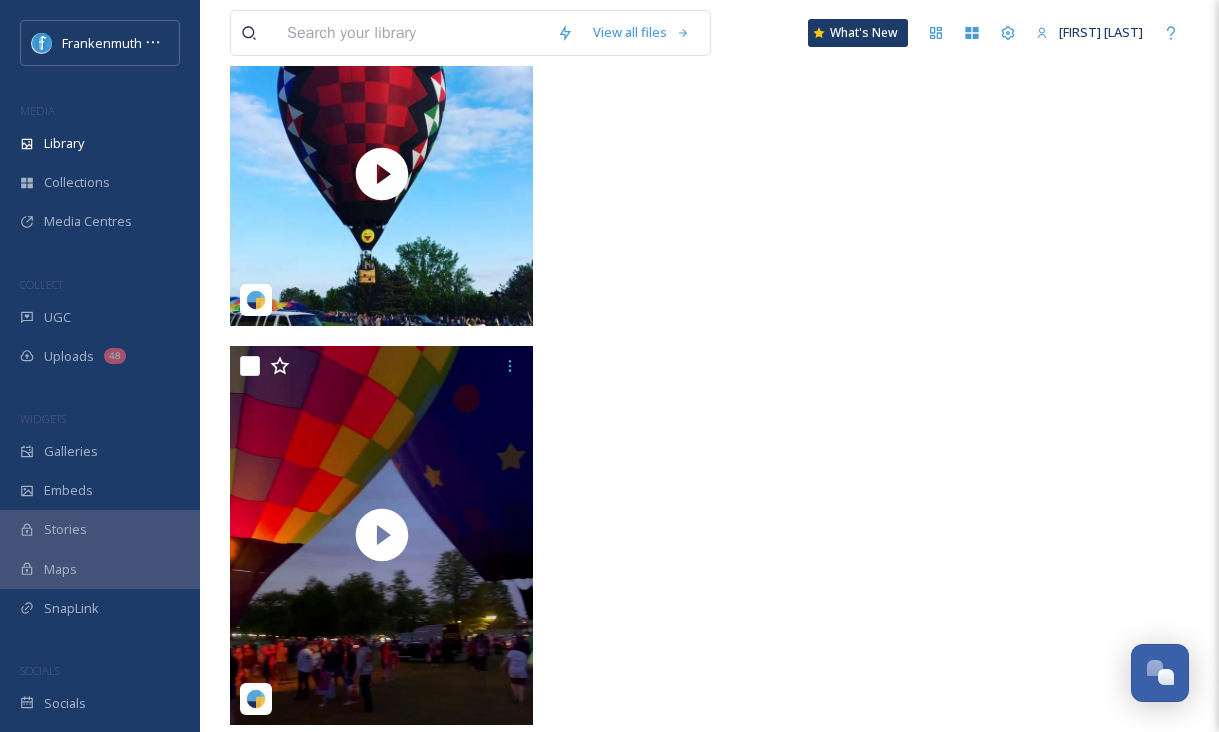 scroll, scrollTop: 31419, scrollLeft: 0, axis: vertical 